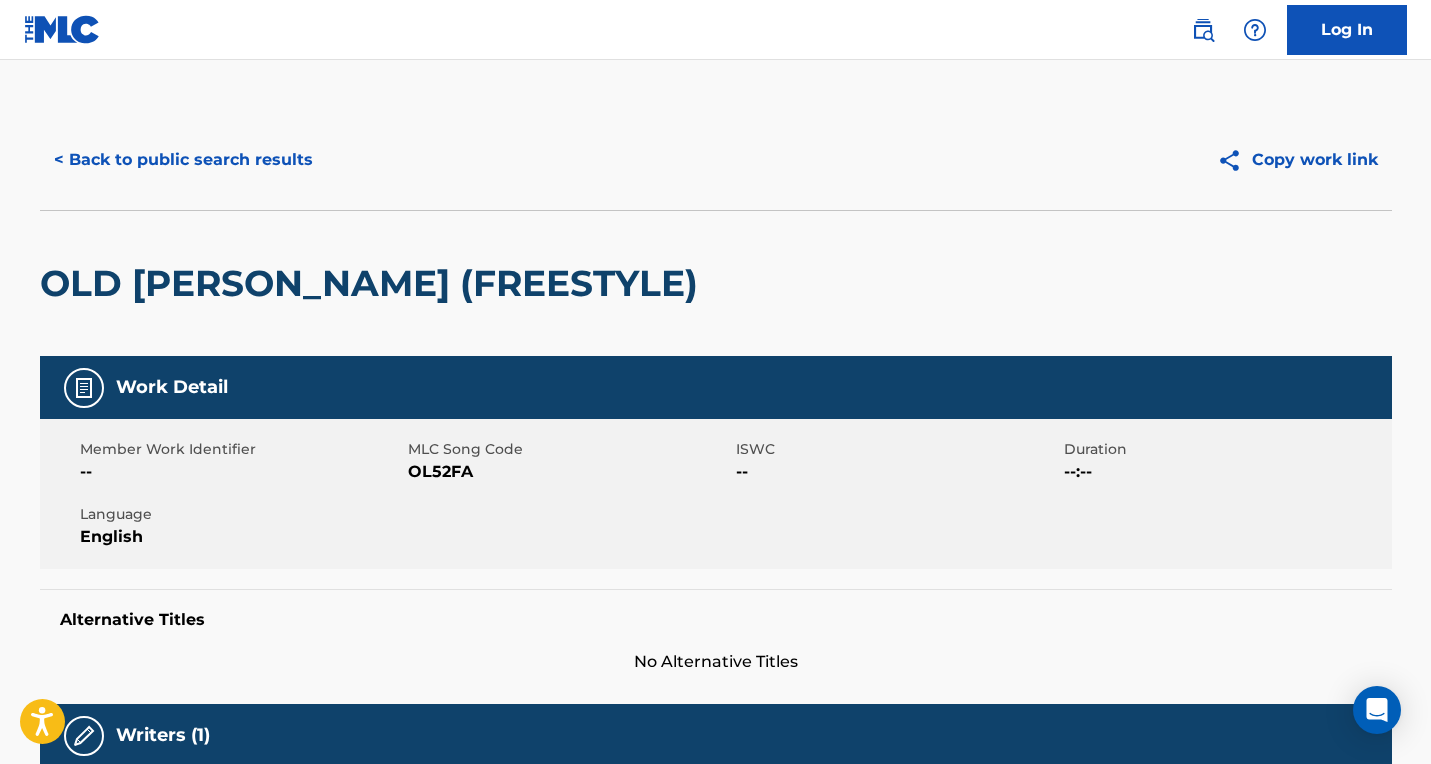 click on "< Back to public search results" at bounding box center [183, 160] 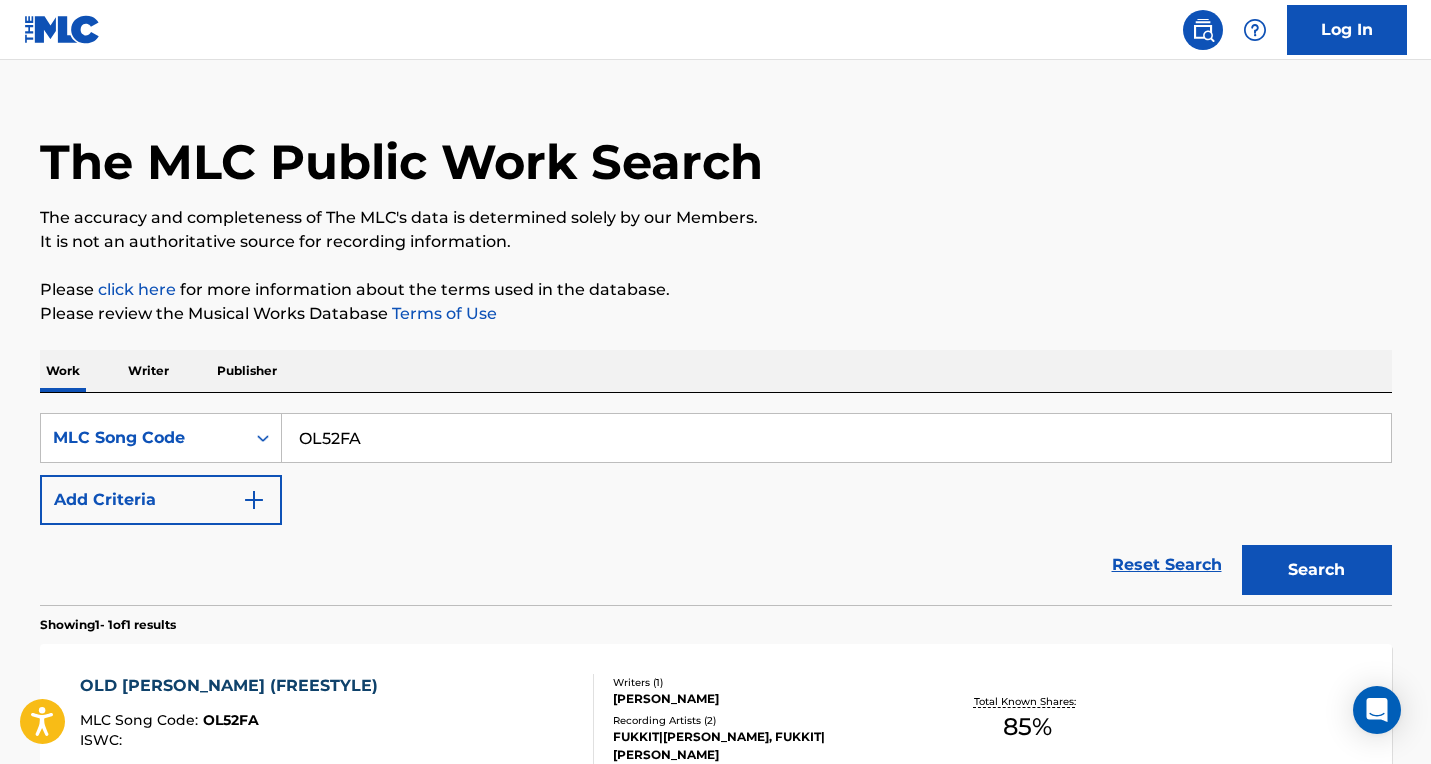 scroll, scrollTop: 0, scrollLeft: 0, axis: both 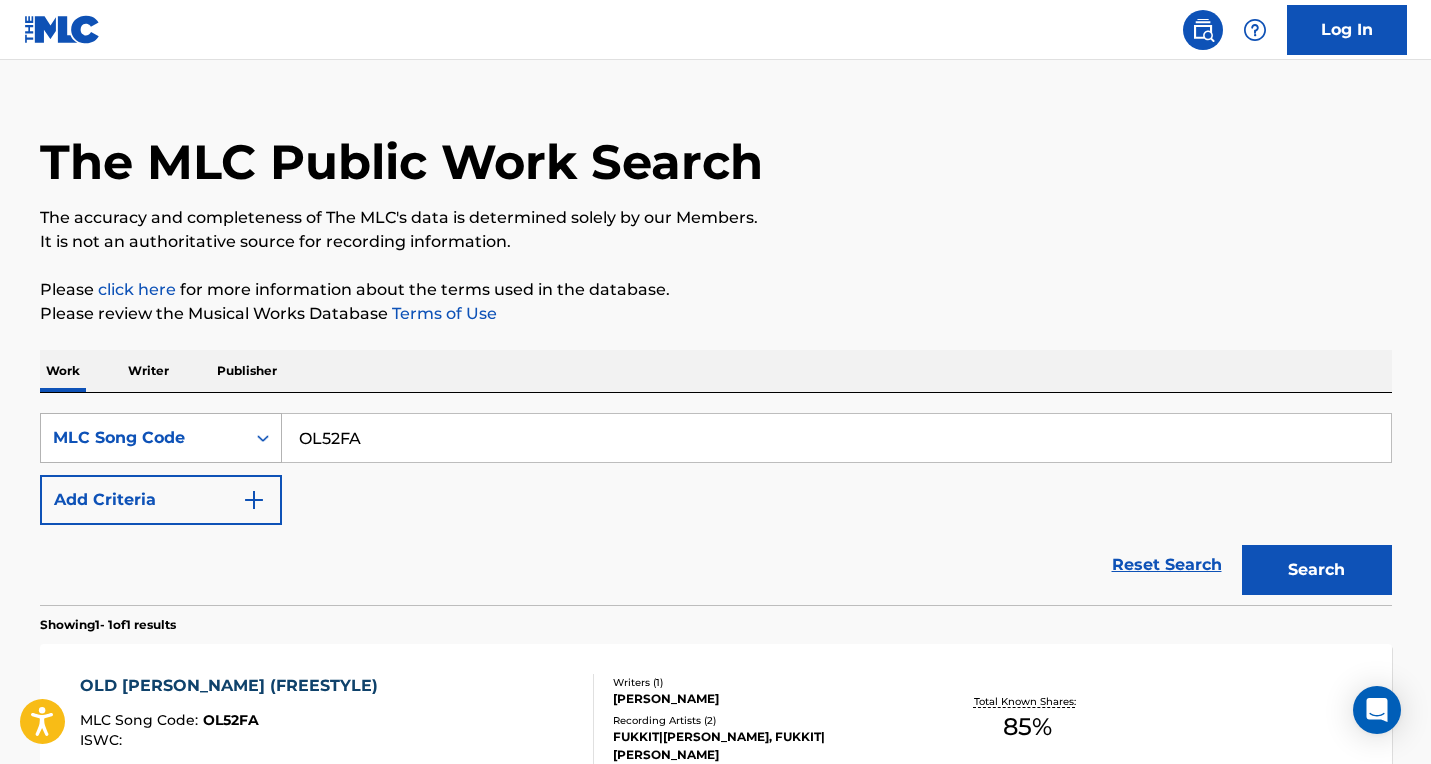 drag, startPoint x: 399, startPoint y: 422, endPoint x: 168, endPoint y: 442, distance: 231.86418 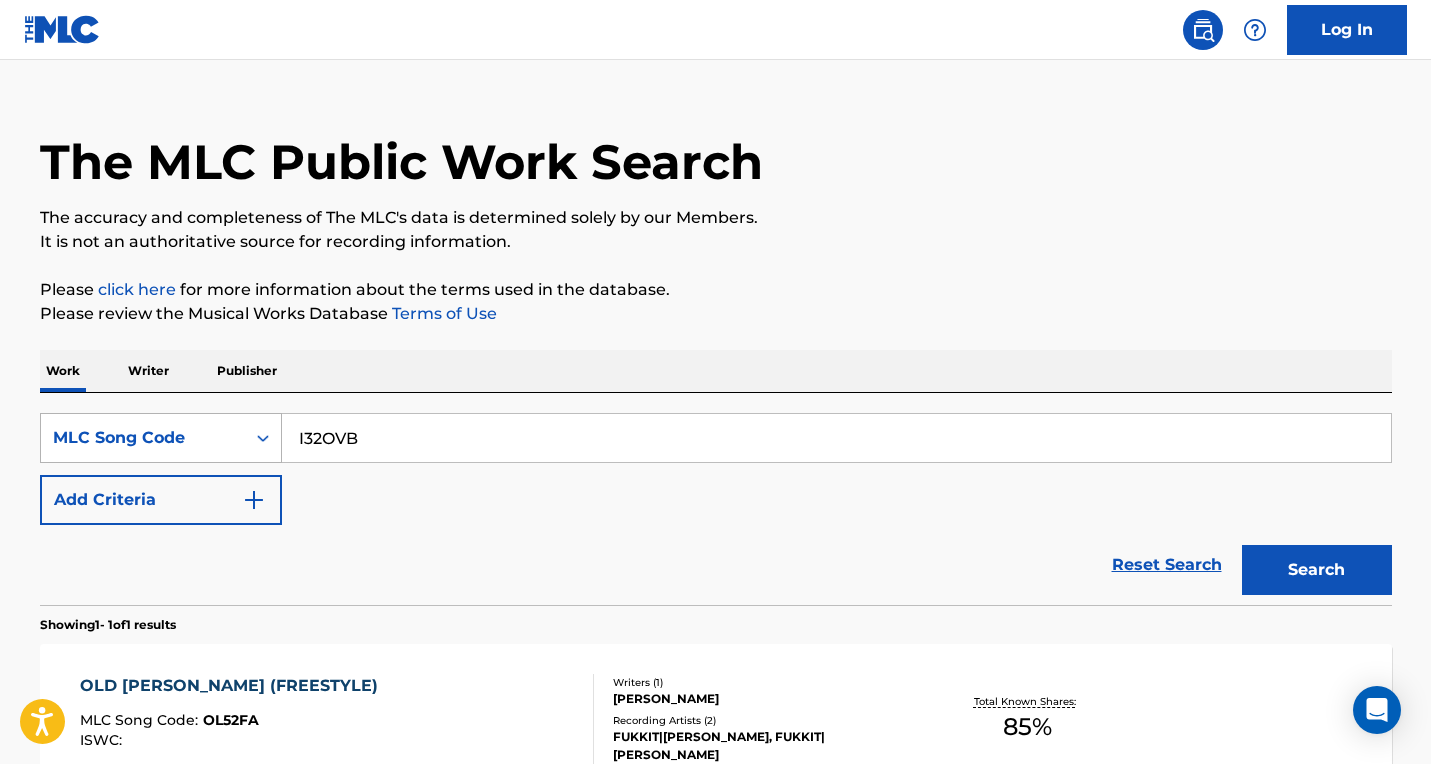 type on "I32OVB" 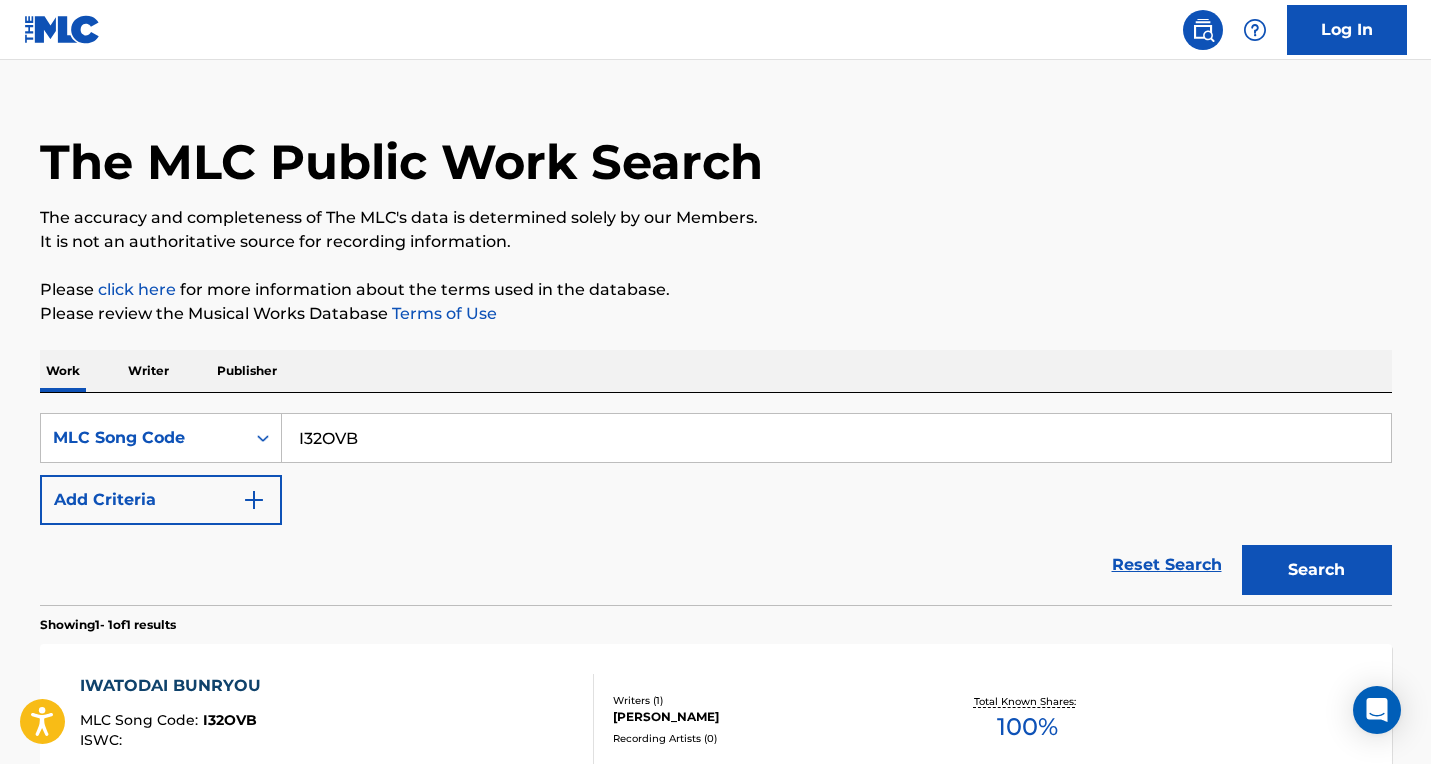 click on "IWATODAI BUNRYOU MLC Song Code : I32OVB ISWC :" at bounding box center (337, 719) 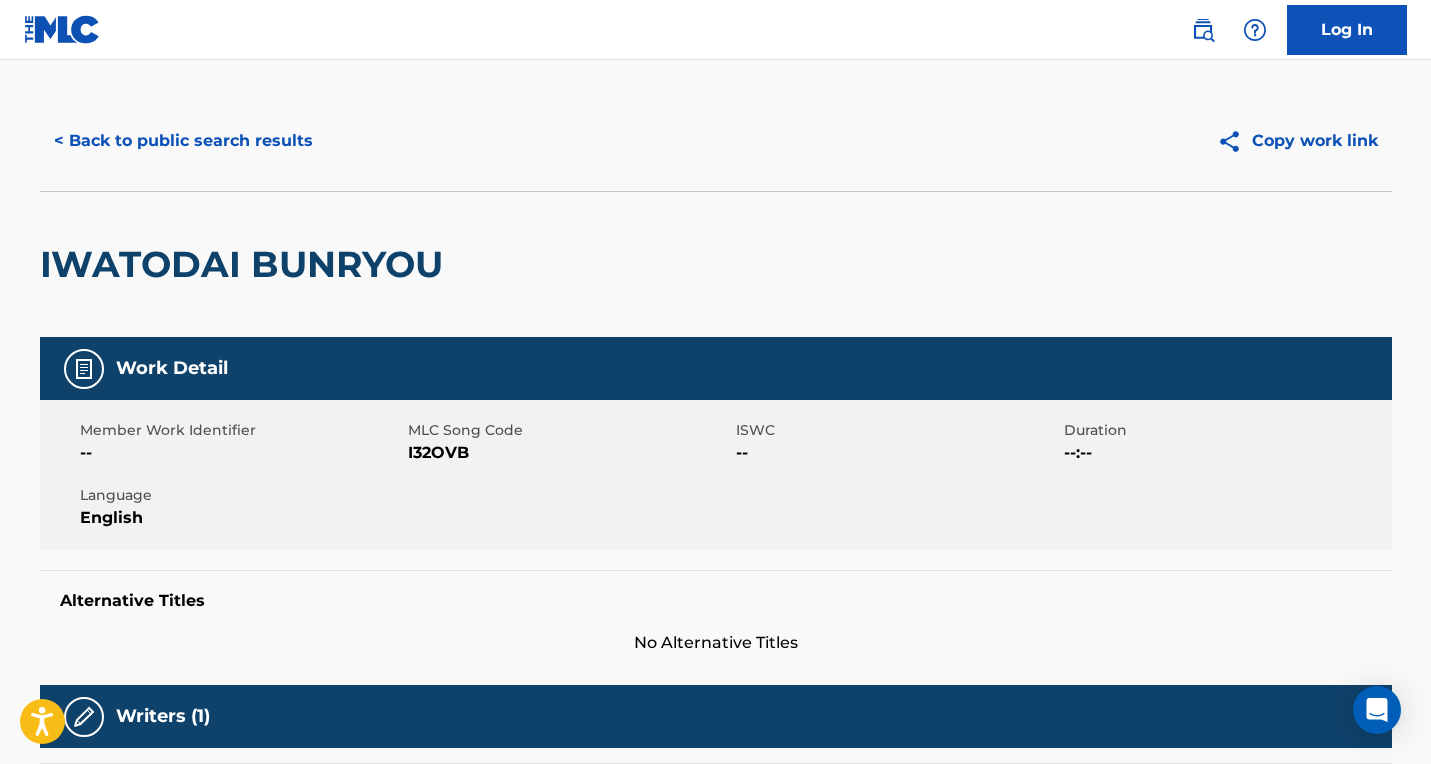 scroll, scrollTop: 200, scrollLeft: 0, axis: vertical 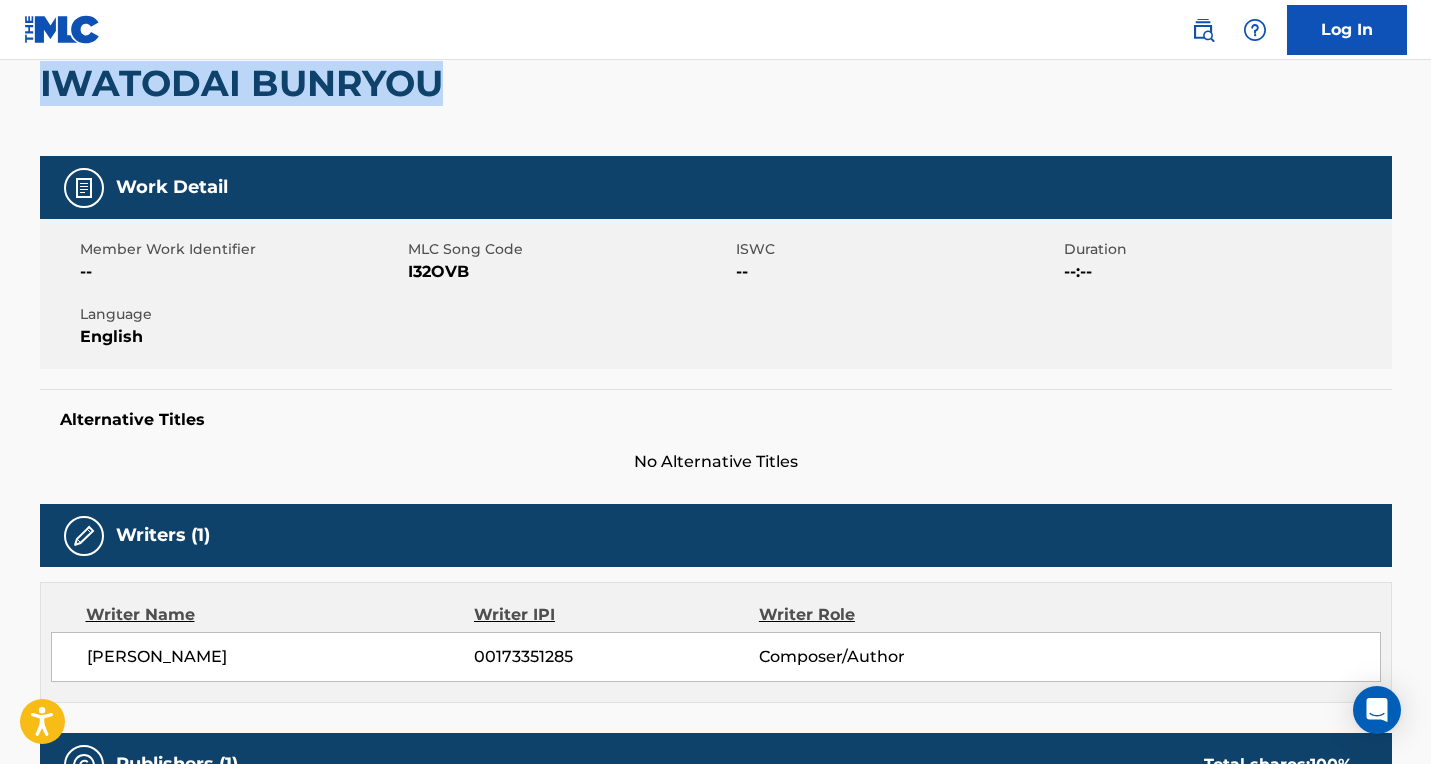 drag, startPoint x: 164, startPoint y: 86, endPoint x: 2, endPoint y: 89, distance: 162.02777 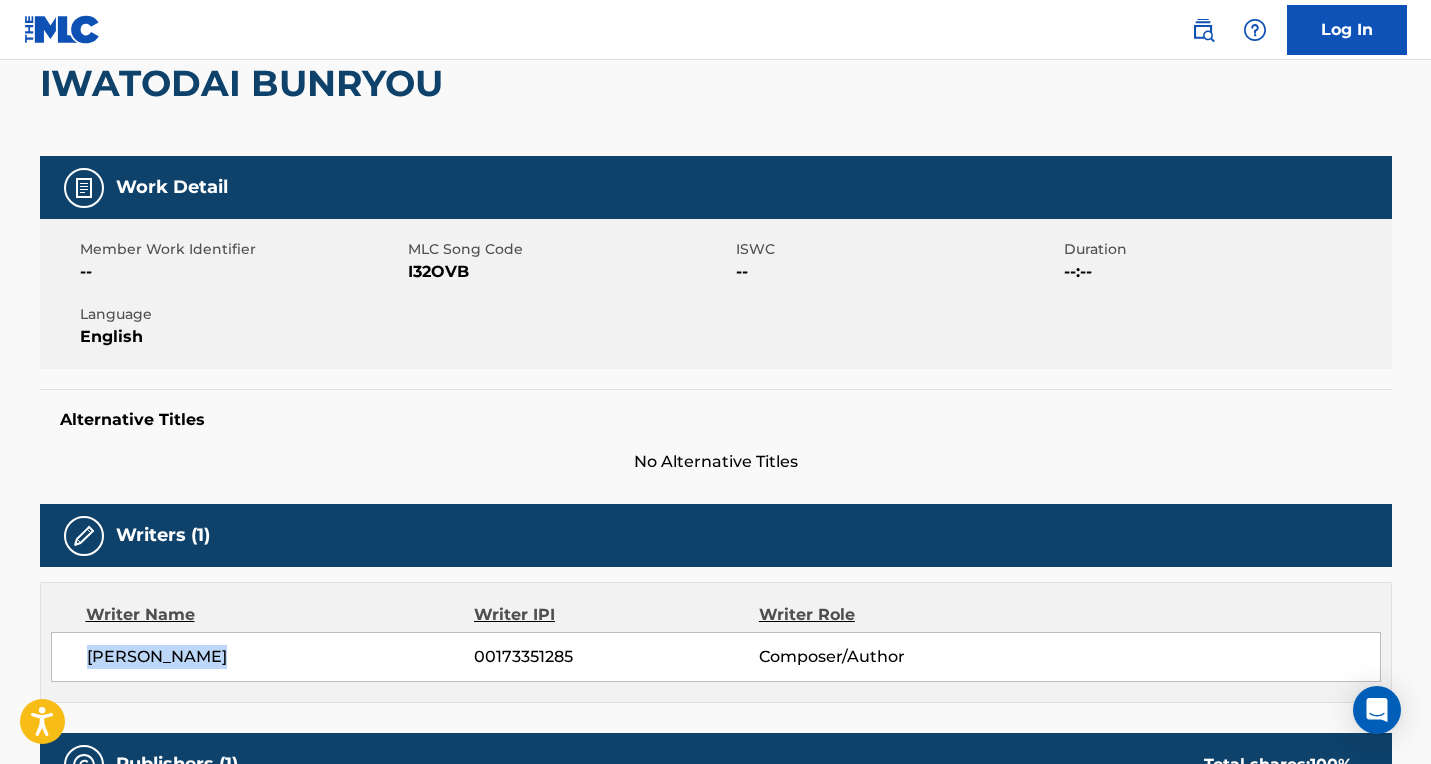 drag, startPoint x: 241, startPoint y: 669, endPoint x: 51, endPoint y: 665, distance: 190.0421 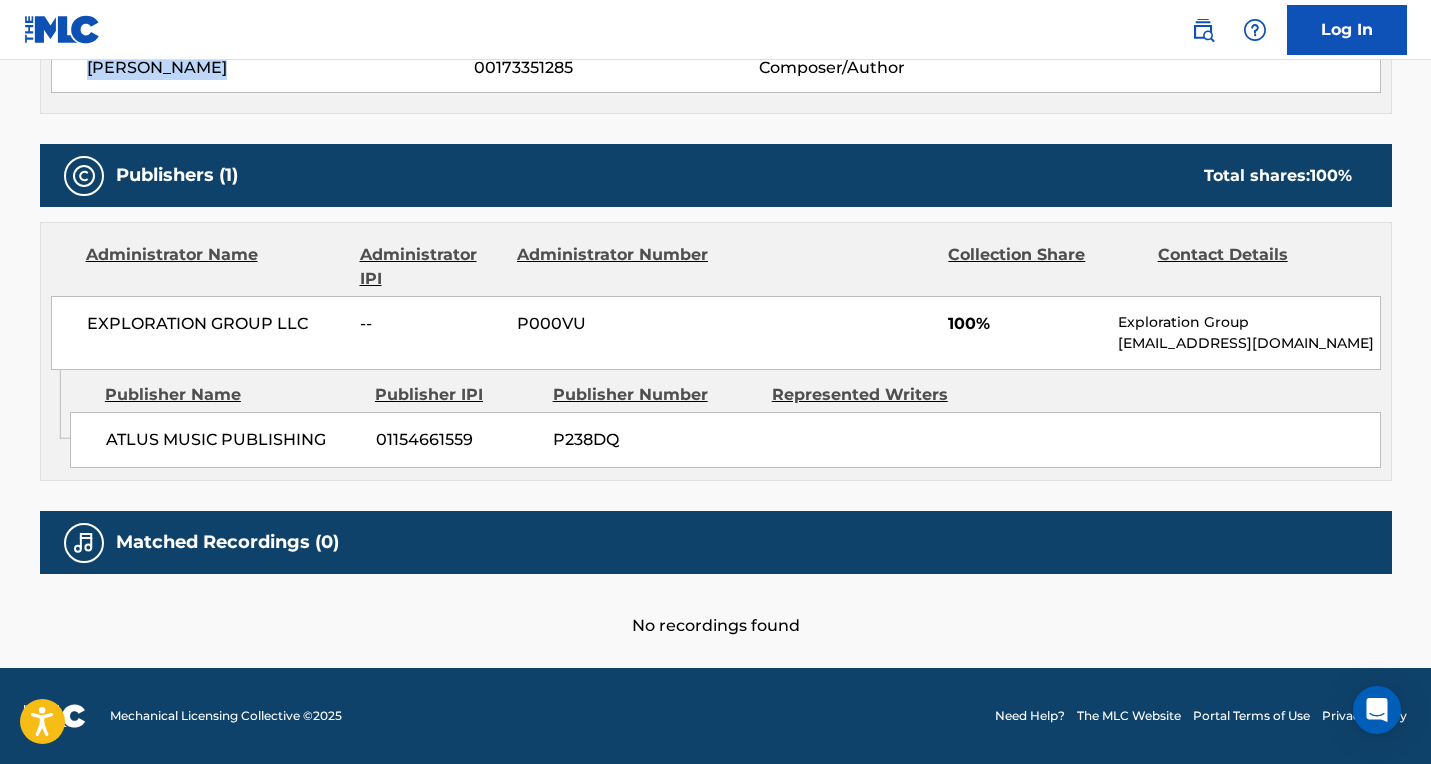 scroll, scrollTop: 0, scrollLeft: 0, axis: both 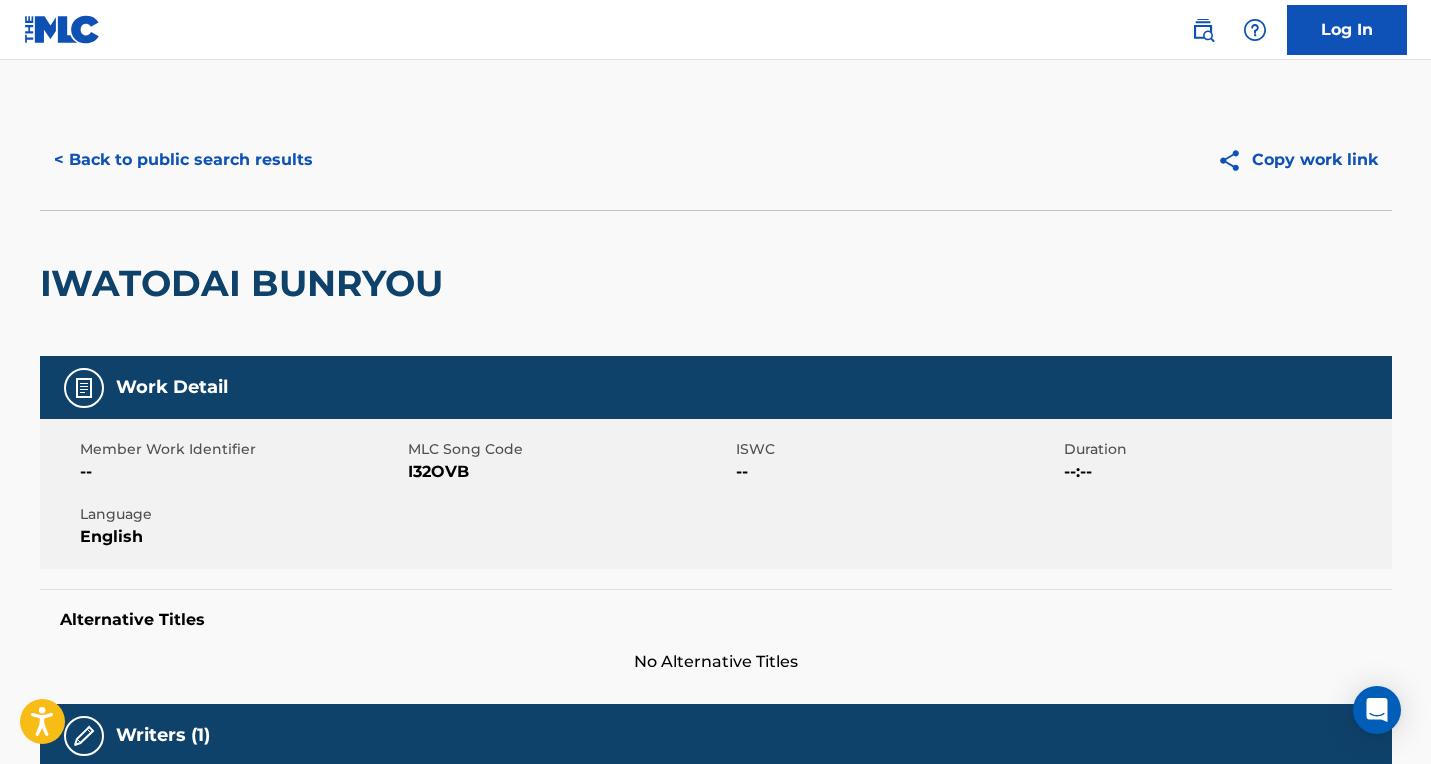 click on "< Back to public search results" at bounding box center [183, 160] 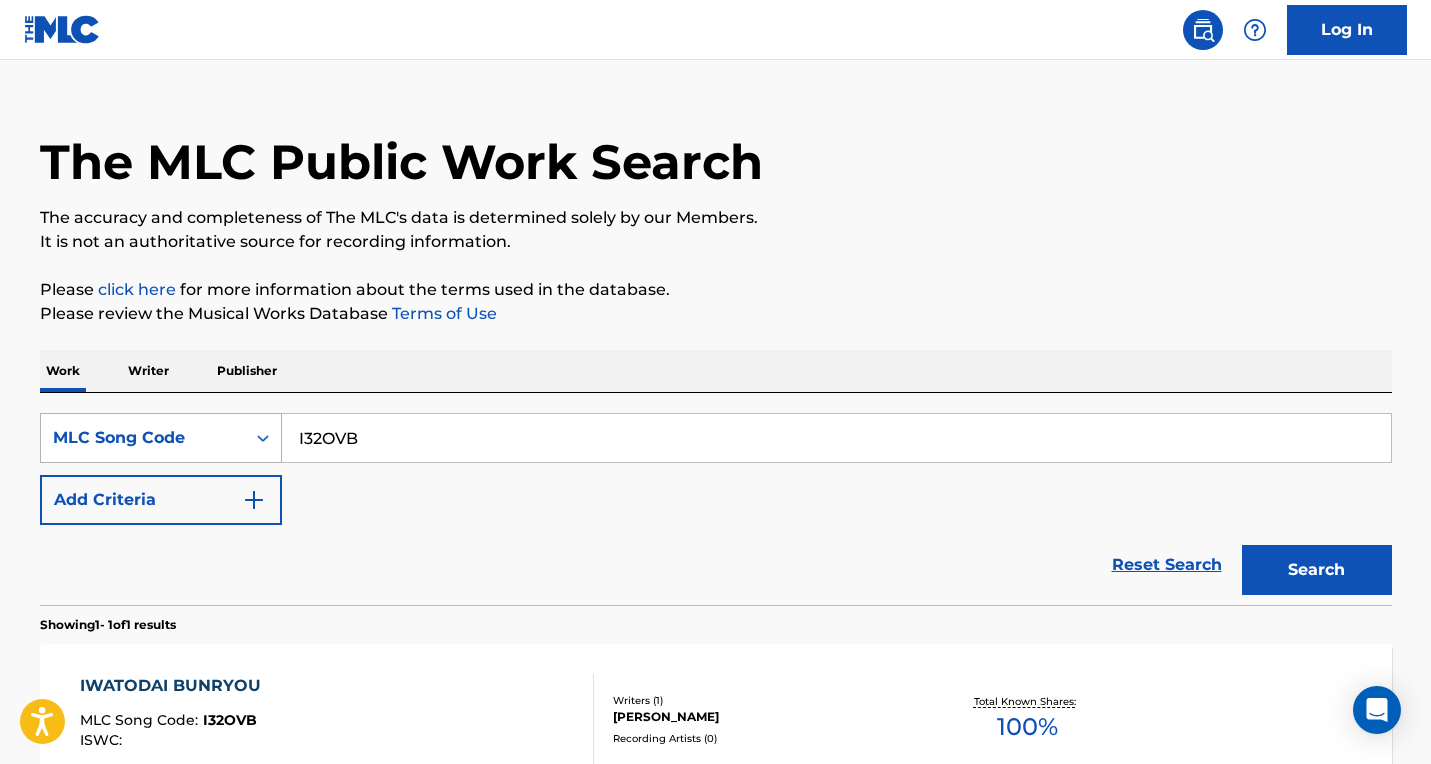 click on "SearchWithCriteria0fd58bdd-9063-4009-b22b-eb6fe7264b88 MLC Song Code I32OVB" at bounding box center (716, 438) 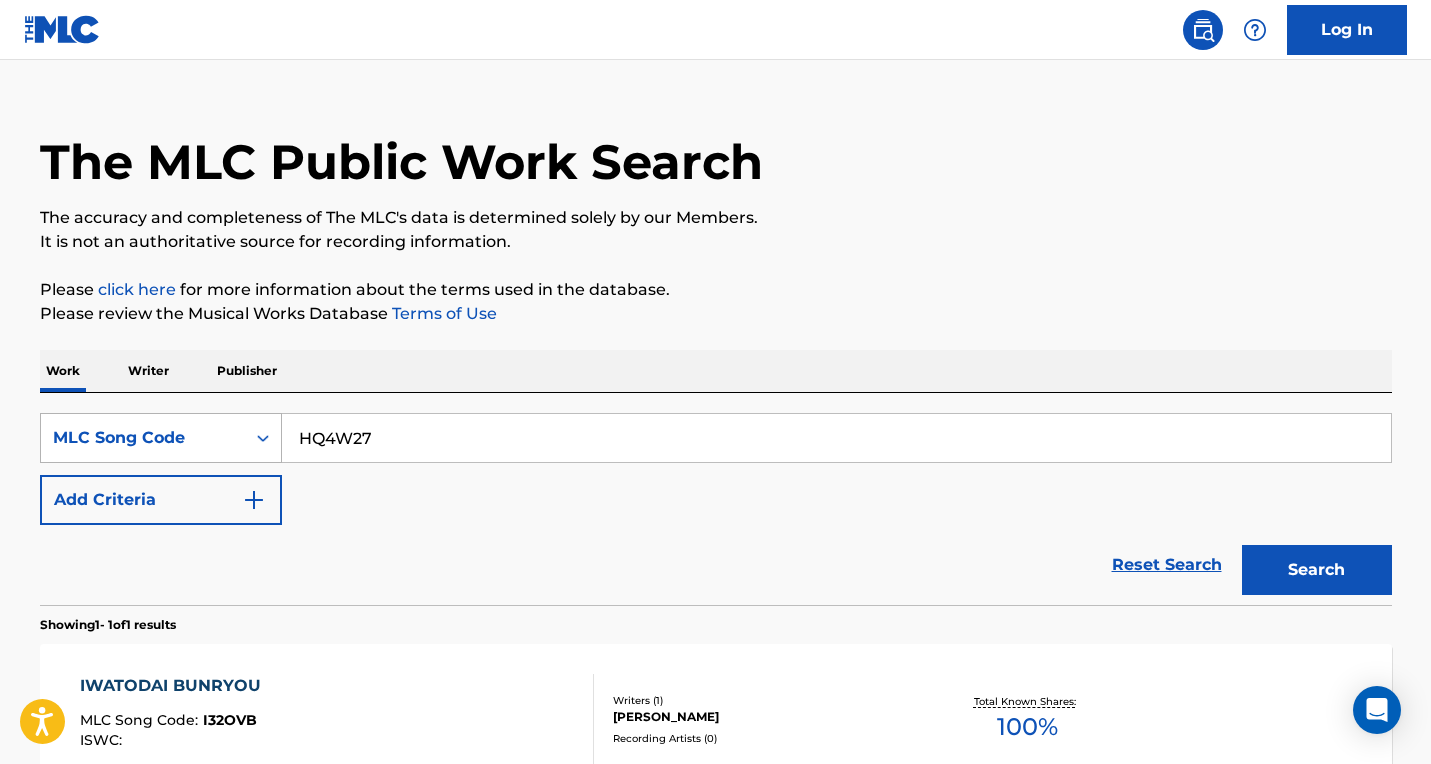 type on "HQ4W27" 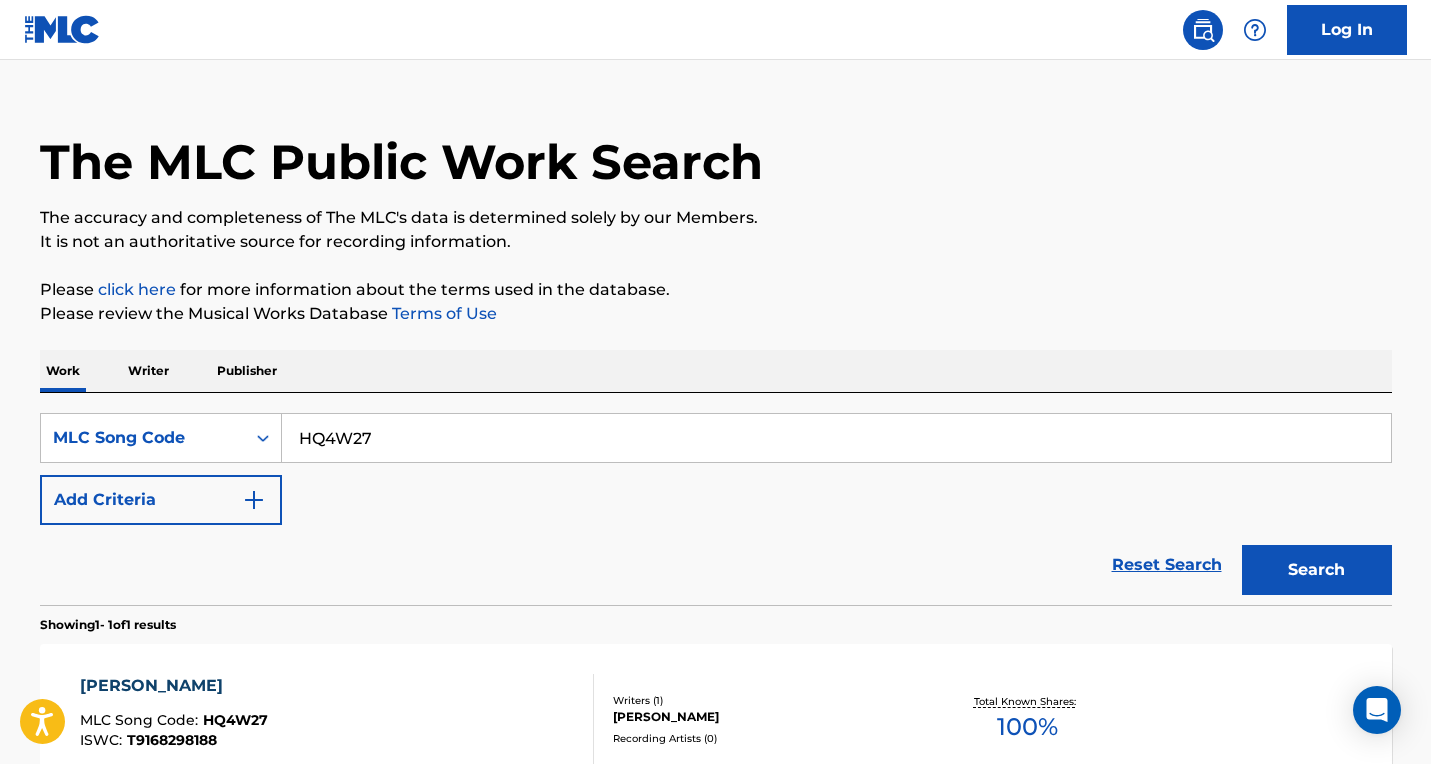 click on "HITORI SHIZUKA MLC Song Code : HQ4W27 ISWC : T9168298188" at bounding box center [174, 719] 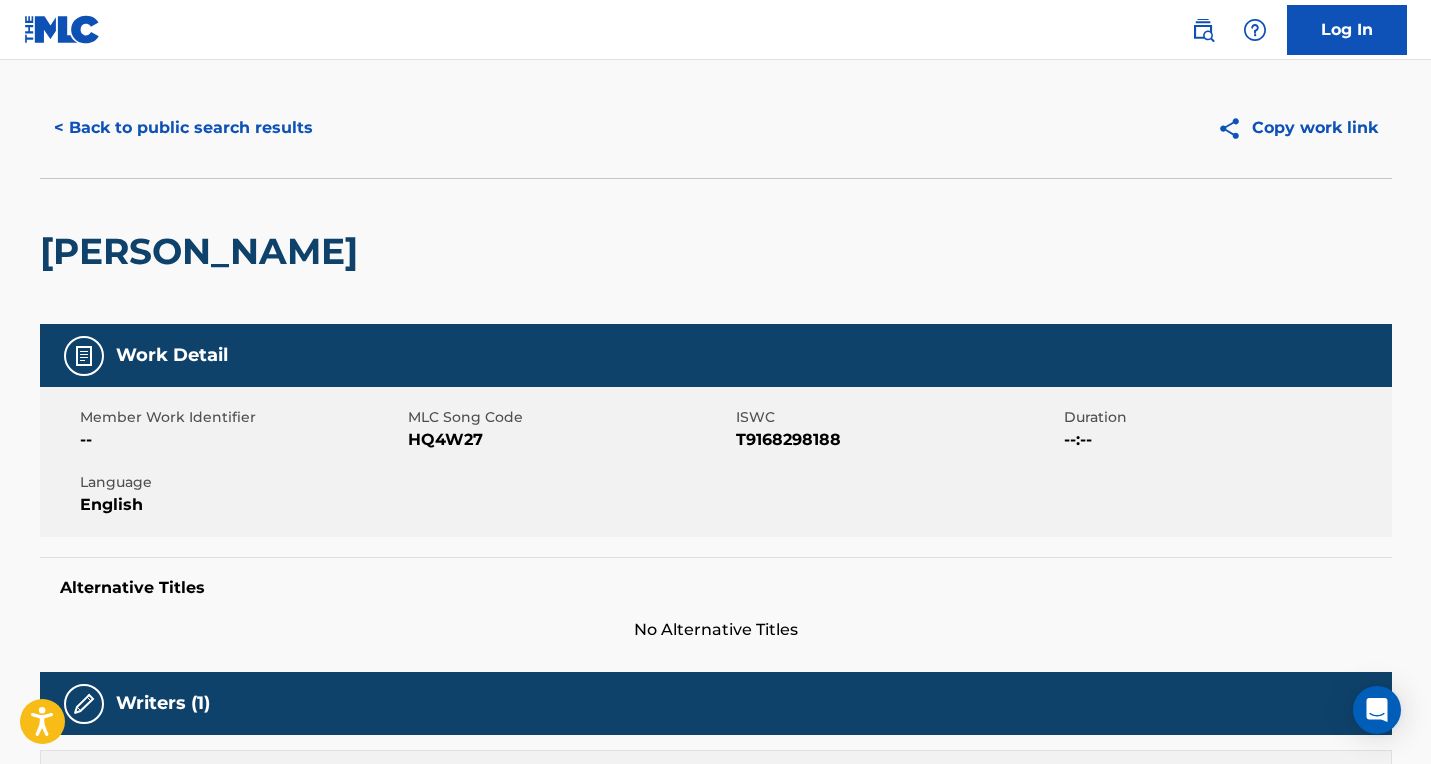 scroll, scrollTop: 0, scrollLeft: 0, axis: both 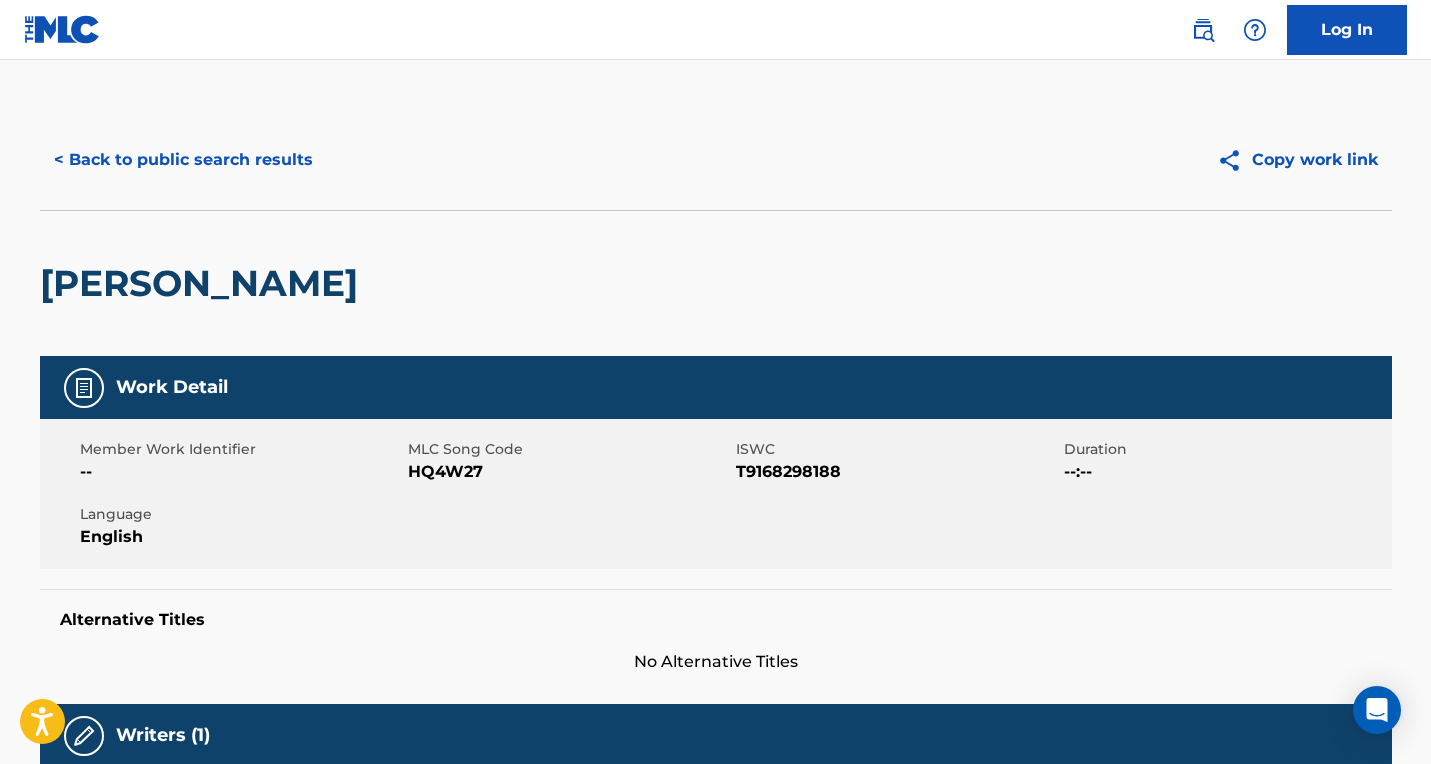 drag, startPoint x: 402, startPoint y: 261, endPoint x: 43, endPoint y: 297, distance: 360.8005 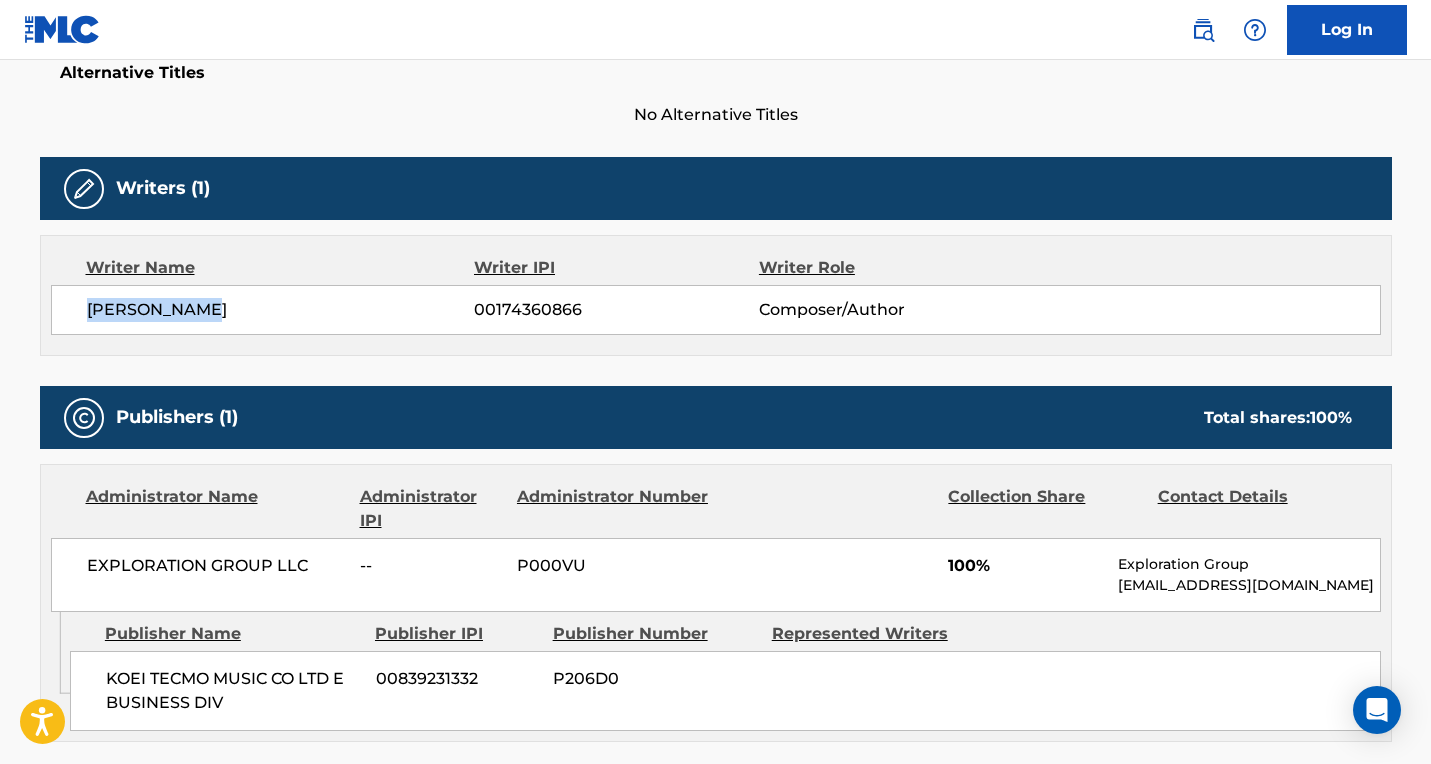 click on "[PERSON_NAME] 00174360866 Composer/Author" at bounding box center [716, 310] 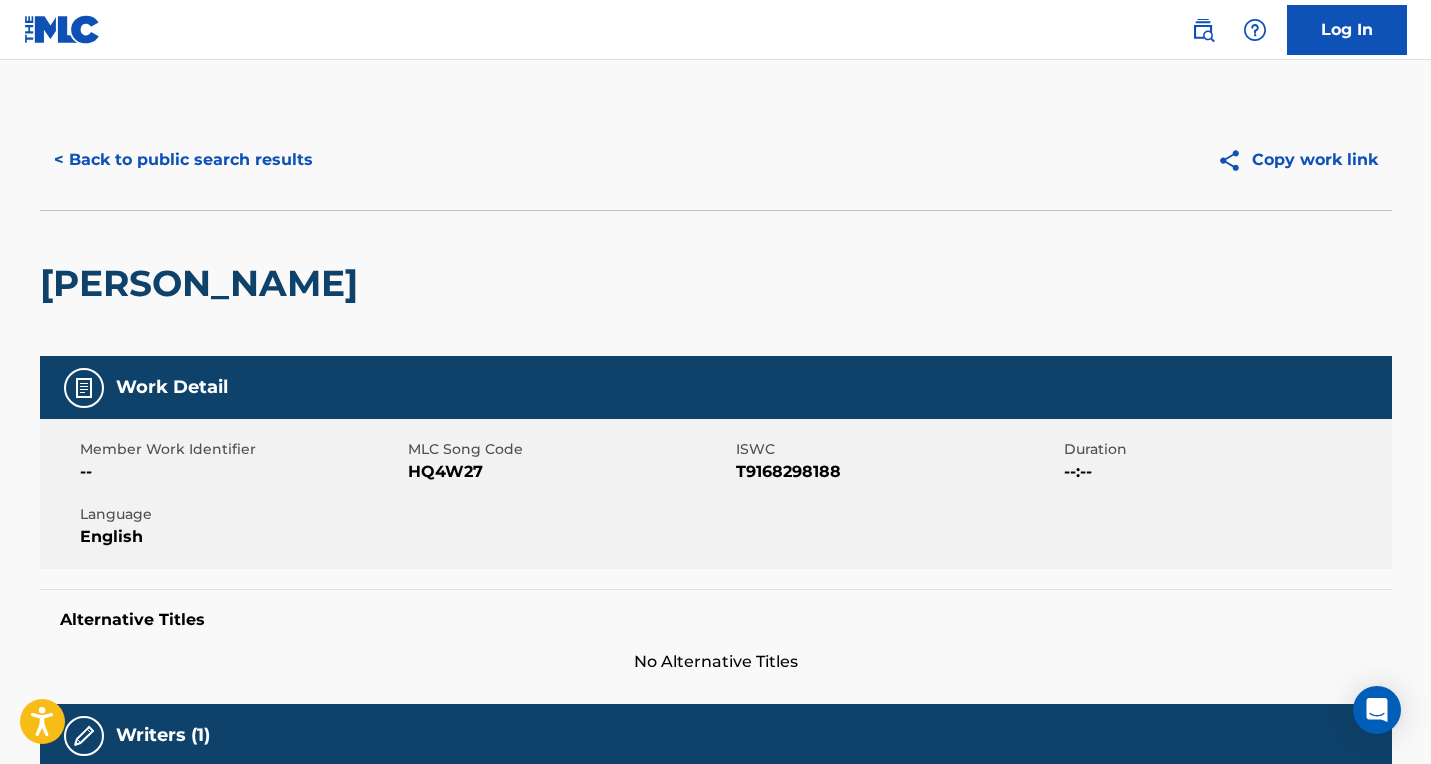 click on "< Back to public search results" at bounding box center [183, 160] 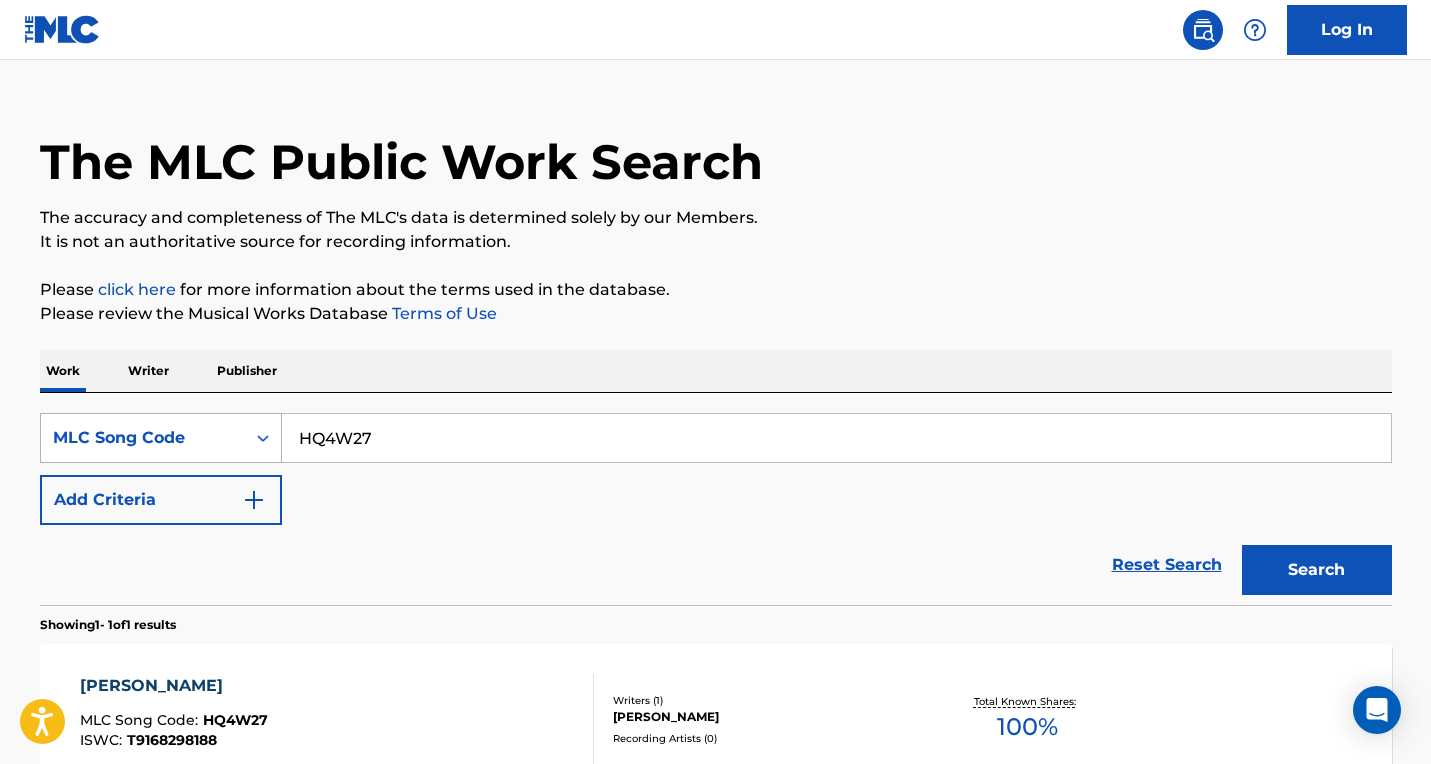 click on "SearchWithCriteria0fd58bdd-9063-4009-b22b-eb6fe7264b88 MLC Song Code HQ4W27" at bounding box center (716, 438) 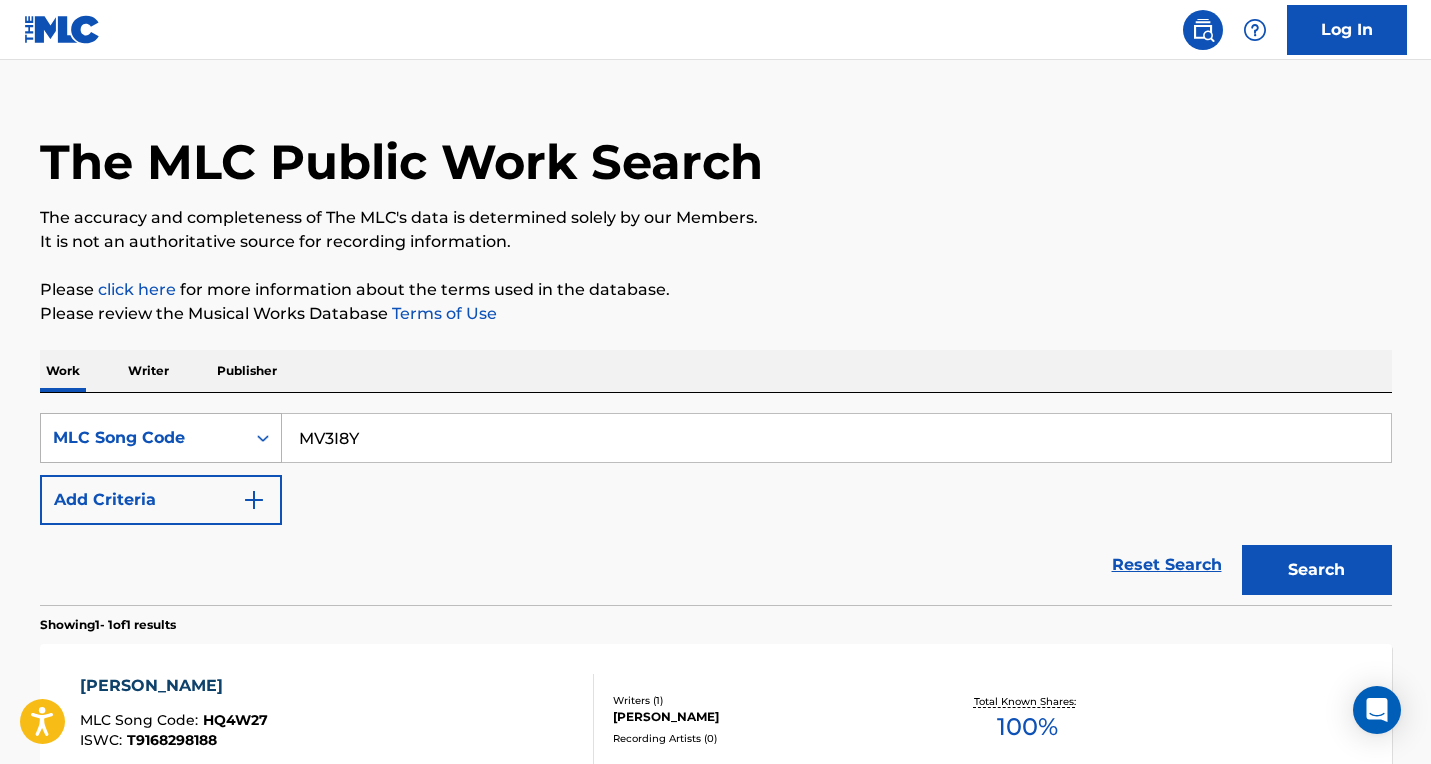 type on "MV3I8Y" 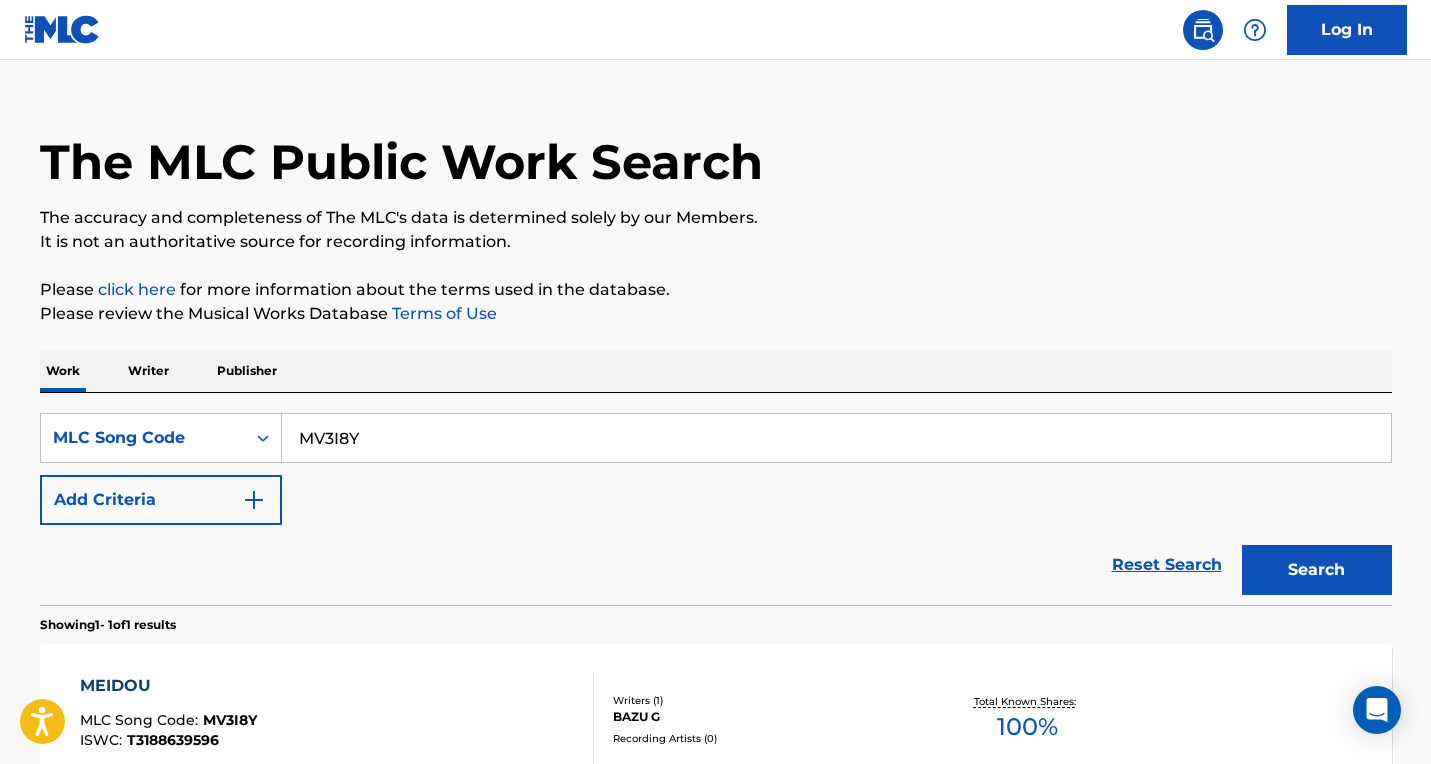 click on "MEIDOU MLC Song Code : MV3I8Y ISWC : T3188639596 Writers ( 1 ) BAZU G Recording Artists ( 0 ) Total Known Shares: 100 %" at bounding box center [716, 719] 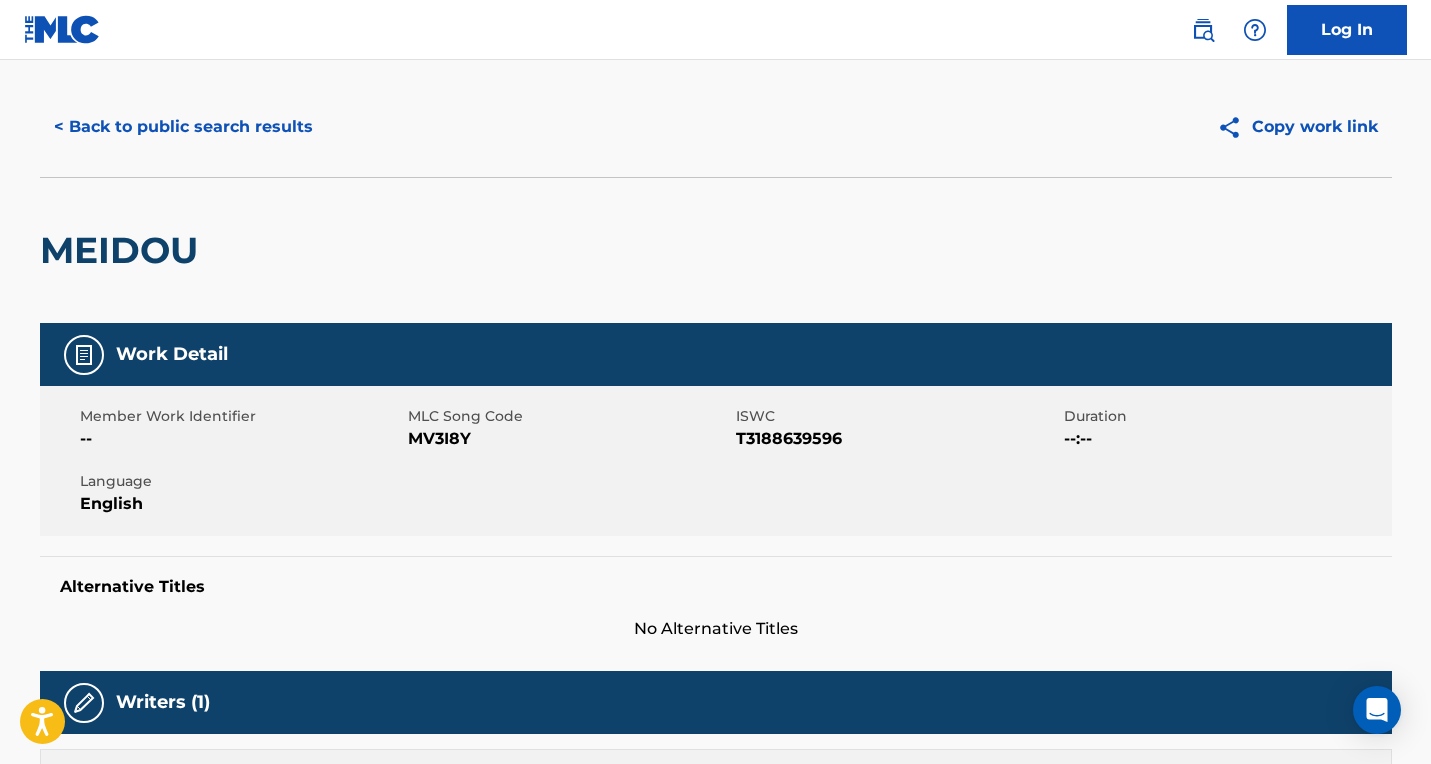 scroll, scrollTop: 142, scrollLeft: 0, axis: vertical 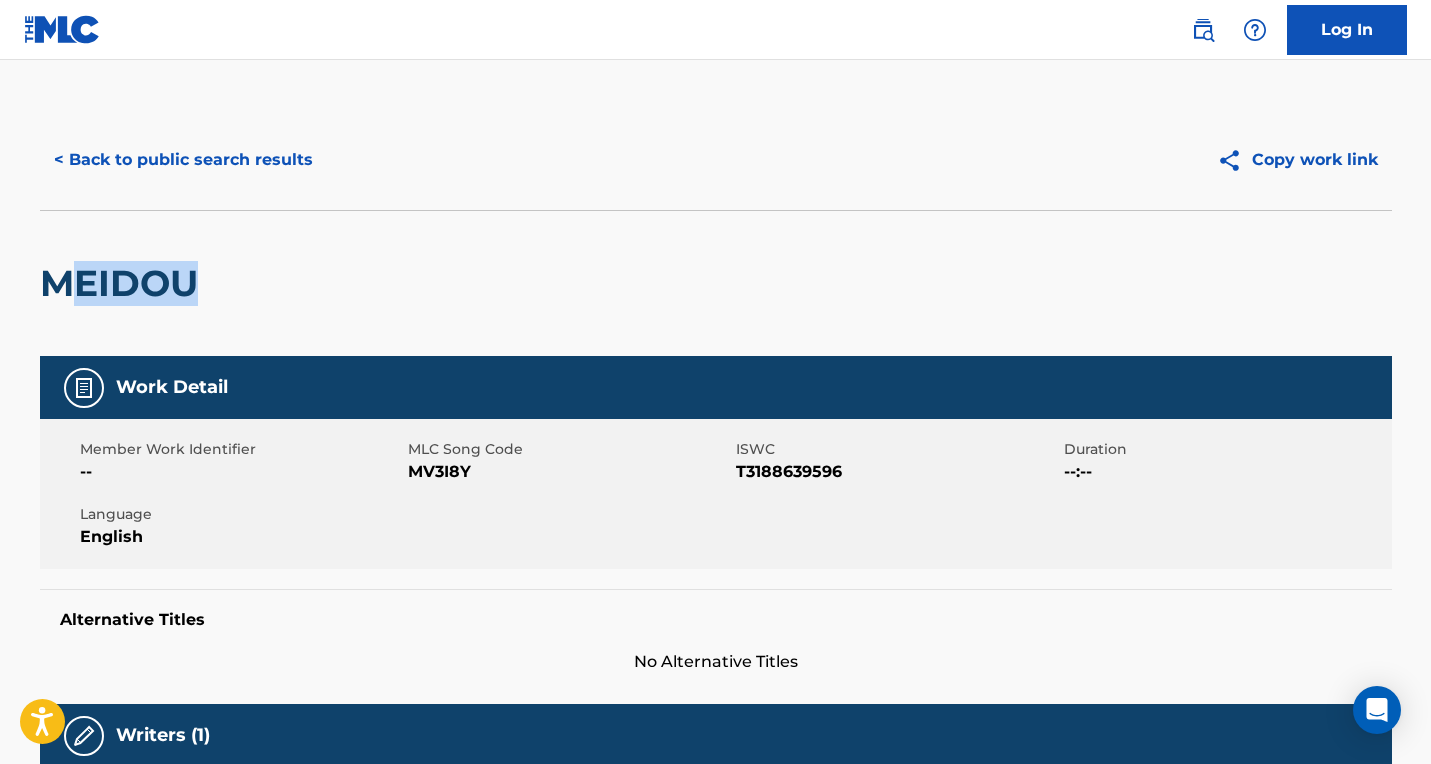 drag, startPoint x: 213, startPoint y: 283, endPoint x: 35, endPoint y: 284, distance: 178.0028 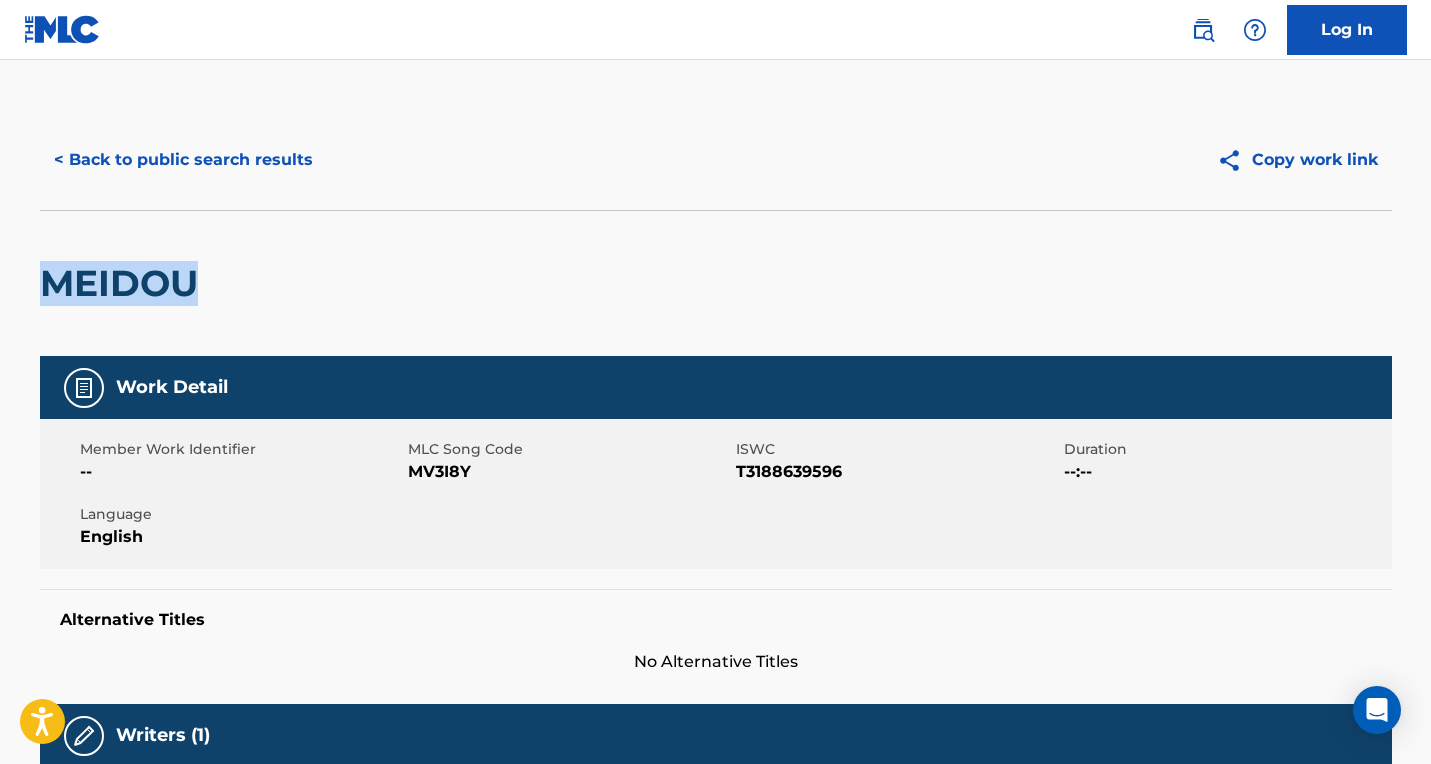 scroll, scrollTop: 310, scrollLeft: 0, axis: vertical 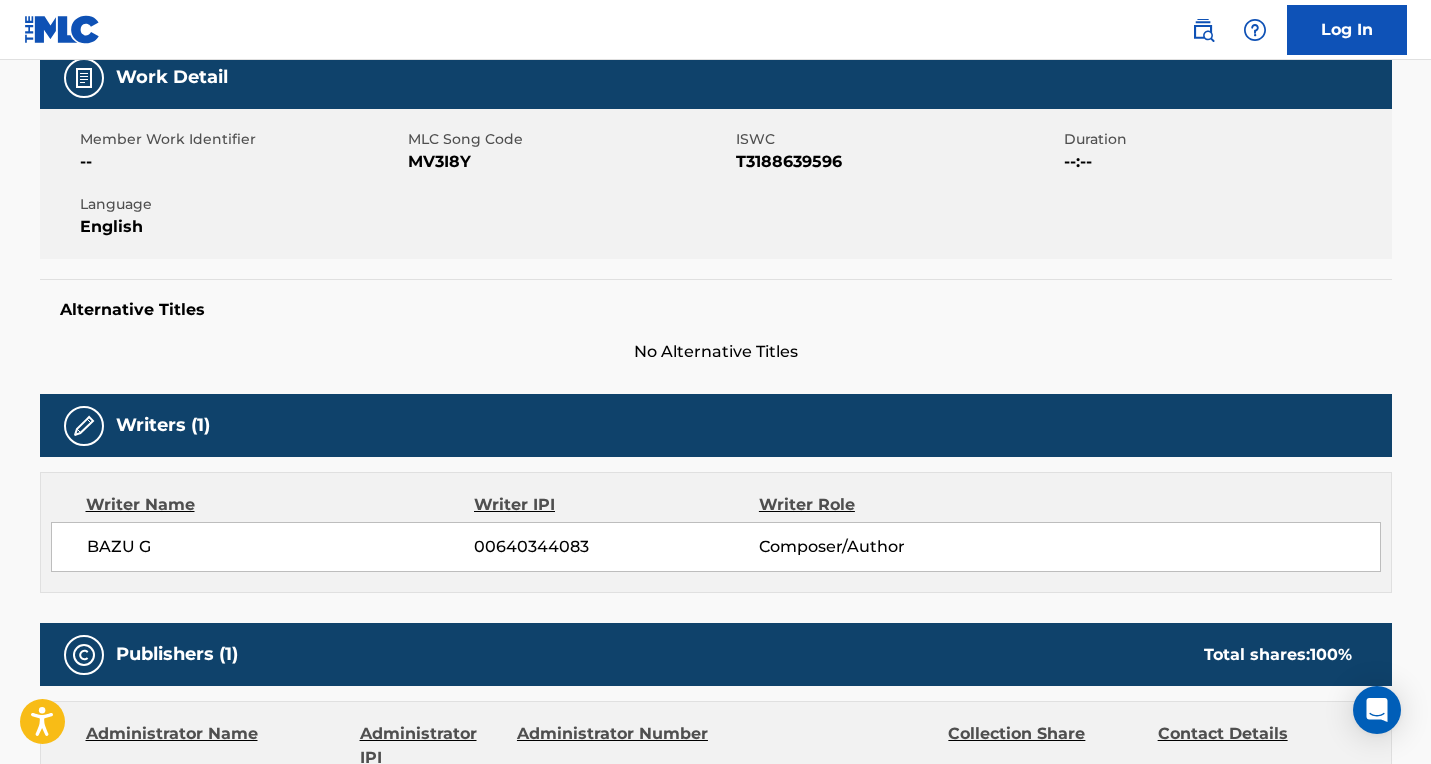drag, startPoint x: 162, startPoint y: 544, endPoint x: 62, endPoint y: 544, distance: 100 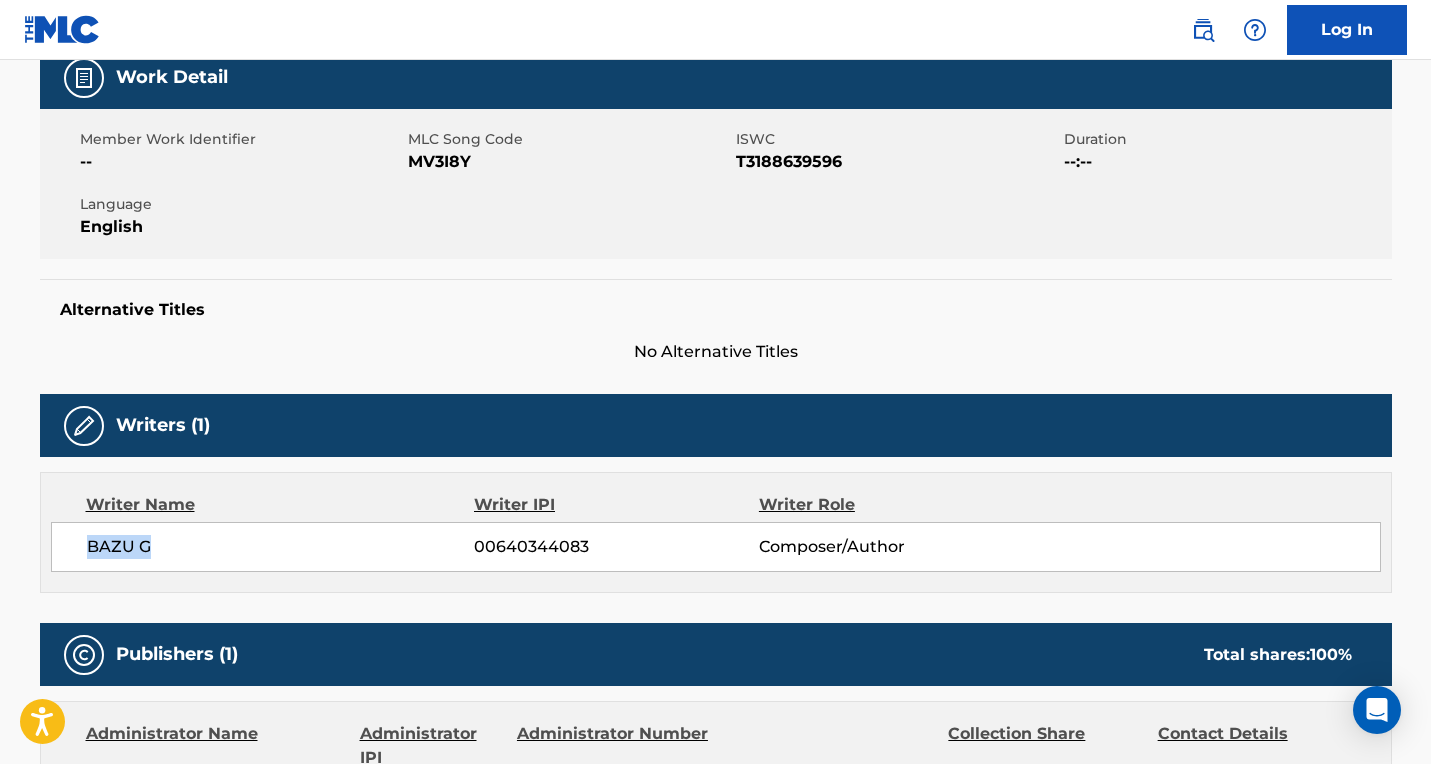 click on "< Back to public search results" at bounding box center (183, -150) 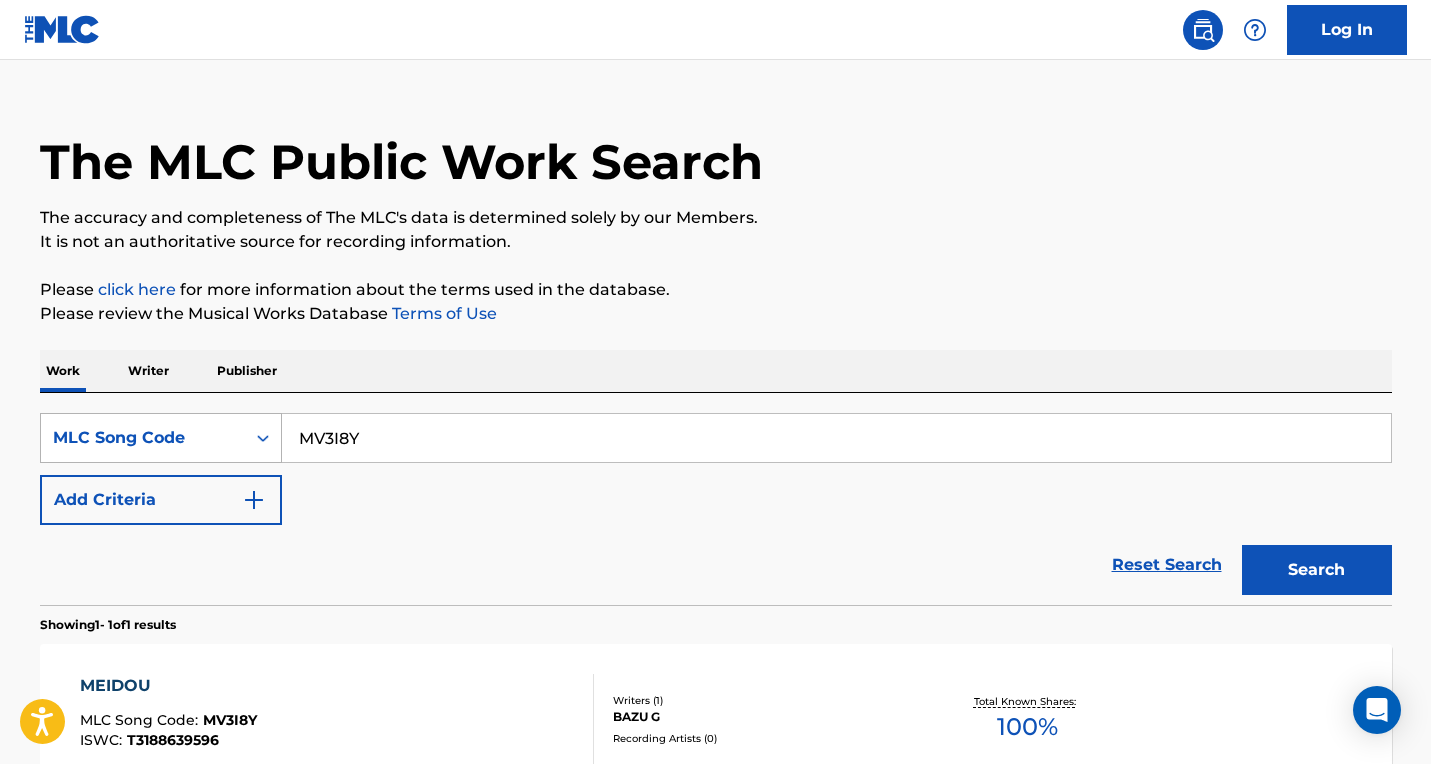 drag, startPoint x: 295, startPoint y: 428, endPoint x: 218, endPoint y: 428, distance: 77 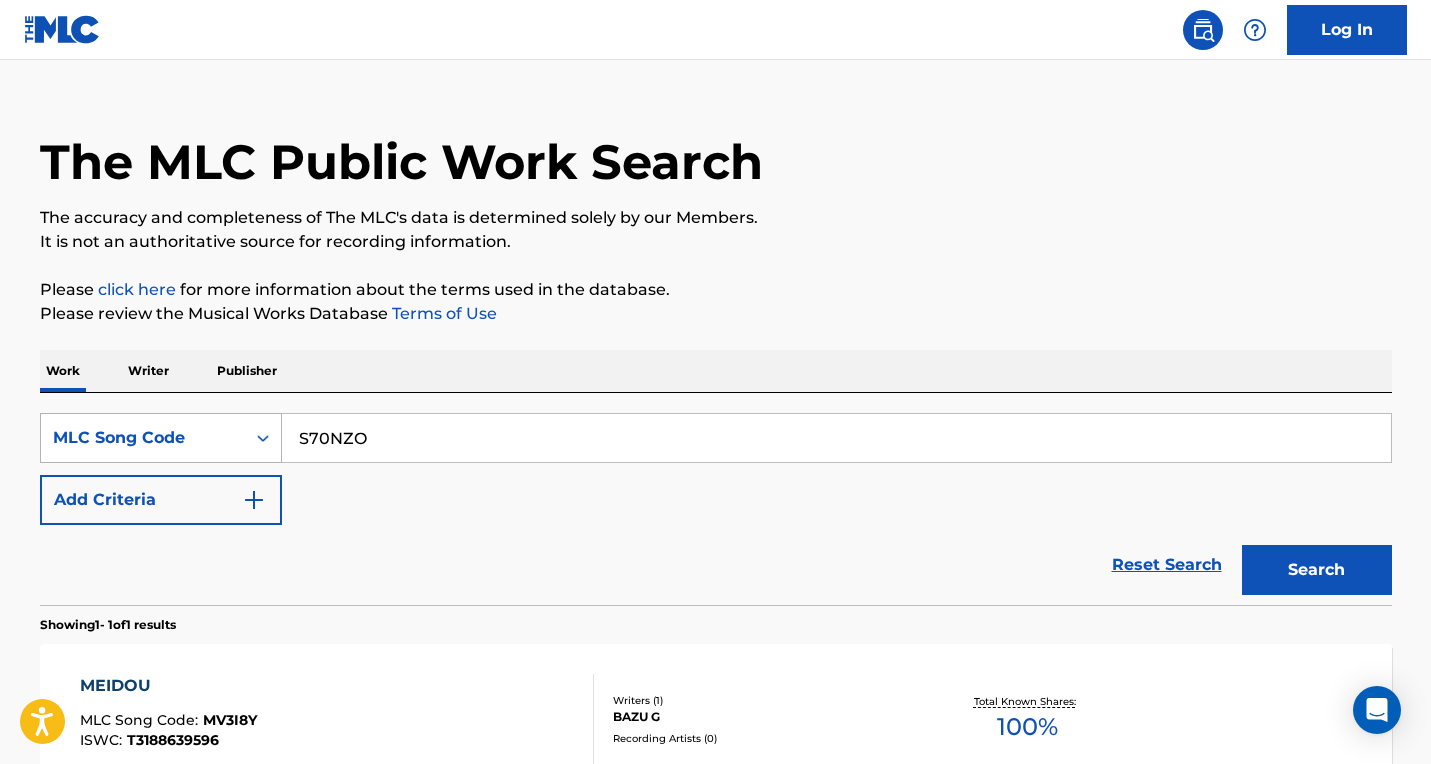 type on "S70NZO" 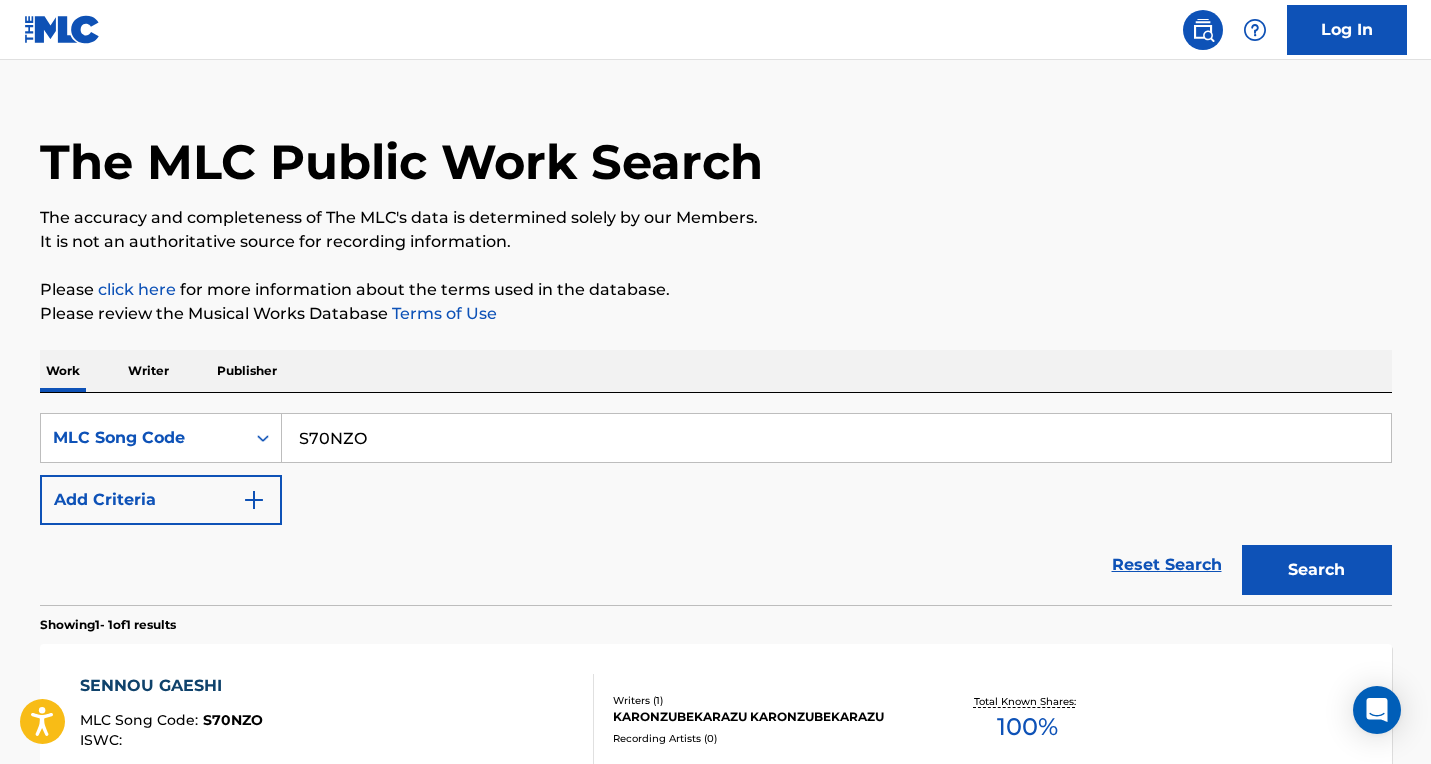 click on "SENNOU GAESHI MLC Song Code : S70NZO ISWC : Writers ( 1 ) [PERSON_NAME] Recording Artists ( 0 ) Total Known Shares: 100 %" at bounding box center (716, 719) 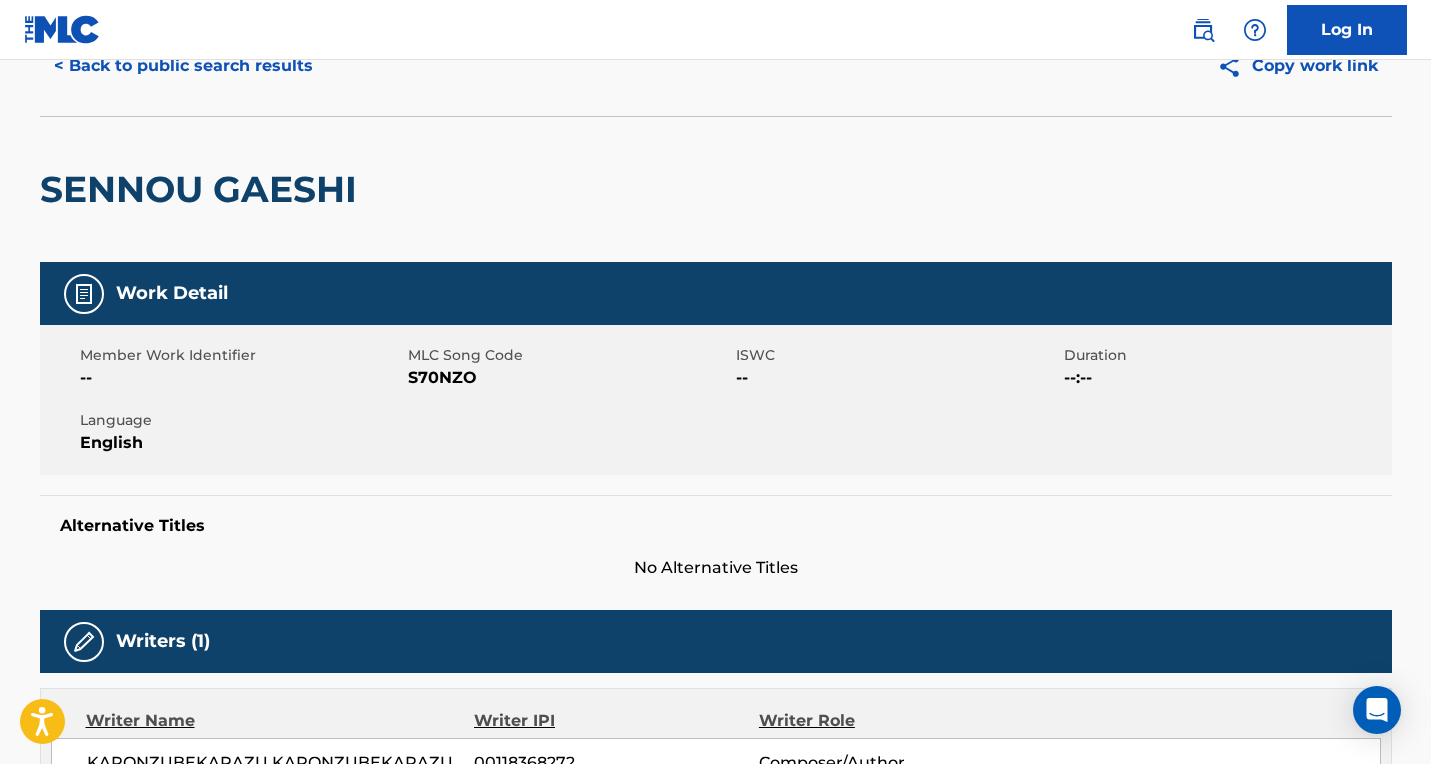 scroll, scrollTop: 160, scrollLeft: 0, axis: vertical 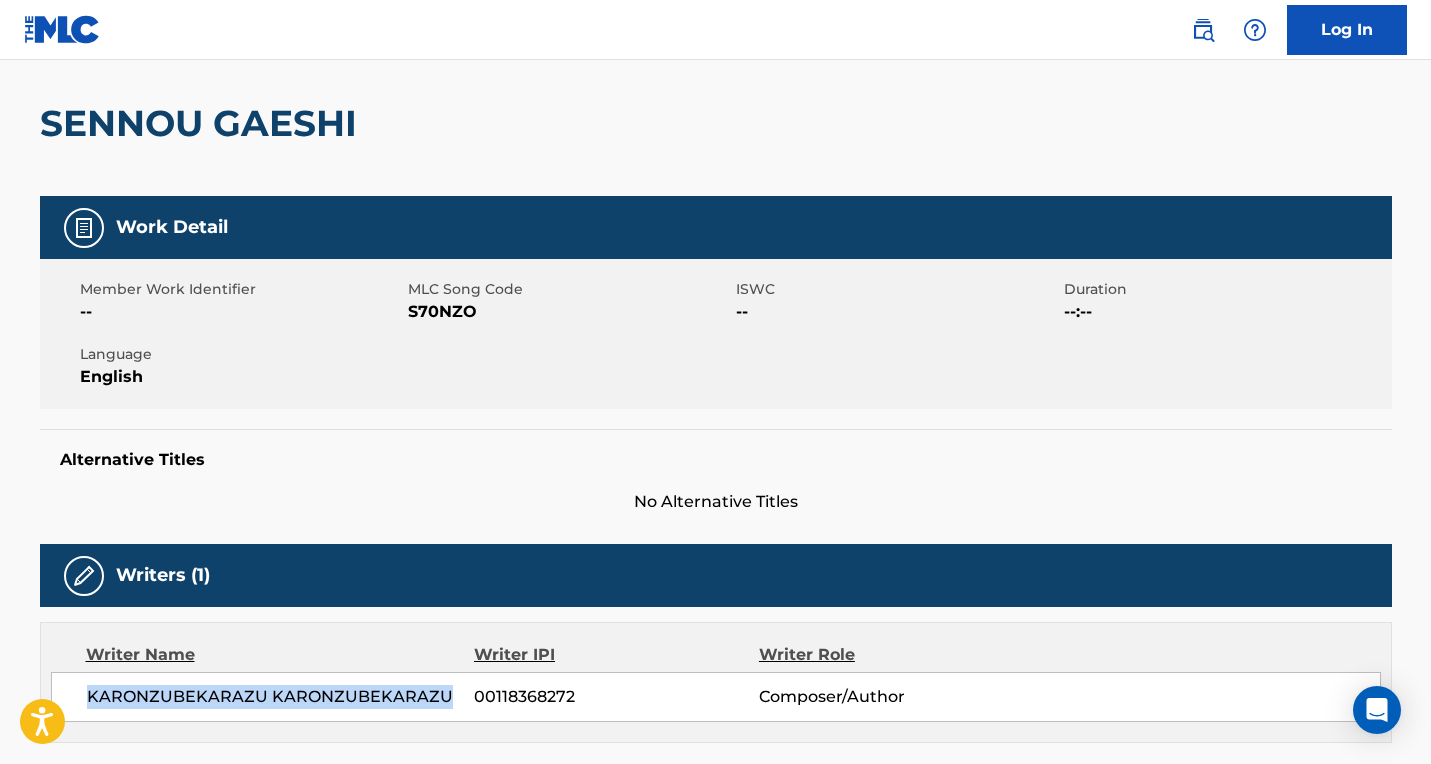 drag, startPoint x: 88, startPoint y: 688, endPoint x: 400, endPoint y: 421, distance: 410.64948 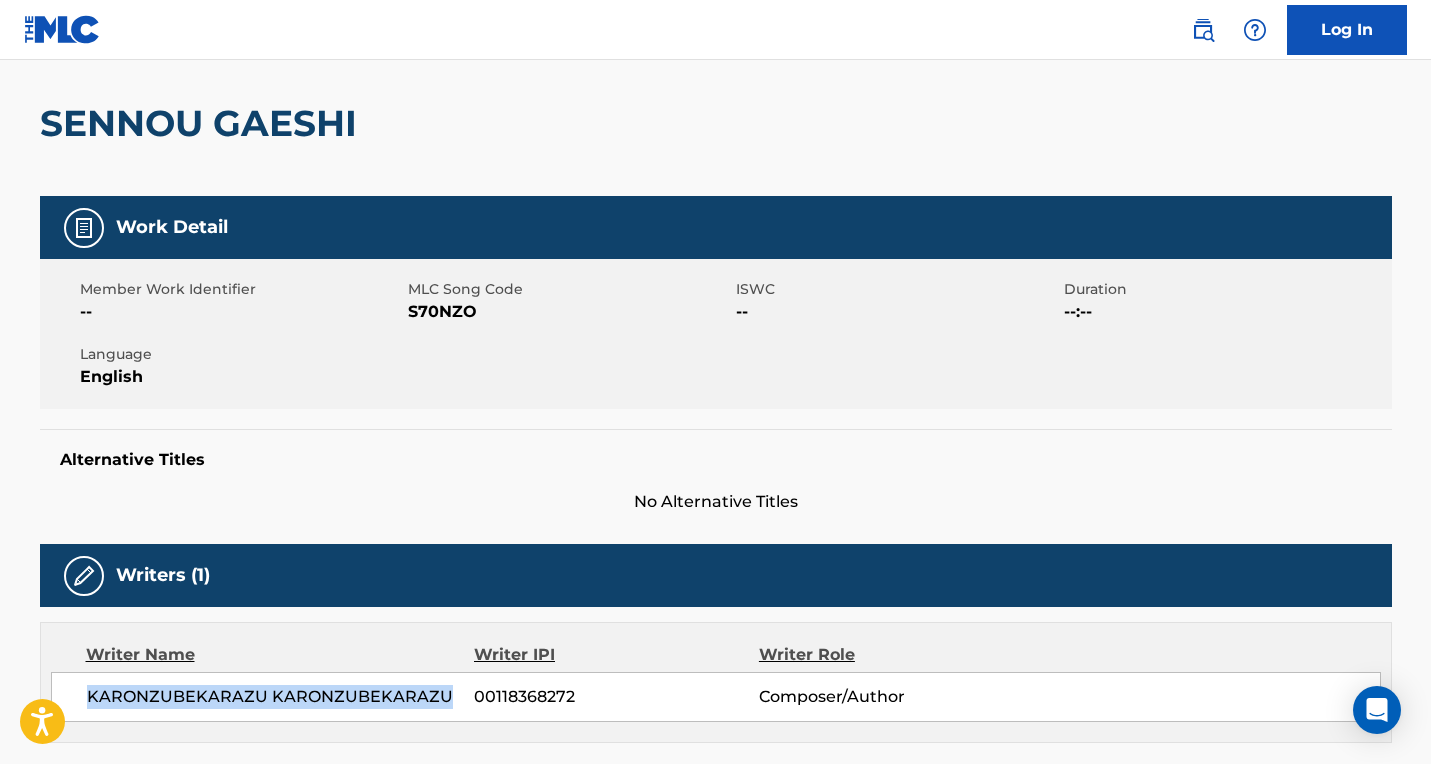 click on "< Back to public search results" at bounding box center (183, 0) 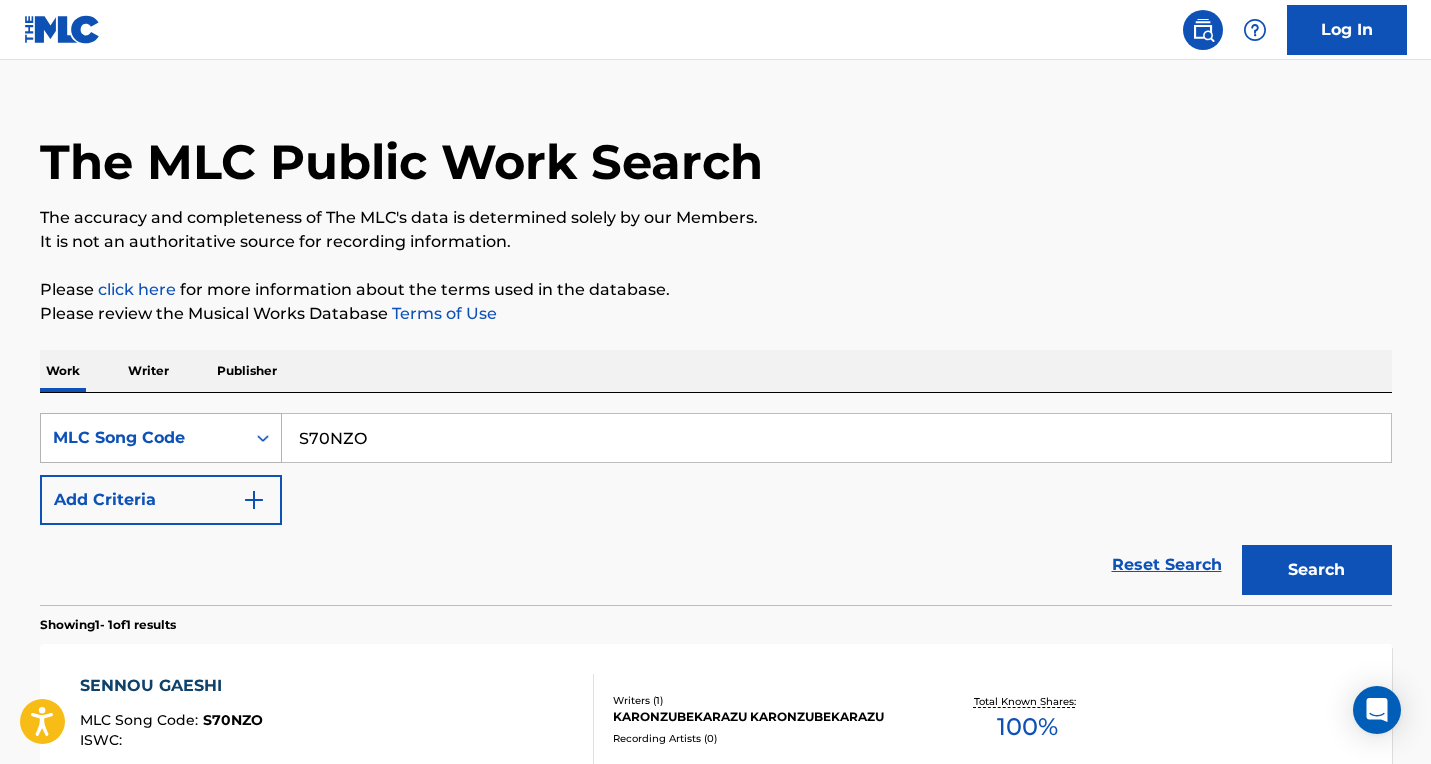 drag, startPoint x: 393, startPoint y: 440, endPoint x: 178, endPoint y: 440, distance: 215 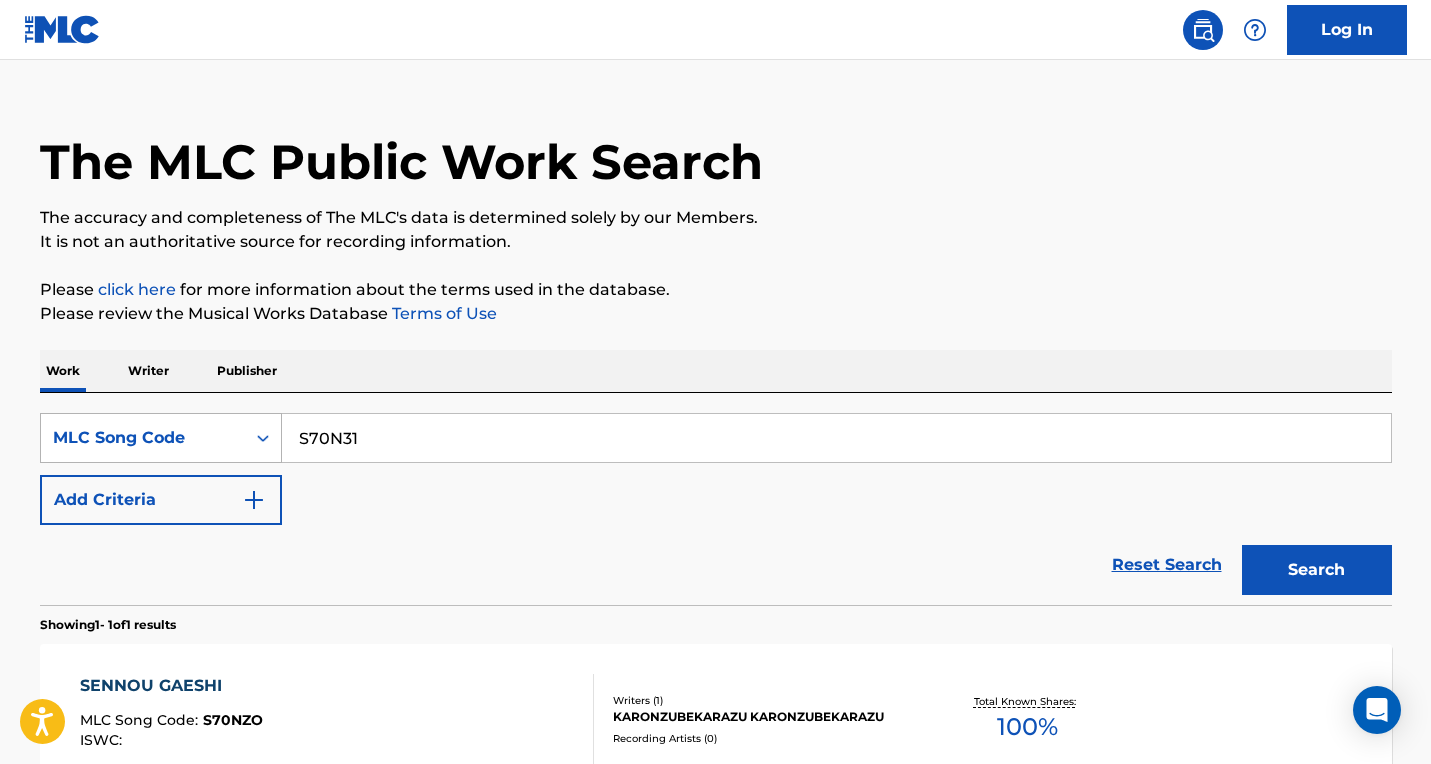 type on "S70N31" 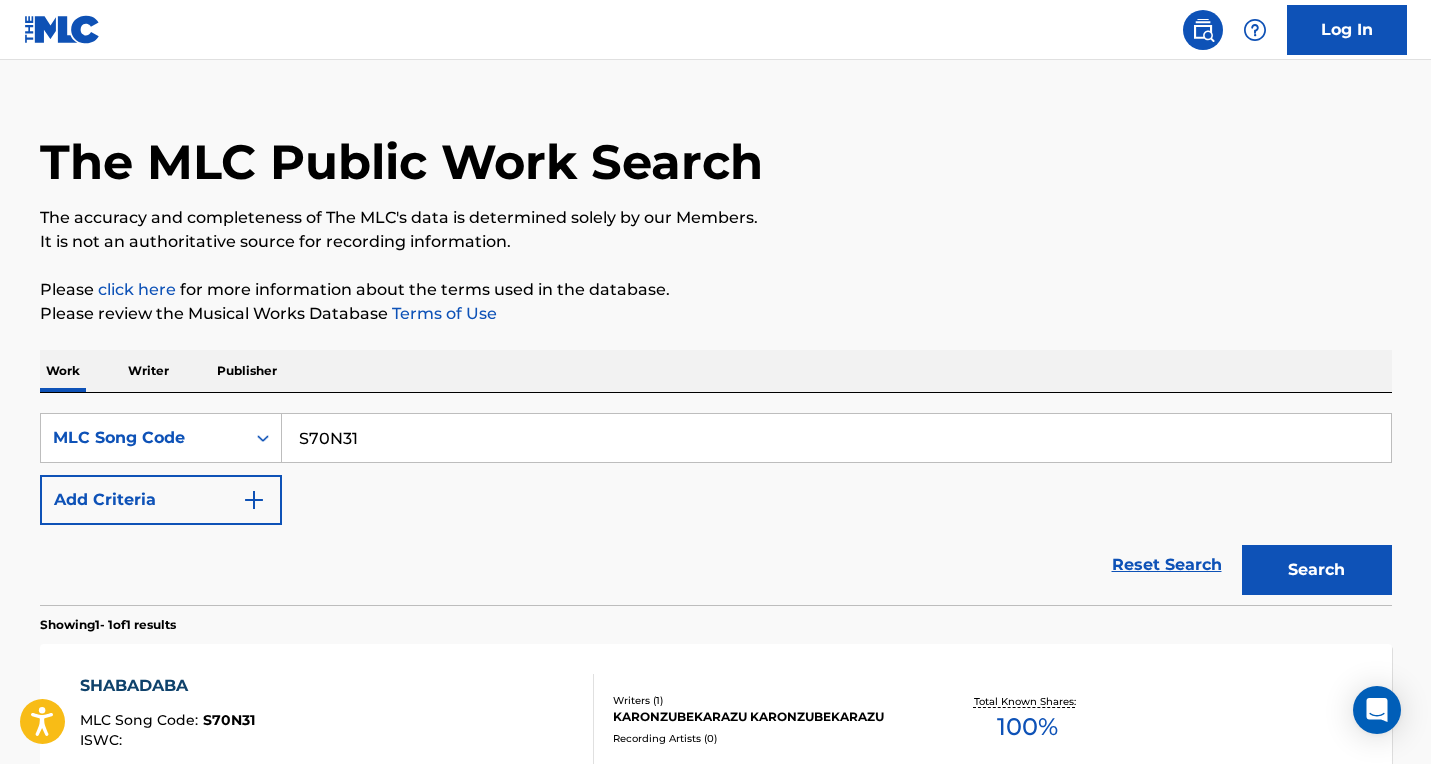 scroll, scrollTop: 133, scrollLeft: 0, axis: vertical 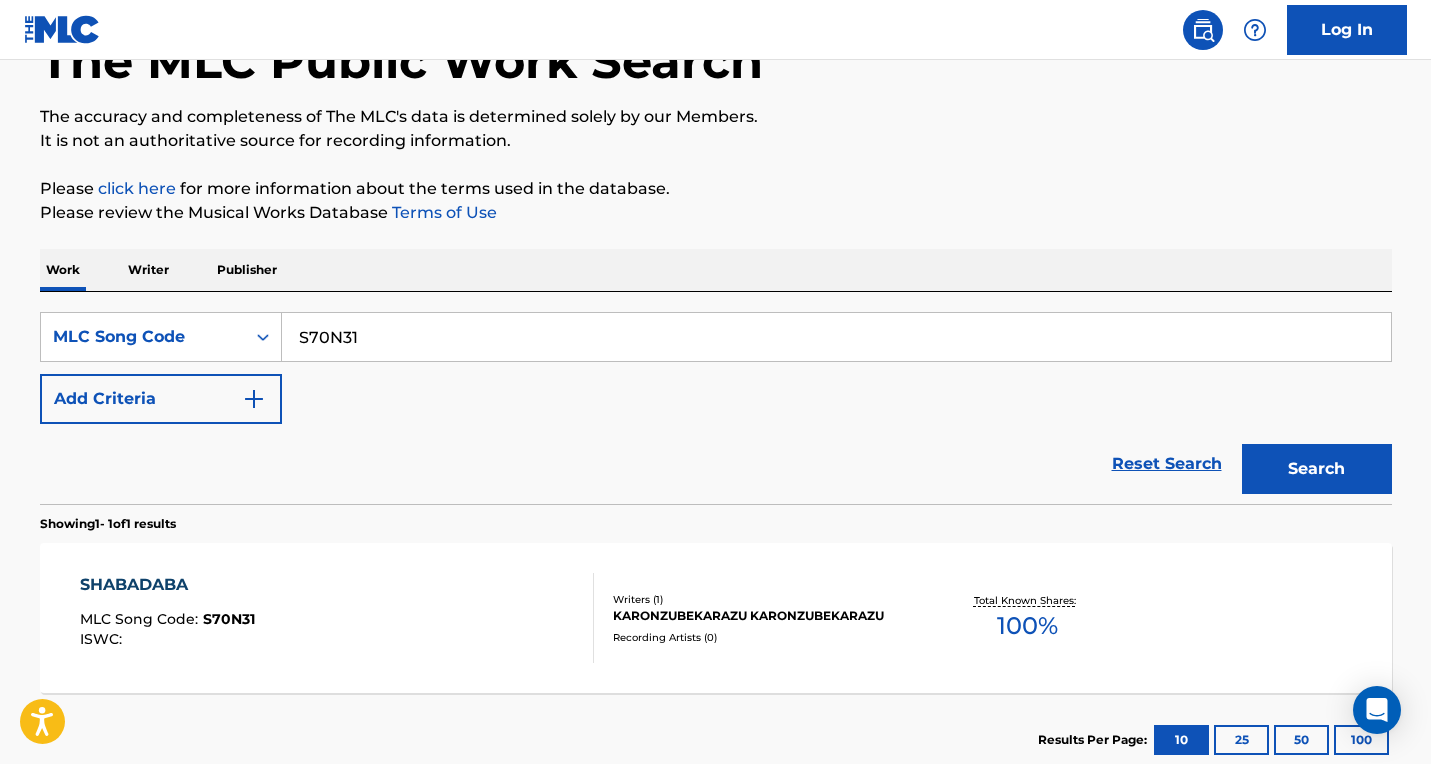 click on "SHABADABA MLC Song Code : S70N31 ISWC :" at bounding box center (337, 618) 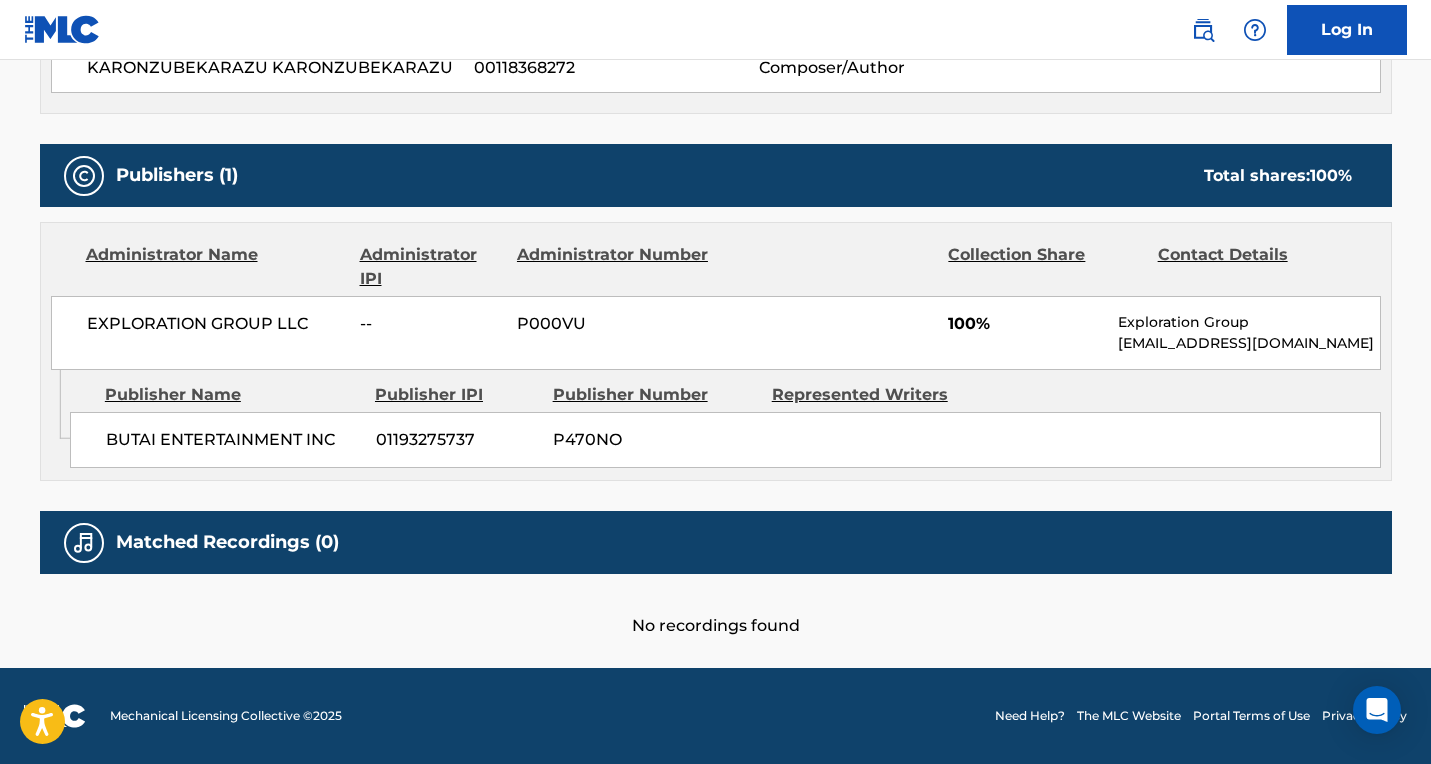 scroll, scrollTop: 0, scrollLeft: 0, axis: both 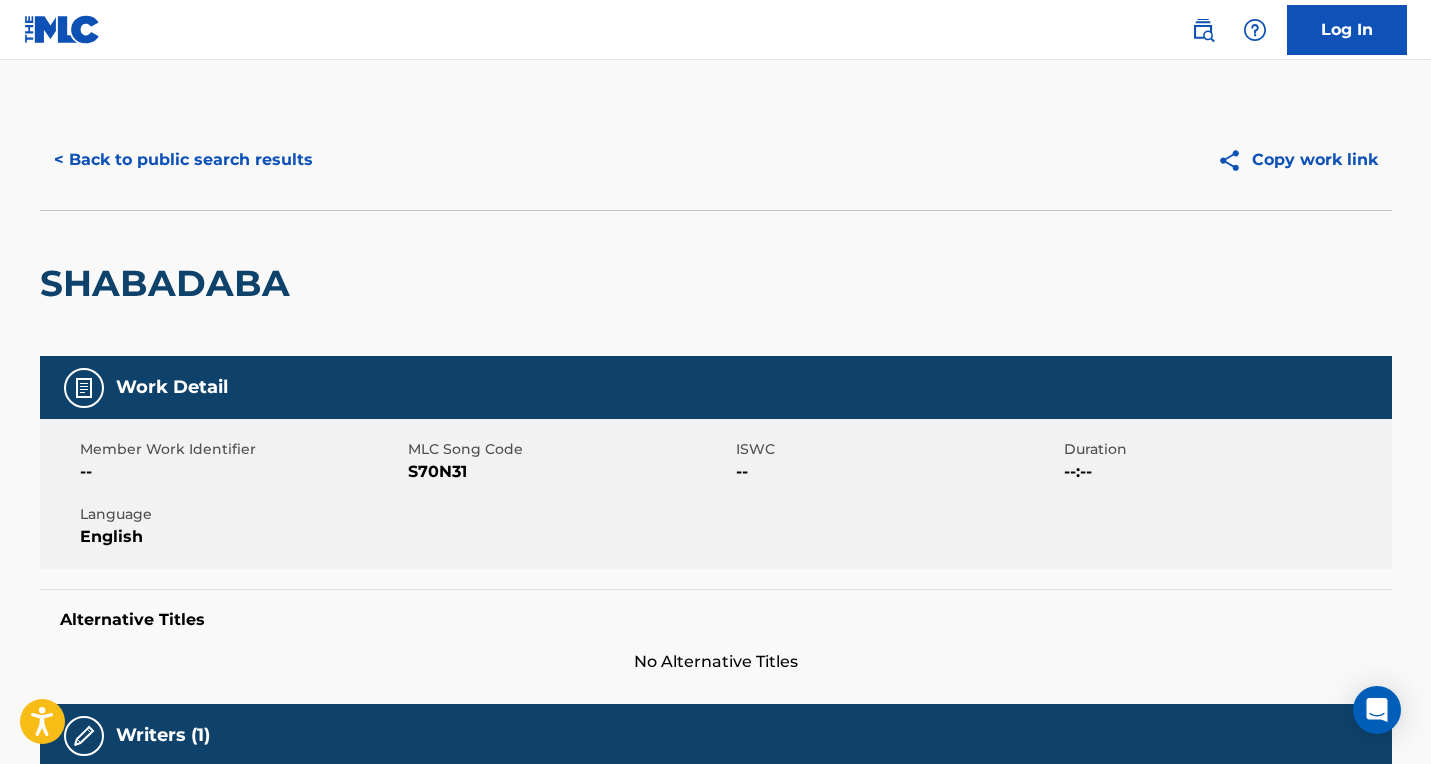 click on "< Back to public search results Copy work link" at bounding box center [716, 160] 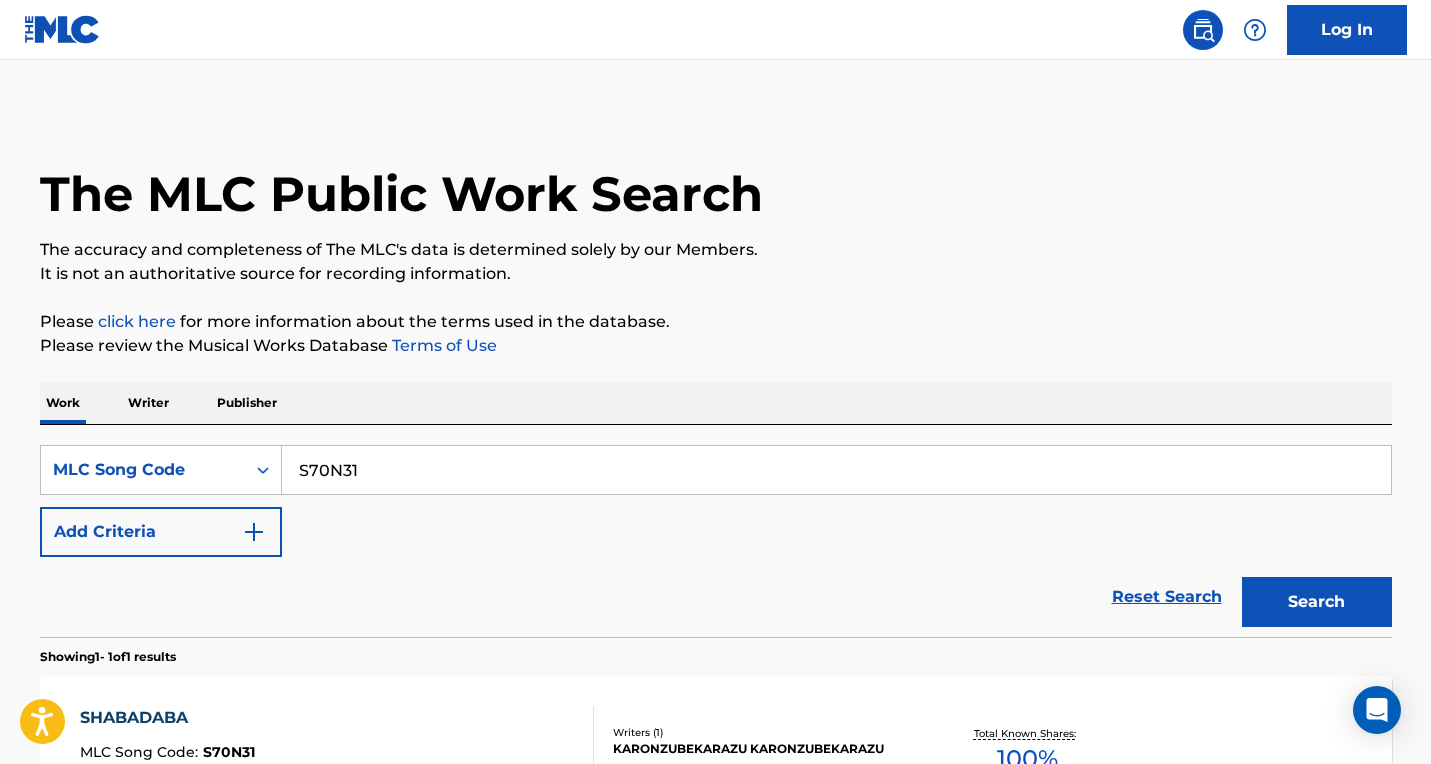 scroll, scrollTop: 133, scrollLeft: 0, axis: vertical 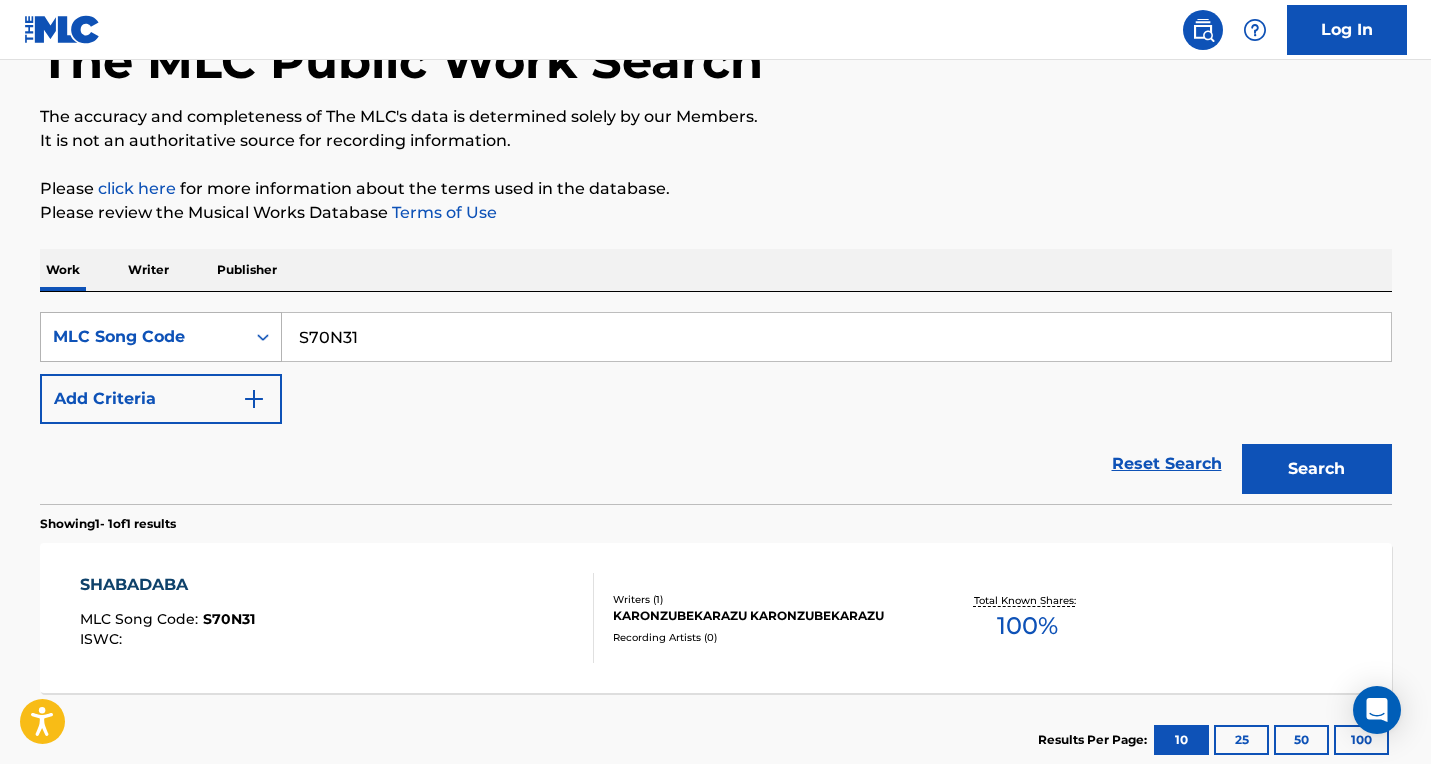 click on "SearchWithCriteria0fd58bdd-9063-4009-b22b-eb6fe7264b88 MLC Song Code S70N31" at bounding box center (716, 337) 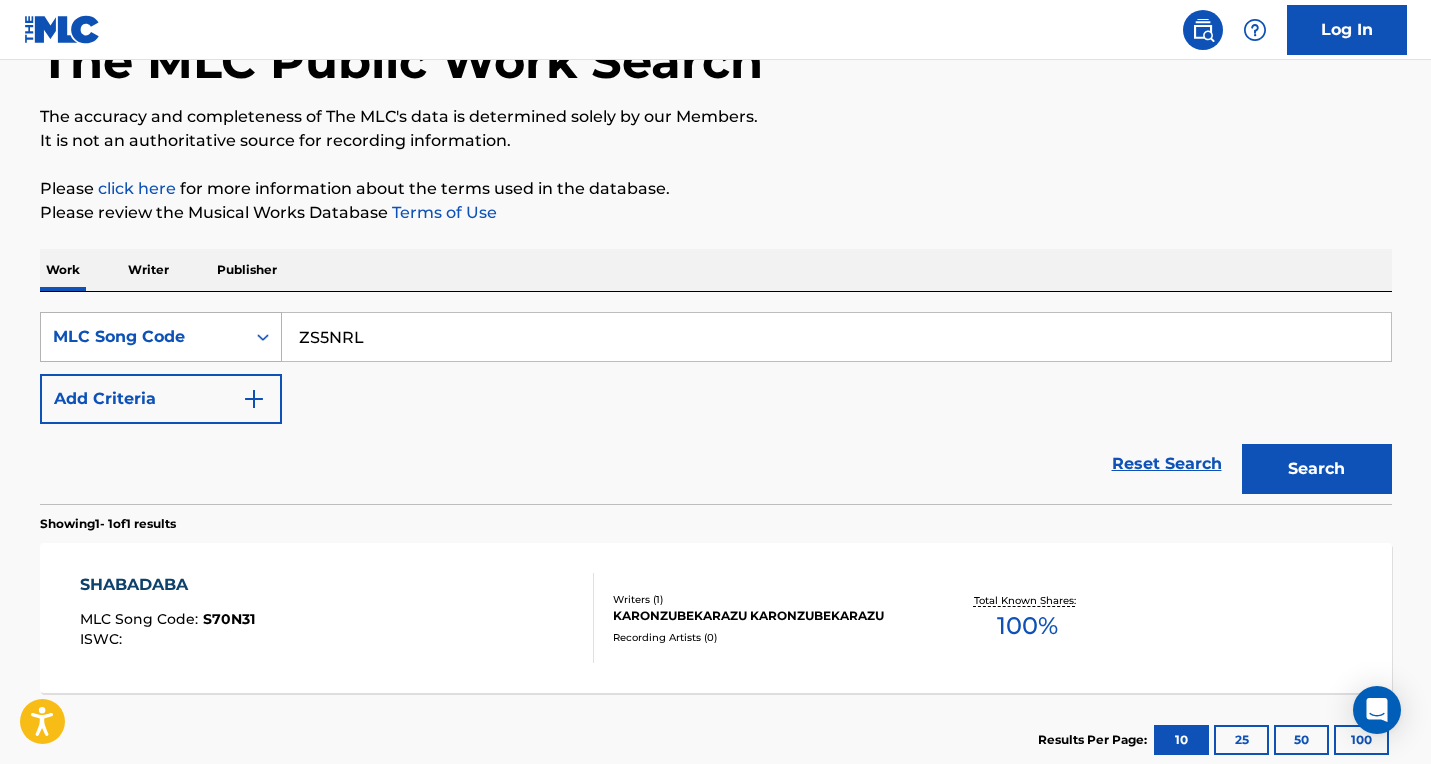 click on "Search" at bounding box center [1317, 469] 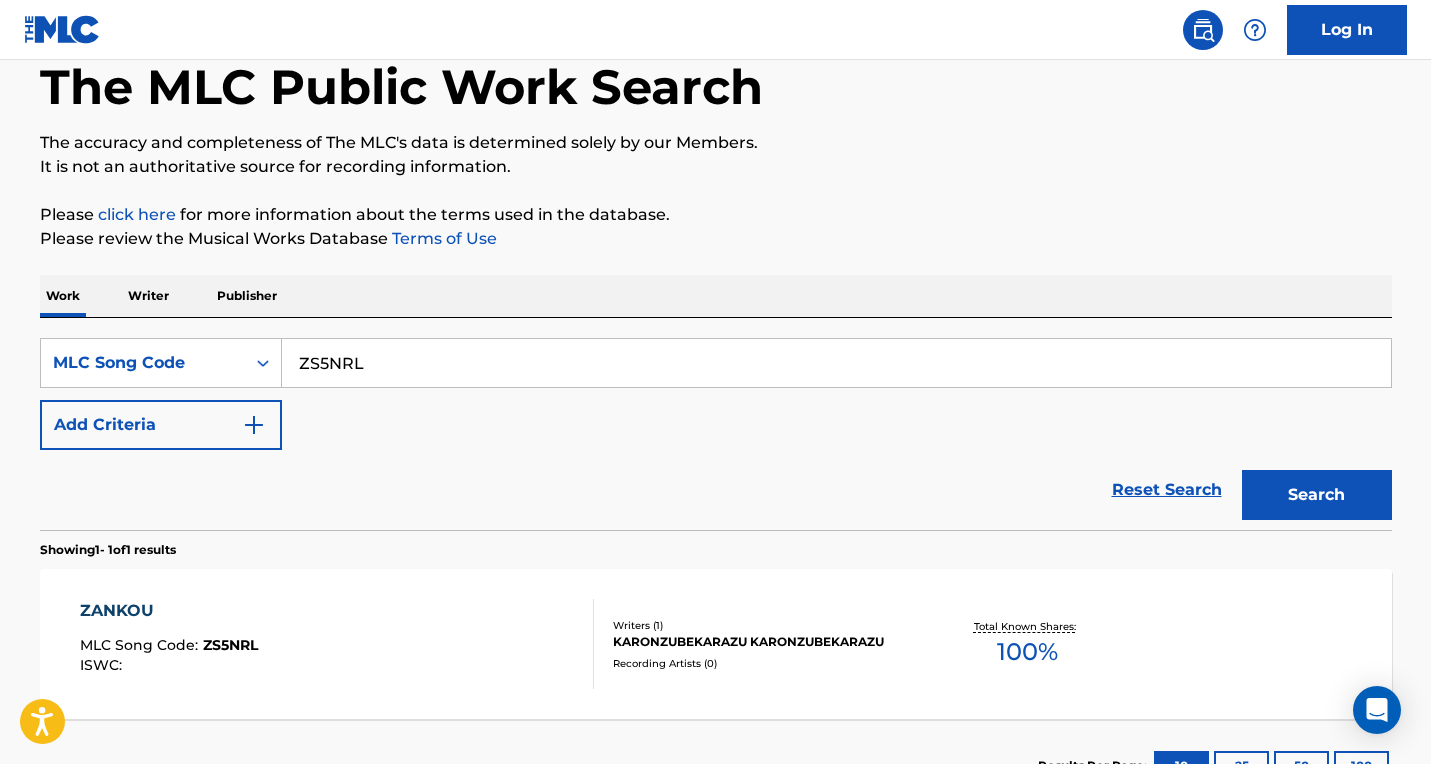 scroll, scrollTop: 133, scrollLeft: 0, axis: vertical 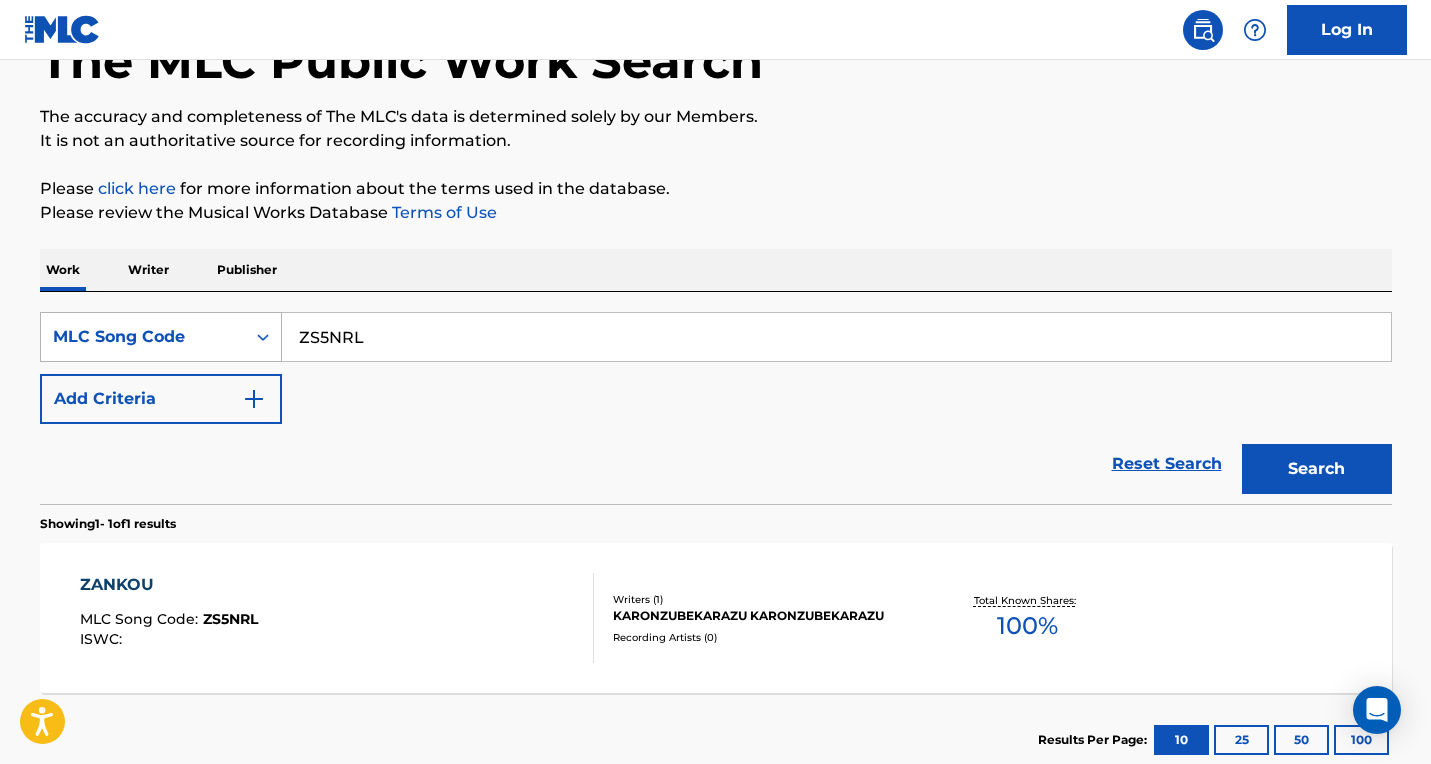 drag, startPoint x: 371, startPoint y: 337, endPoint x: 123, endPoint y: 351, distance: 248.39485 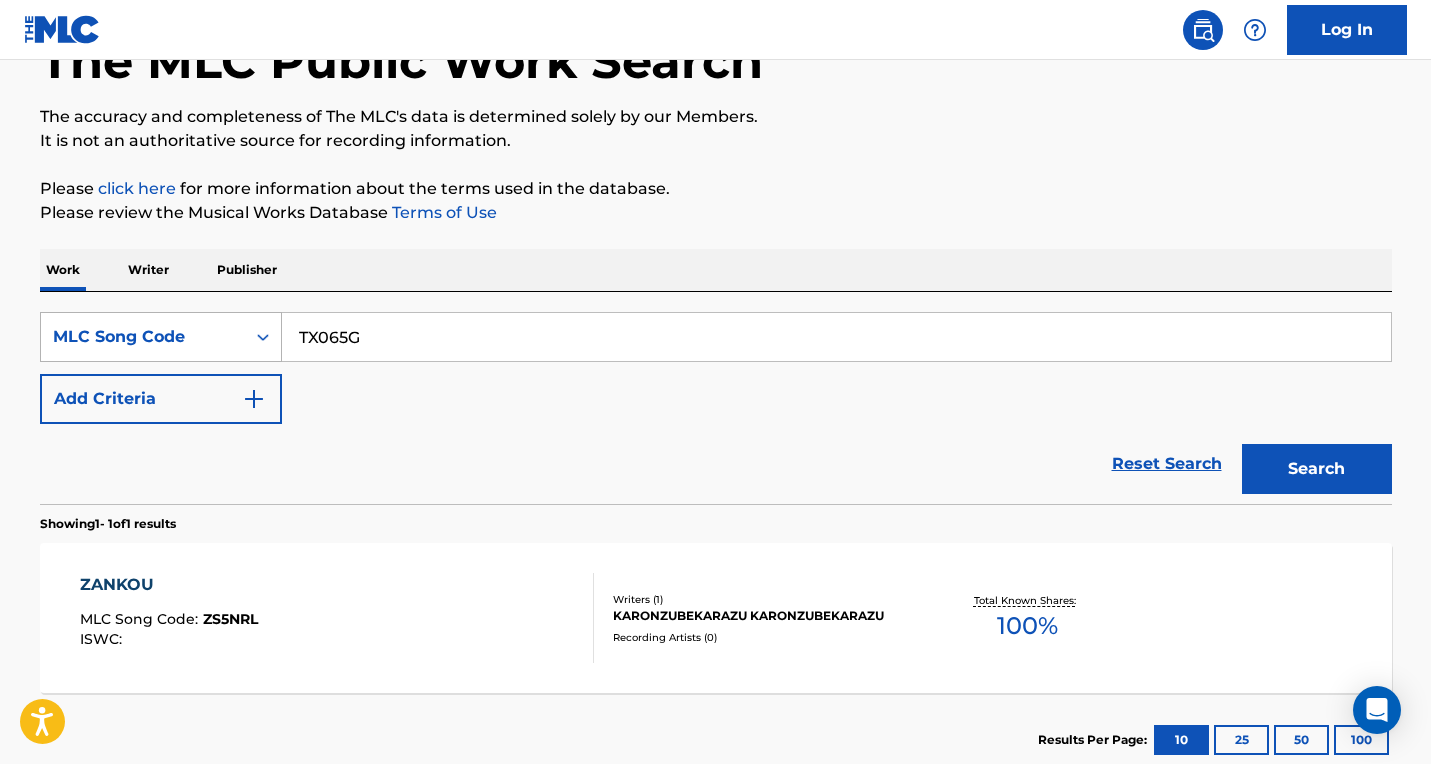 type on "TX065G" 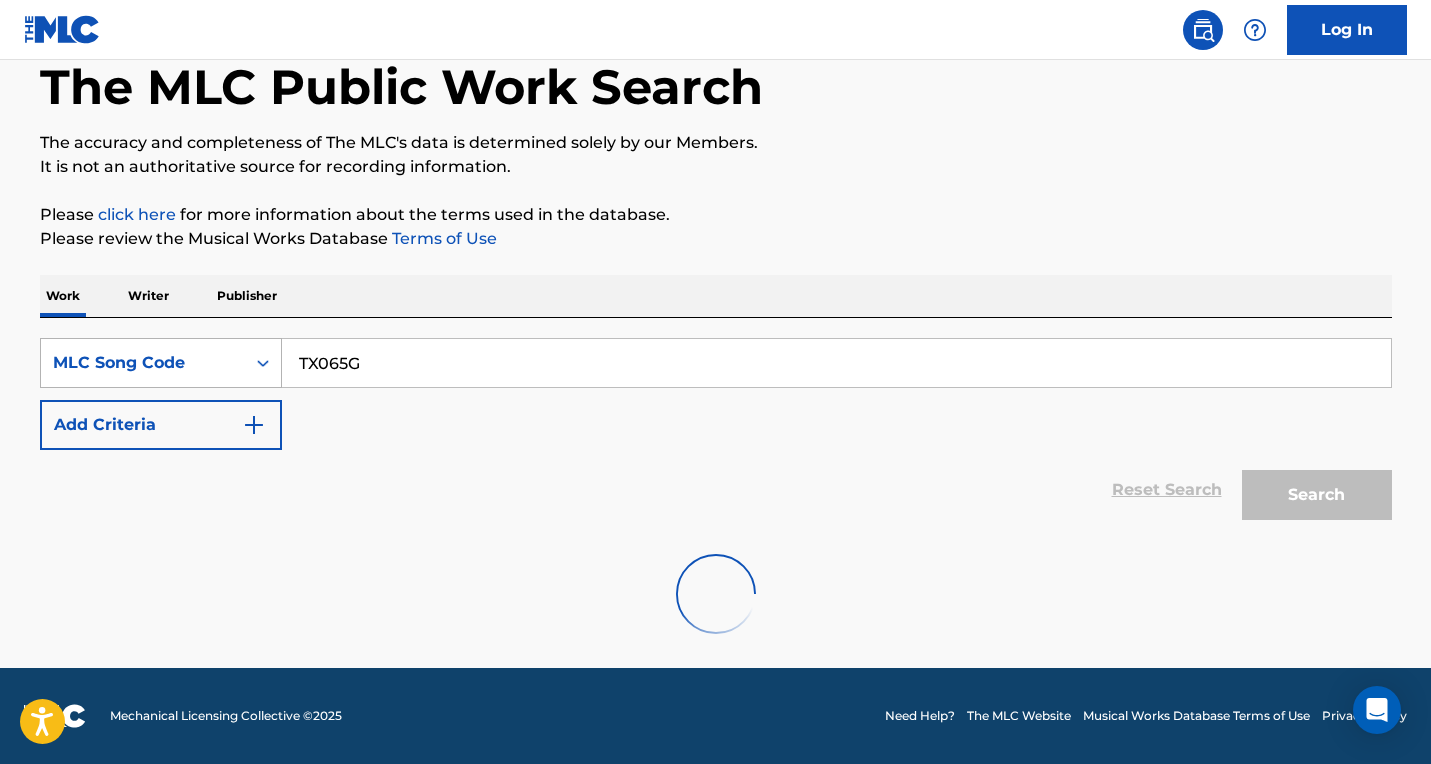 scroll, scrollTop: 133, scrollLeft: 0, axis: vertical 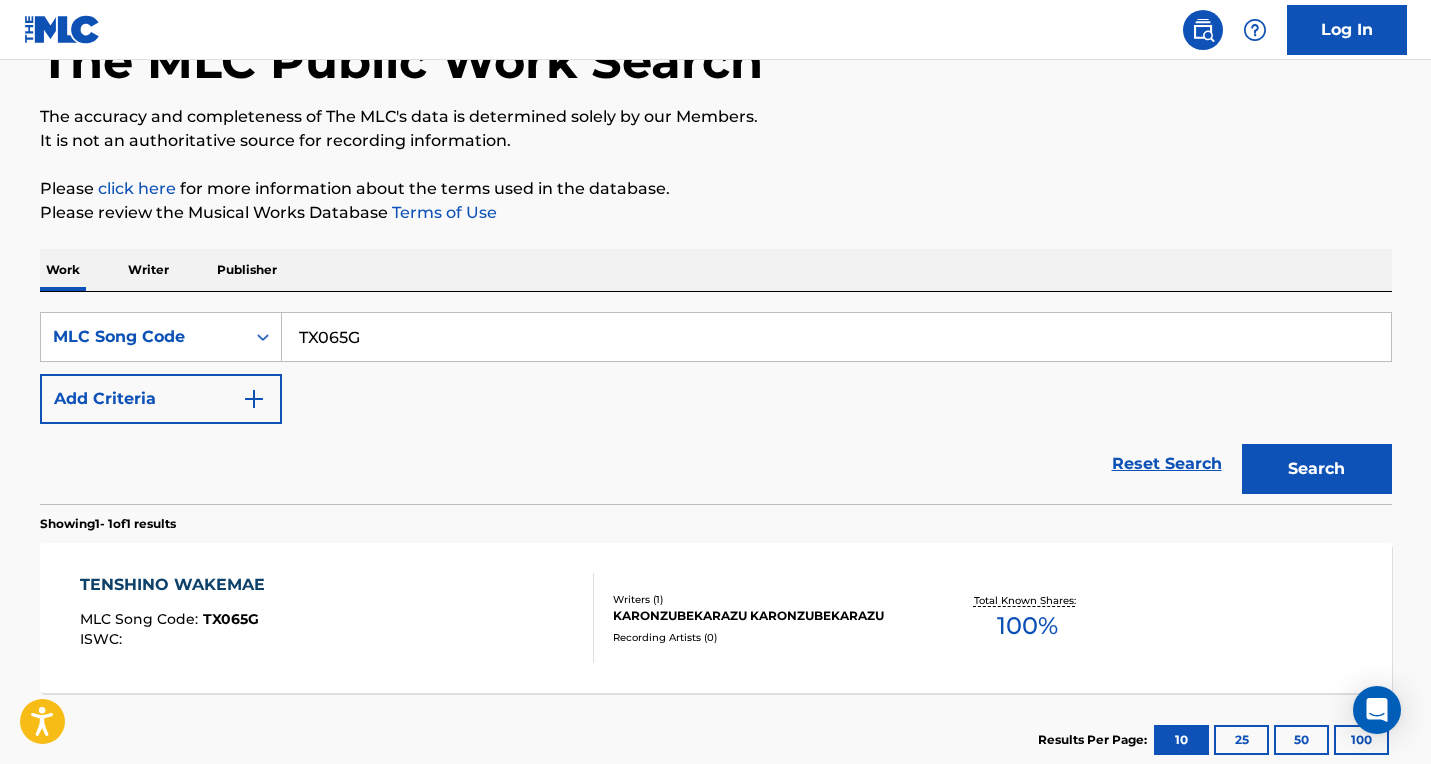 click on "TENSHINO WAKEMAE MLC Song Code : TX065G ISWC : Writers ( 1 ) [PERSON_NAME] Recording Artists ( 0 ) Total Known Shares: 100 %" at bounding box center [716, 618] 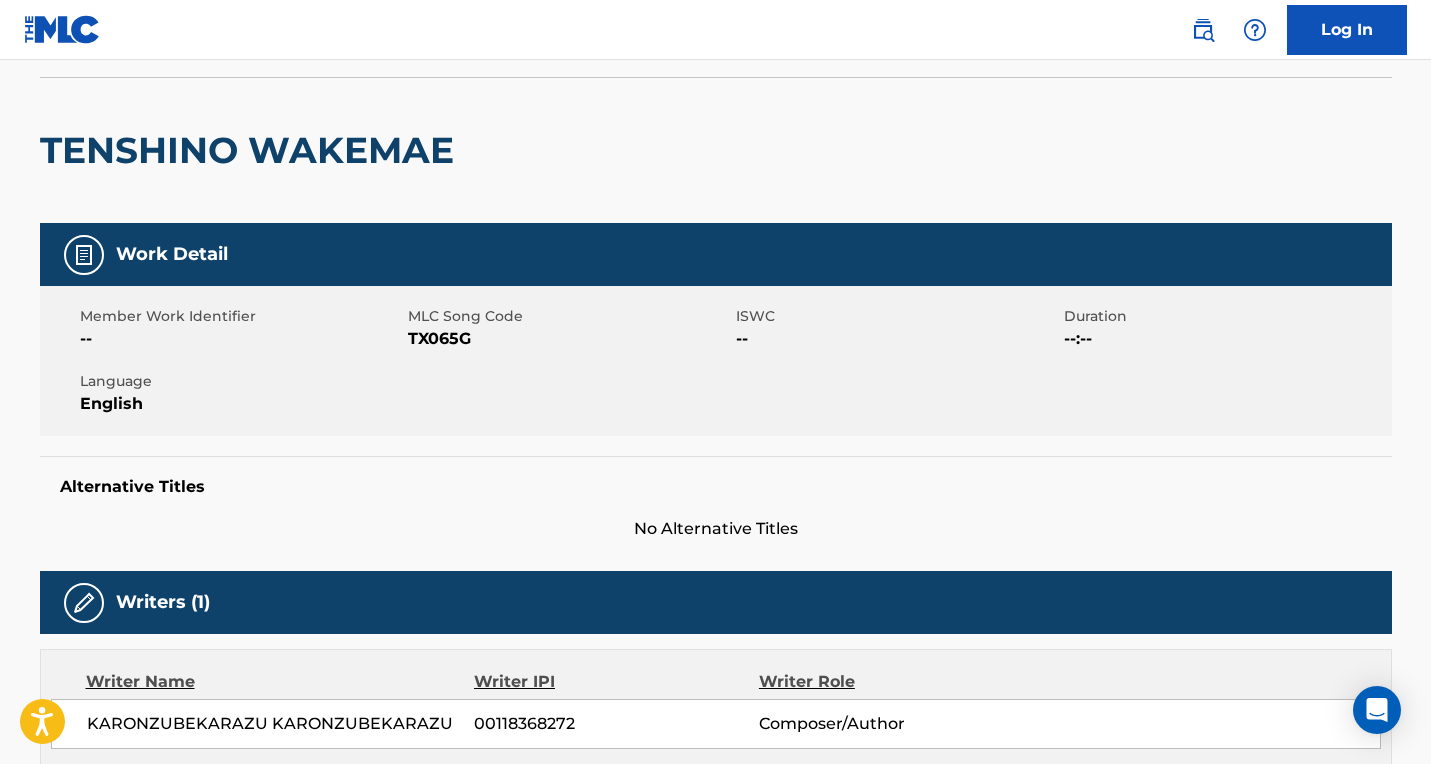 scroll, scrollTop: 0, scrollLeft: 0, axis: both 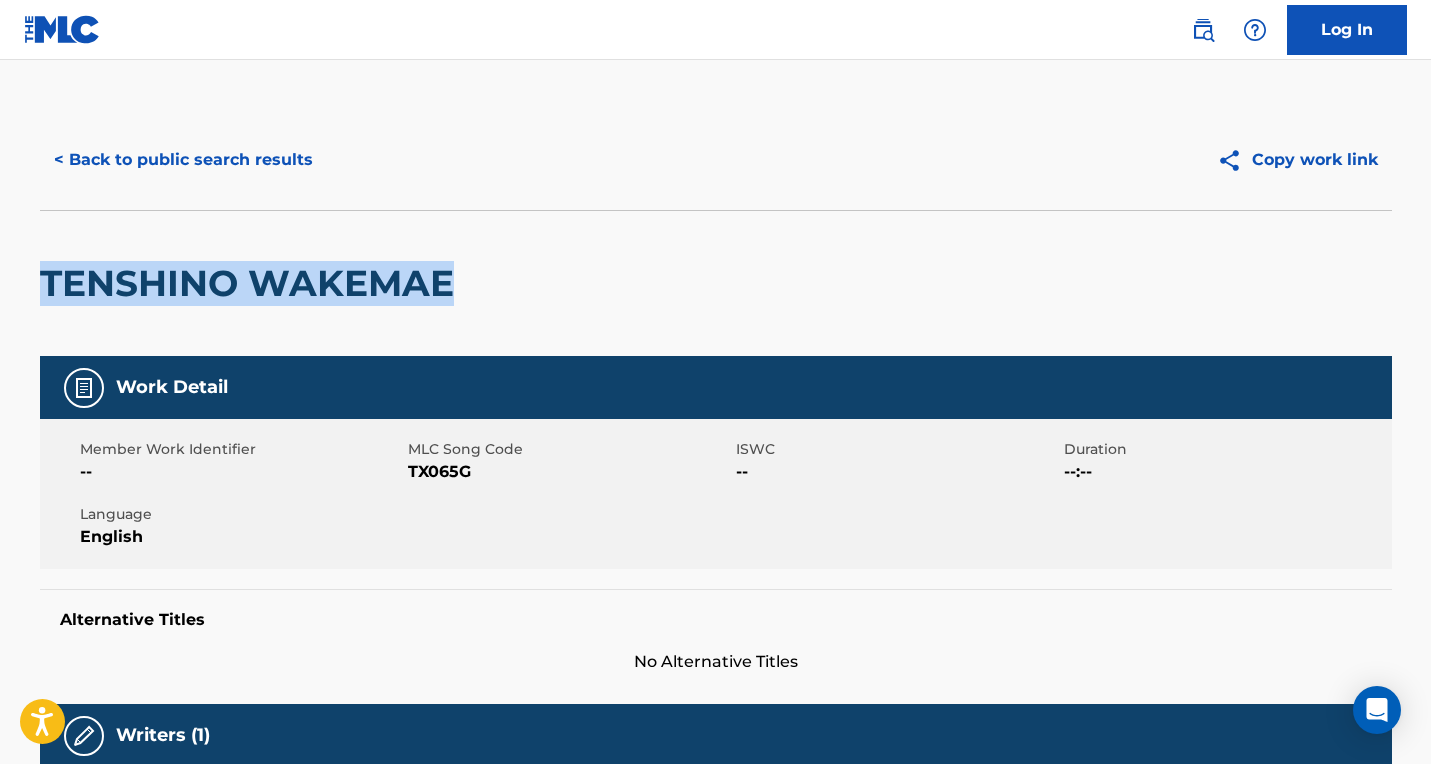 drag, startPoint x: 510, startPoint y: 292, endPoint x: 39, endPoint y: 294, distance: 471.00424 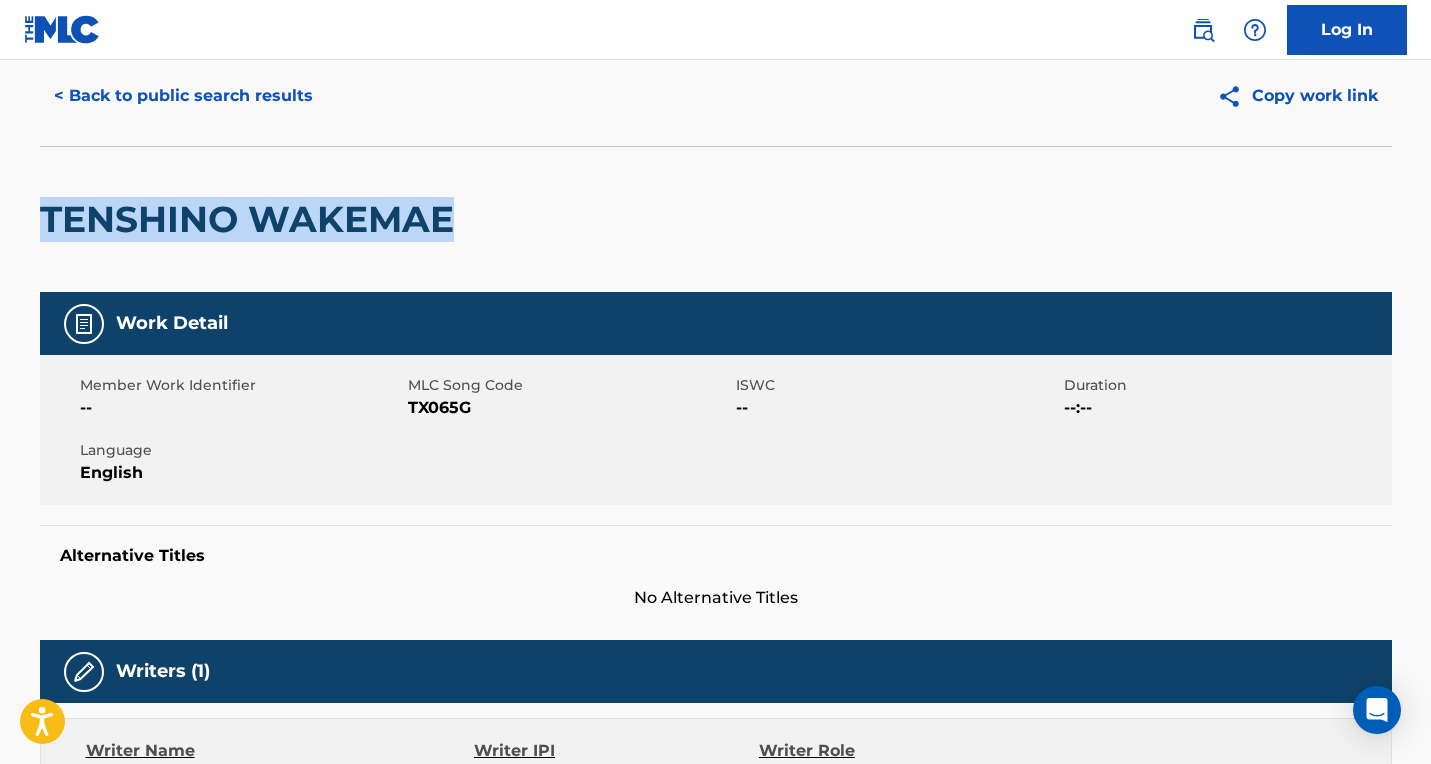 scroll, scrollTop: 0, scrollLeft: 0, axis: both 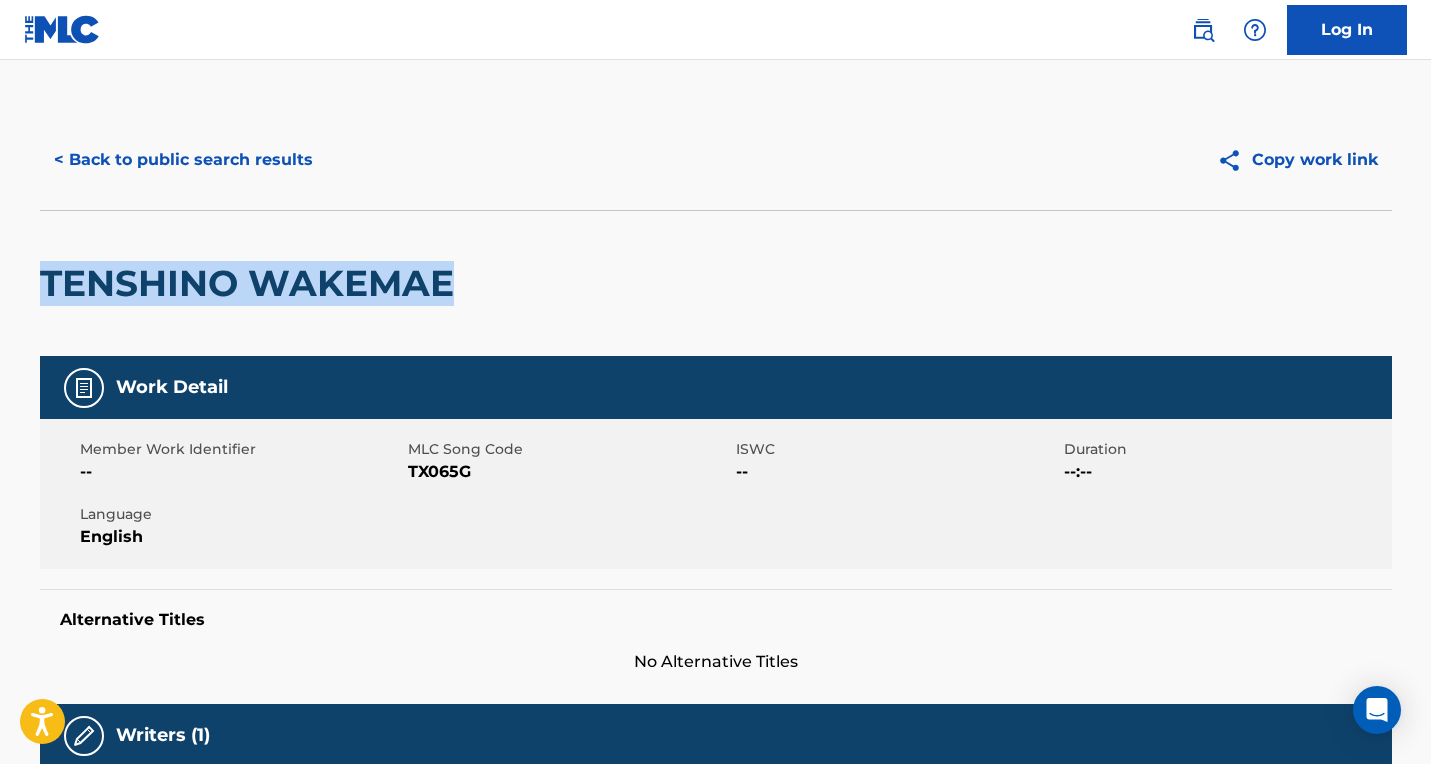 click on "< Back to public search results" at bounding box center (183, 160) 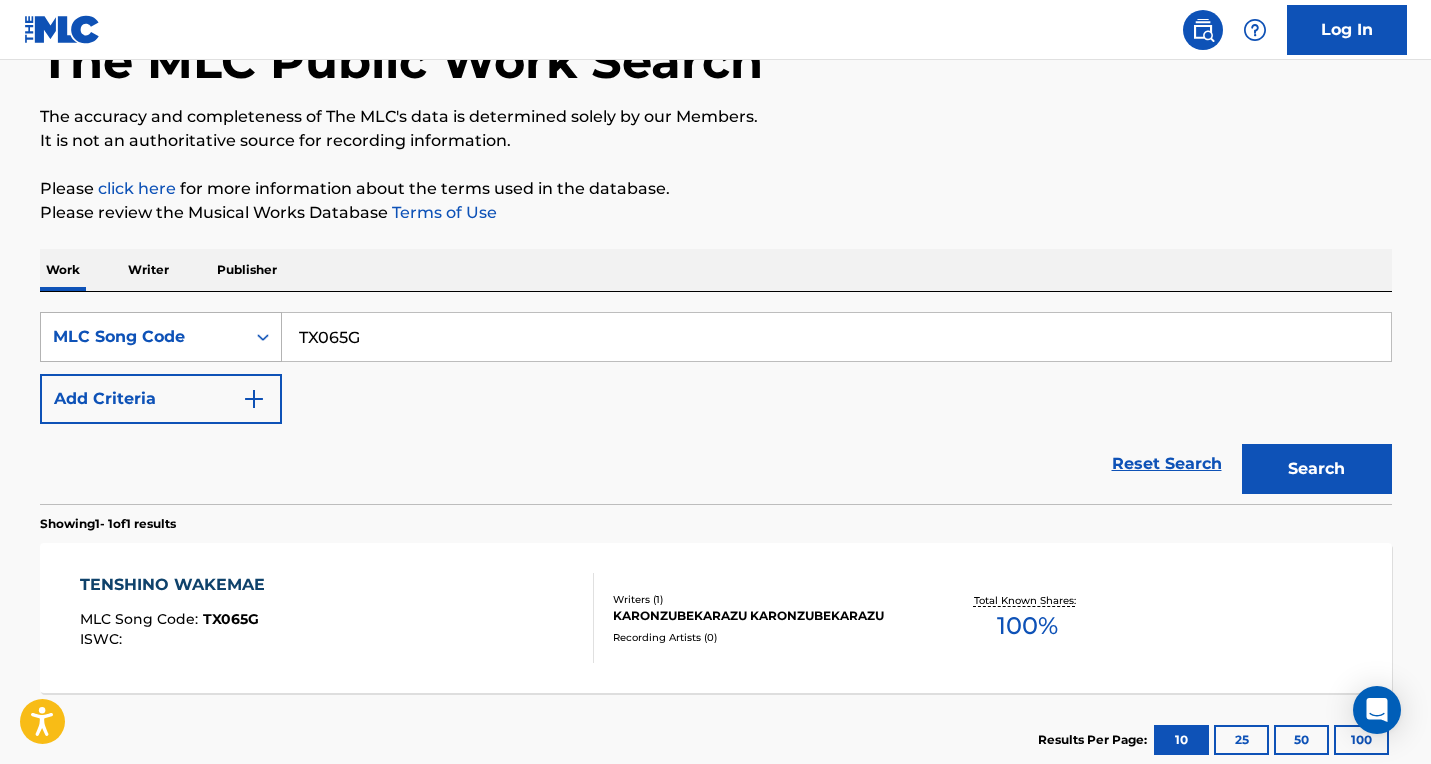 drag, startPoint x: 451, startPoint y: 343, endPoint x: 72, endPoint y: 343, distance: 379 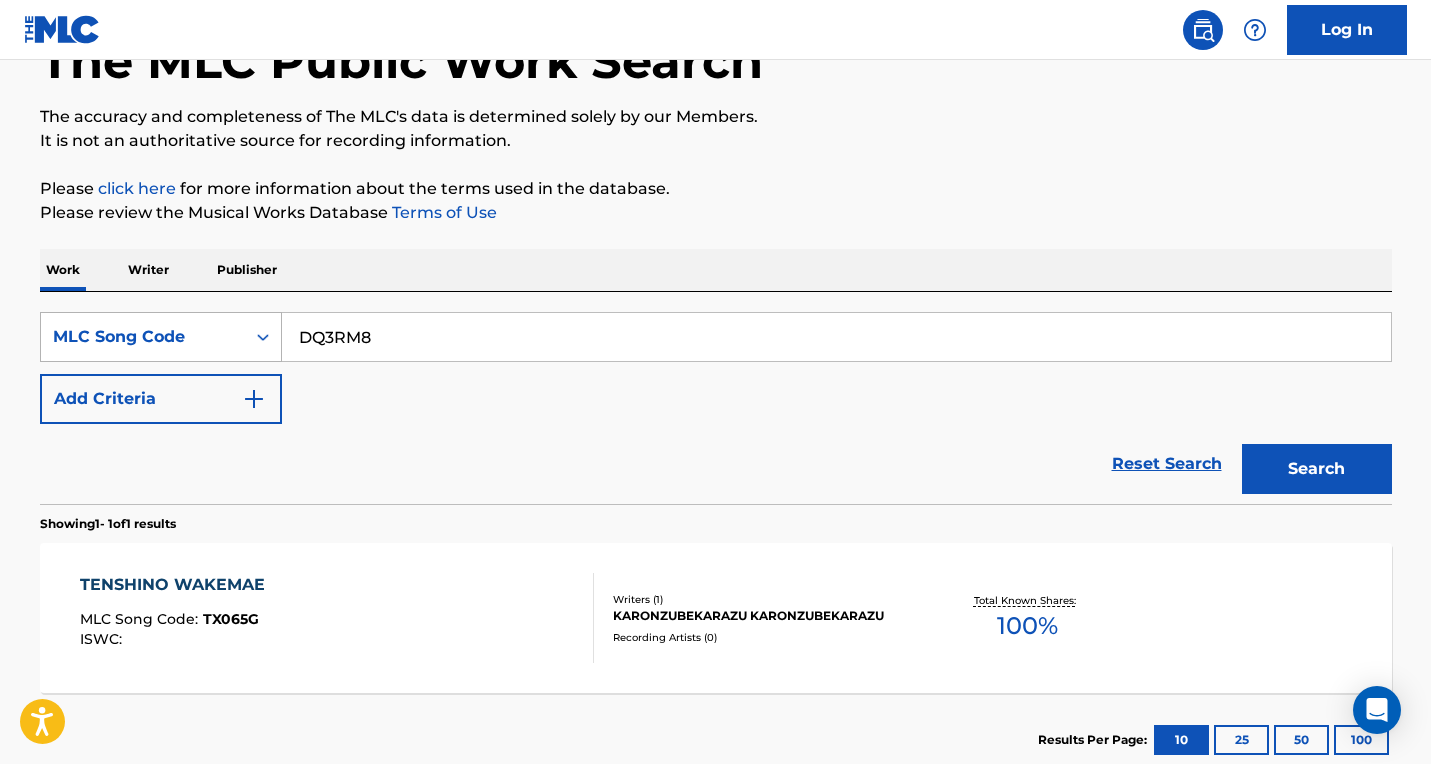 type on "DQ3RM8" 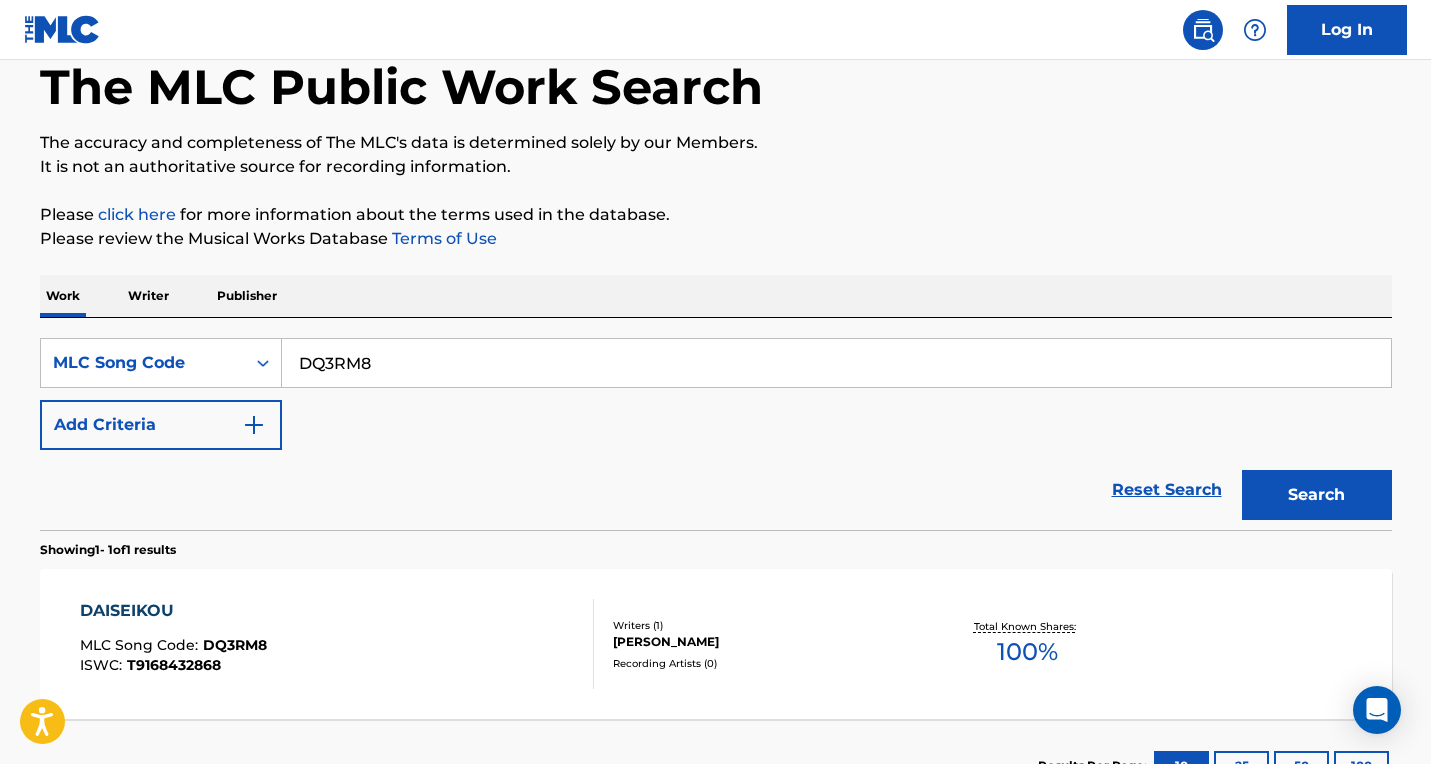 scroll, scrollTop: 133, scrollLeft: 0, axis: vertical 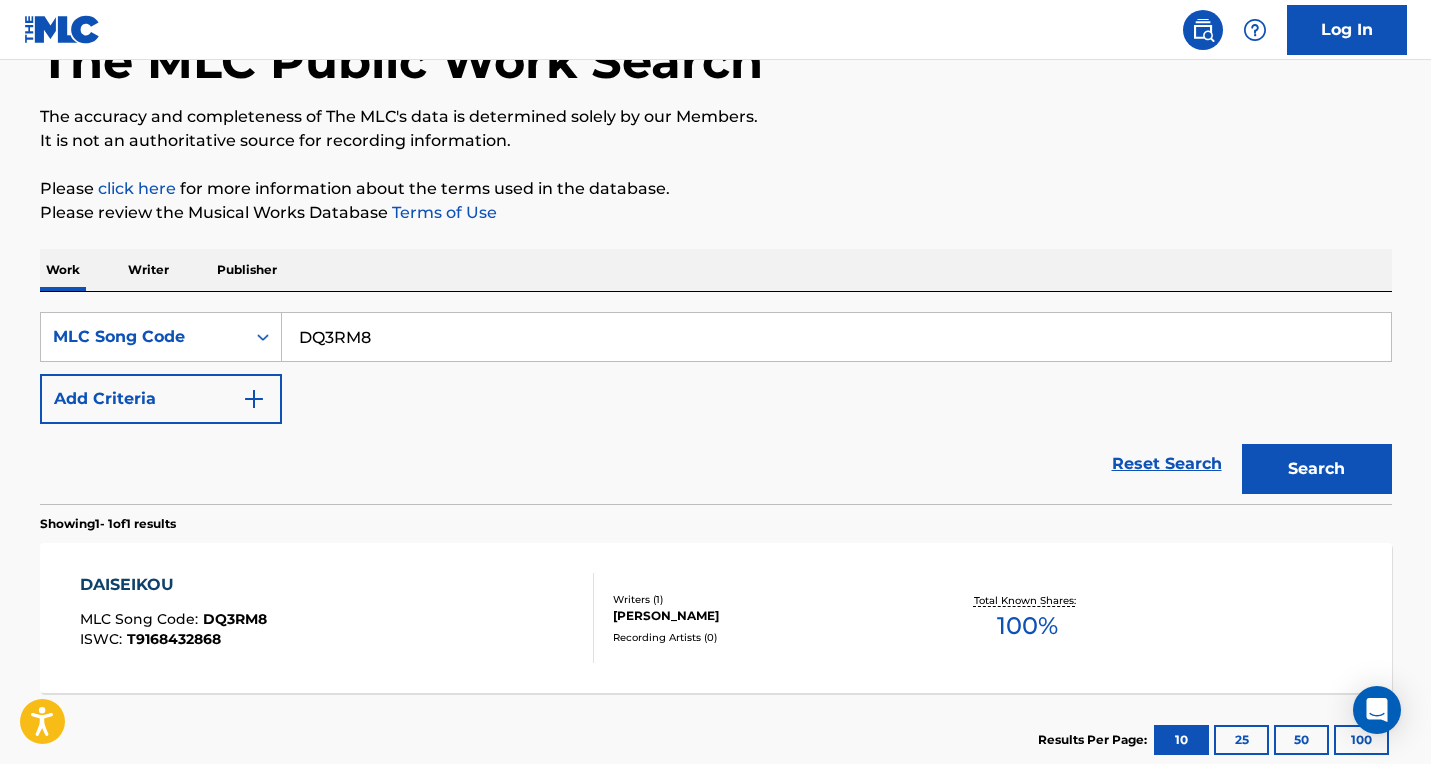click on "DAISEIKOU MLC Song Code : DQ3RM8 ISWC : T9168432868" at bounding box center [337, 618] 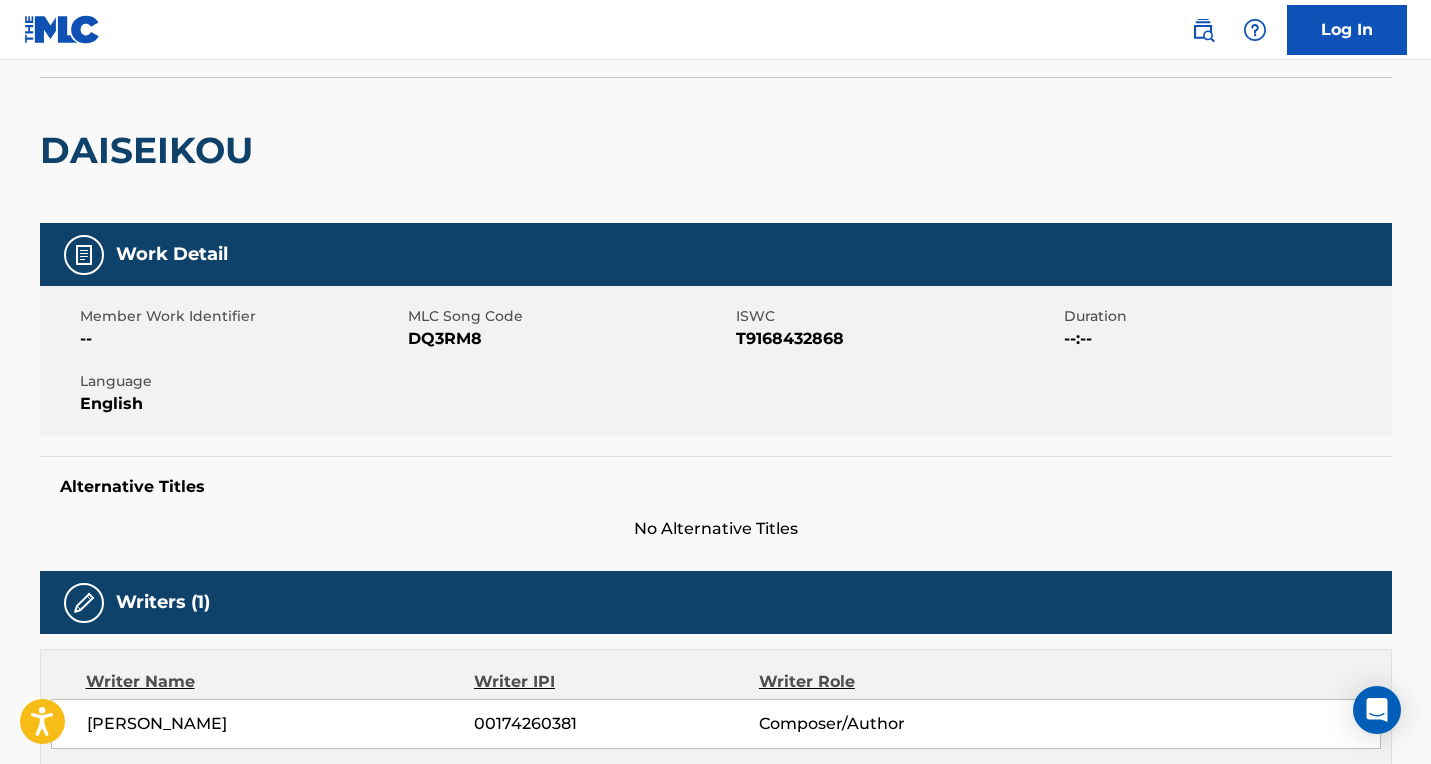 scroll, scrollTop: 0, scrollLeft: 0, axis: both 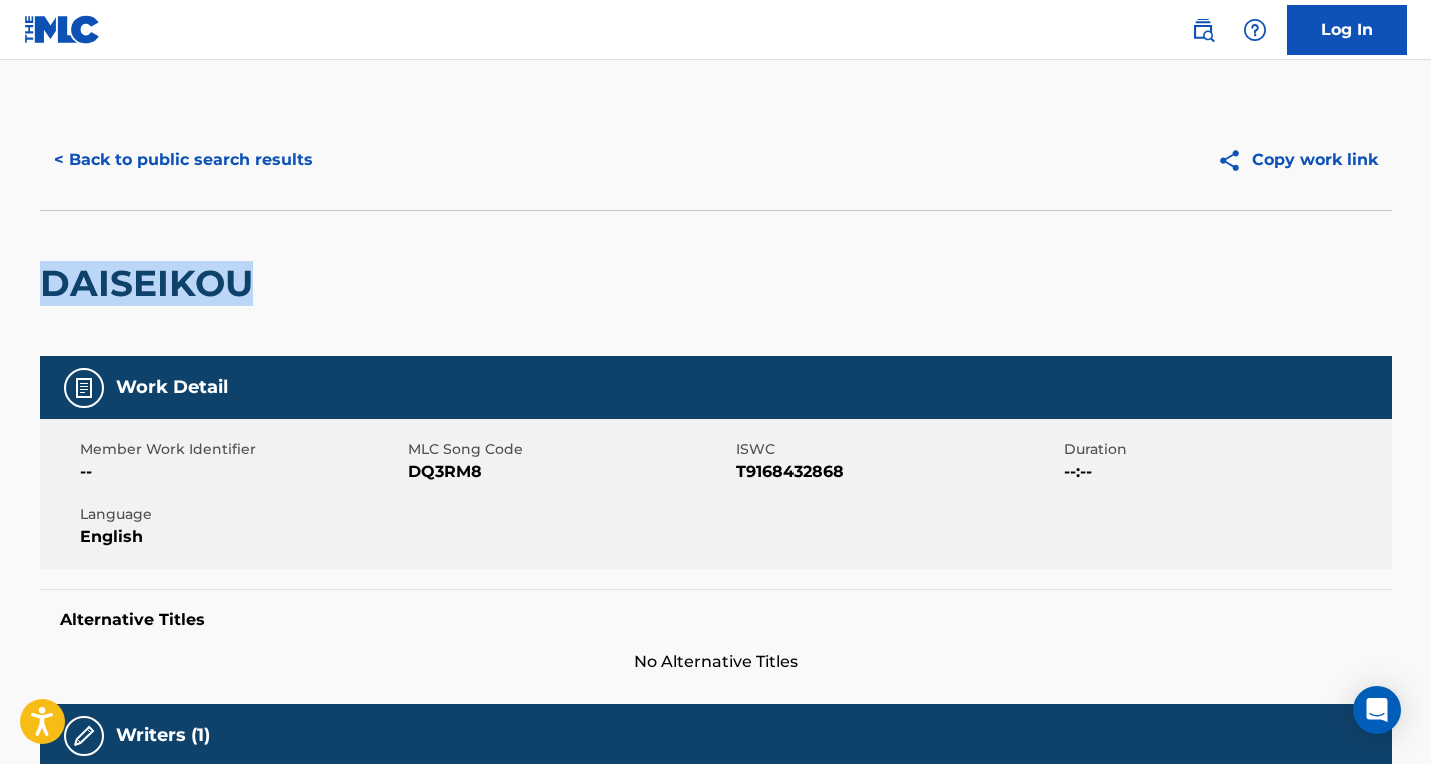 drag, startPoint x: 134, startPoint y: 284, endPoint x: 37, endPoint y: 290, distance: 97.18539 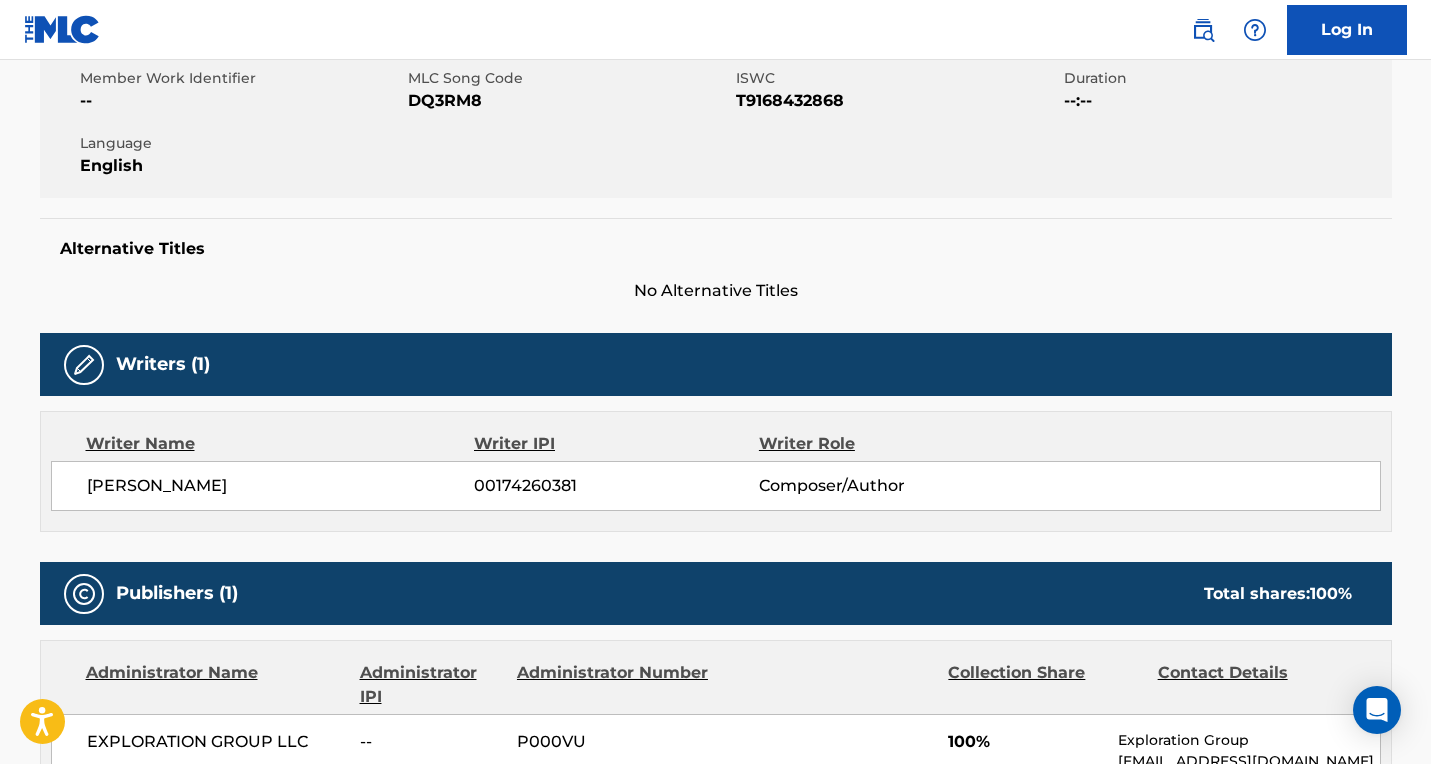 drag, startPoint x: 247, startPoint y: 484, endPoint x: 56, endPoint y: 489, distance: 191.06543 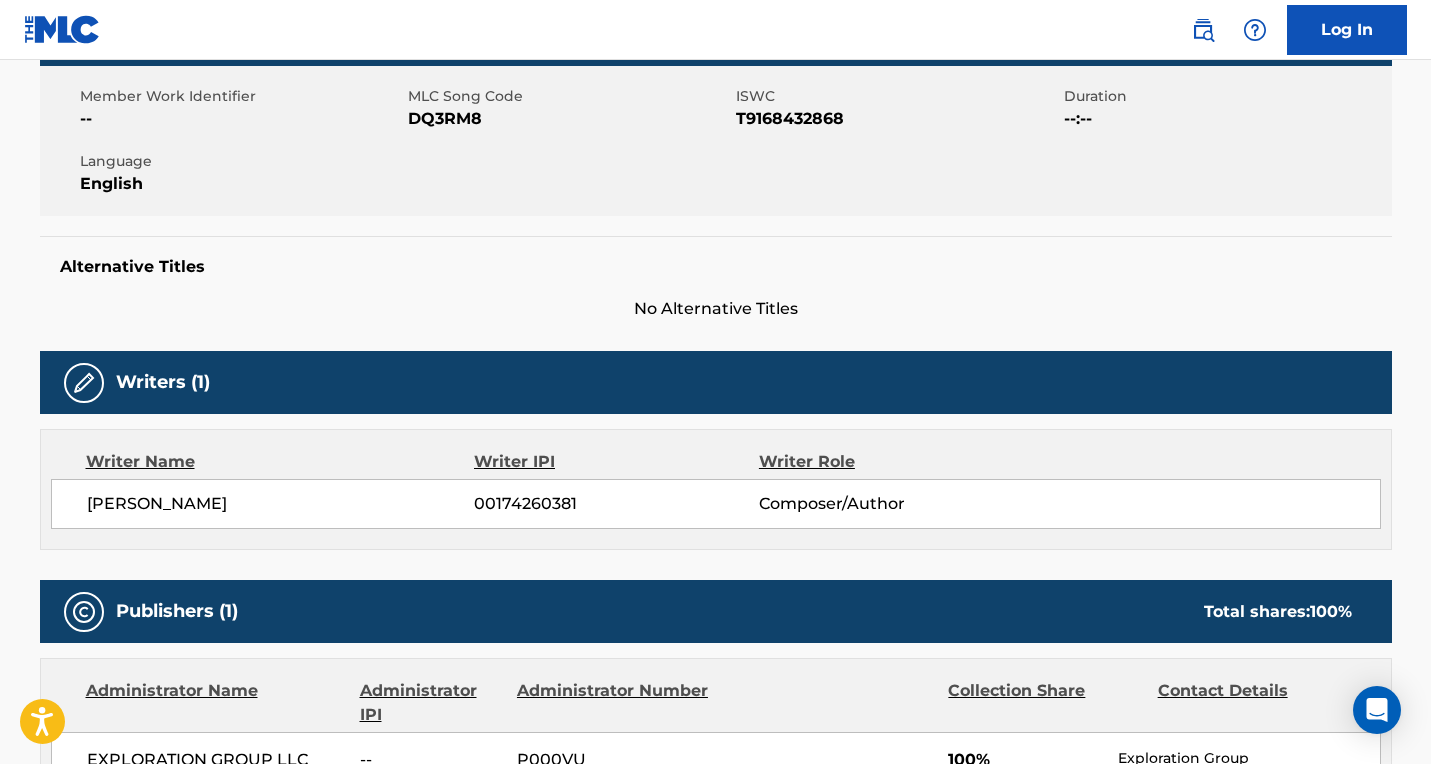 scroll, scrollTop: 0, scrollLeft: 0, axis: both 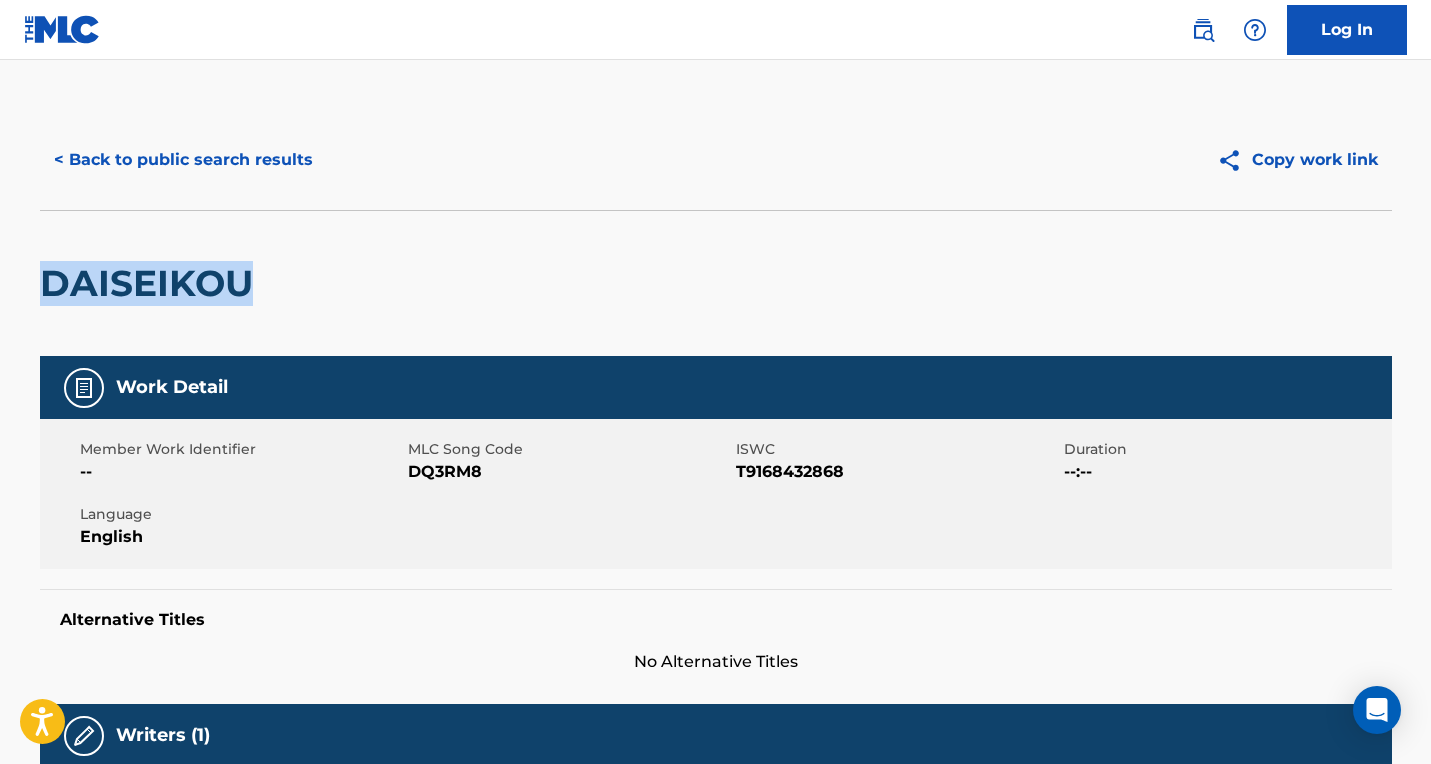 click on "< Back to public search results" at bounding box center [183, 160] 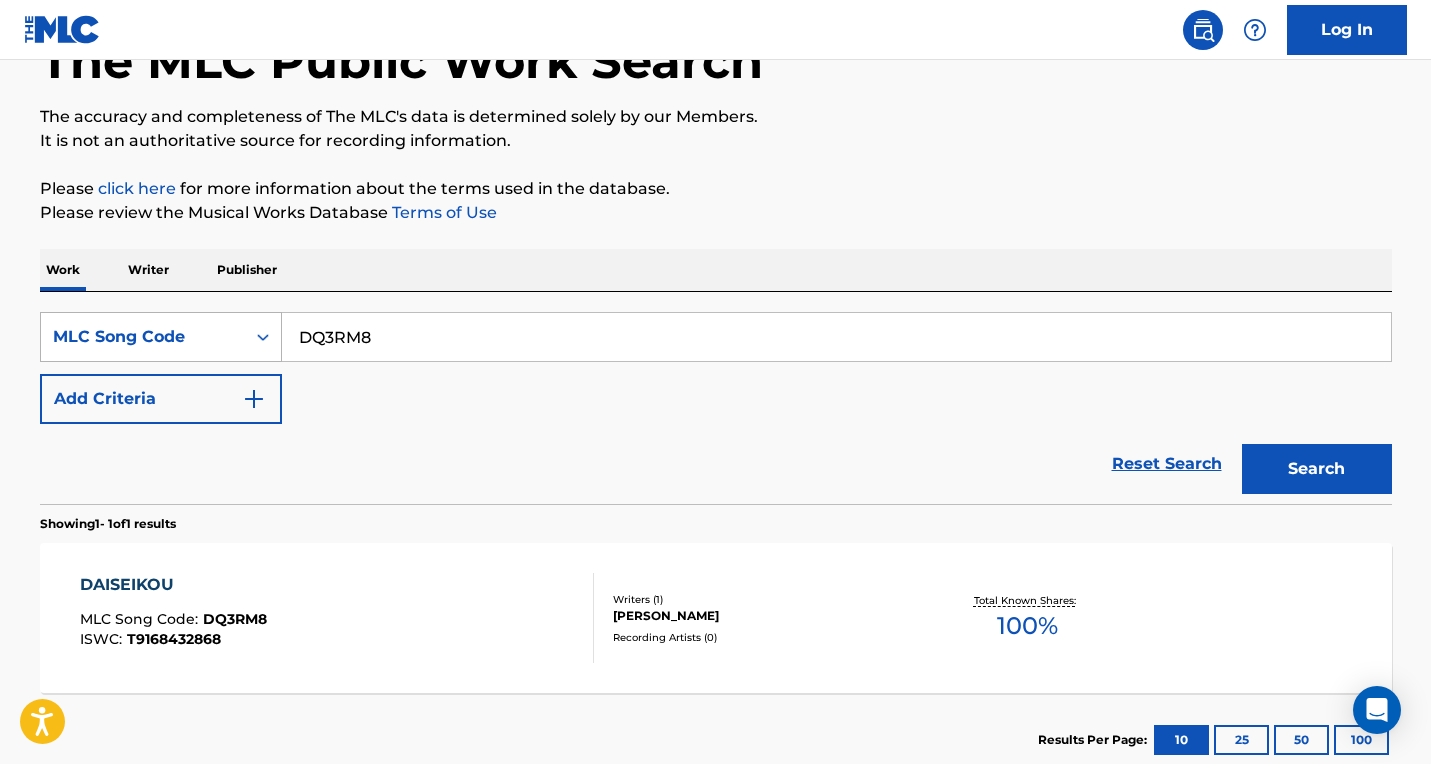 drag, startPoint x: 368, startPoint y: 343, endPoint x: 218, endPoint y: 349, distance: 150.11995 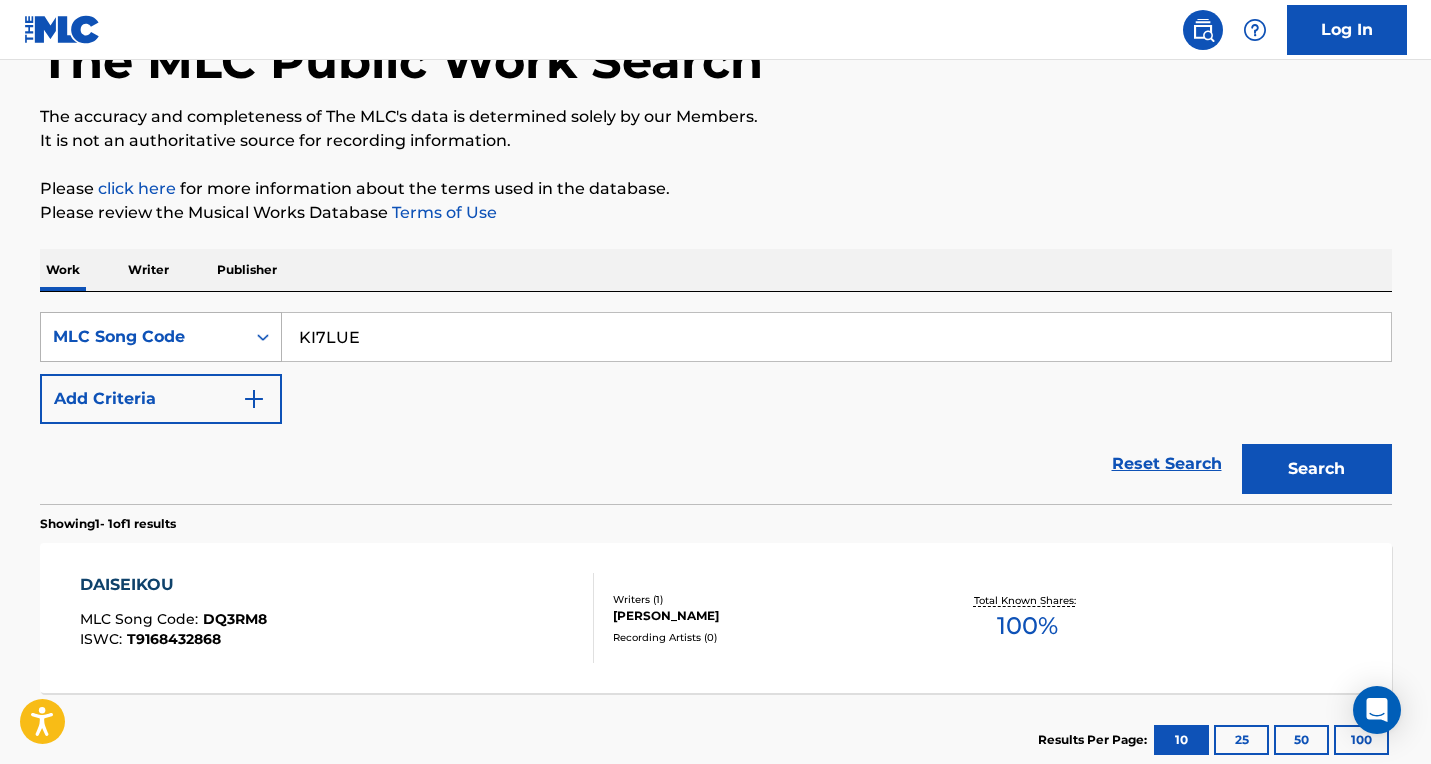 click on "Search" at bounding box center [1317, 469] 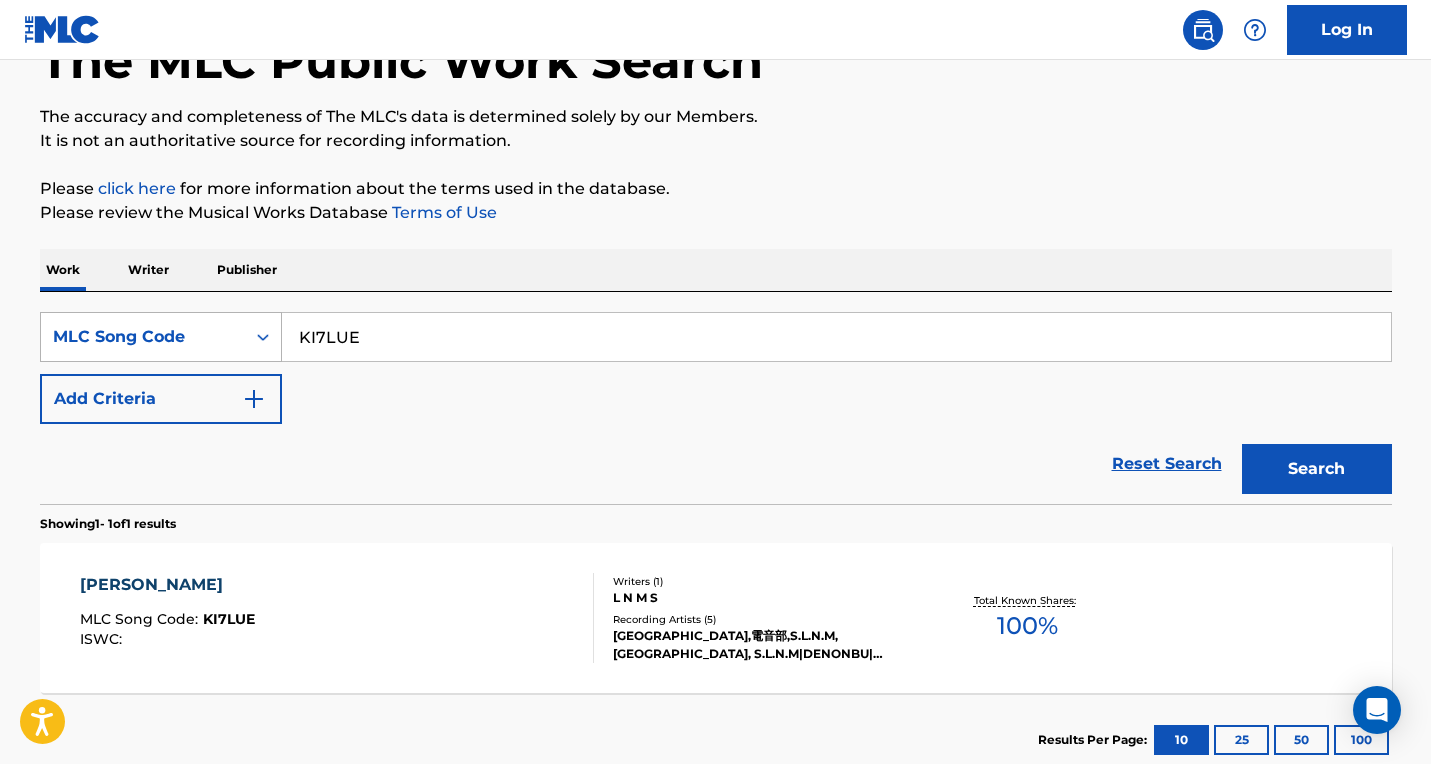 scroll, scrollTop: 131, scrollLeft: 0, axis: vertical 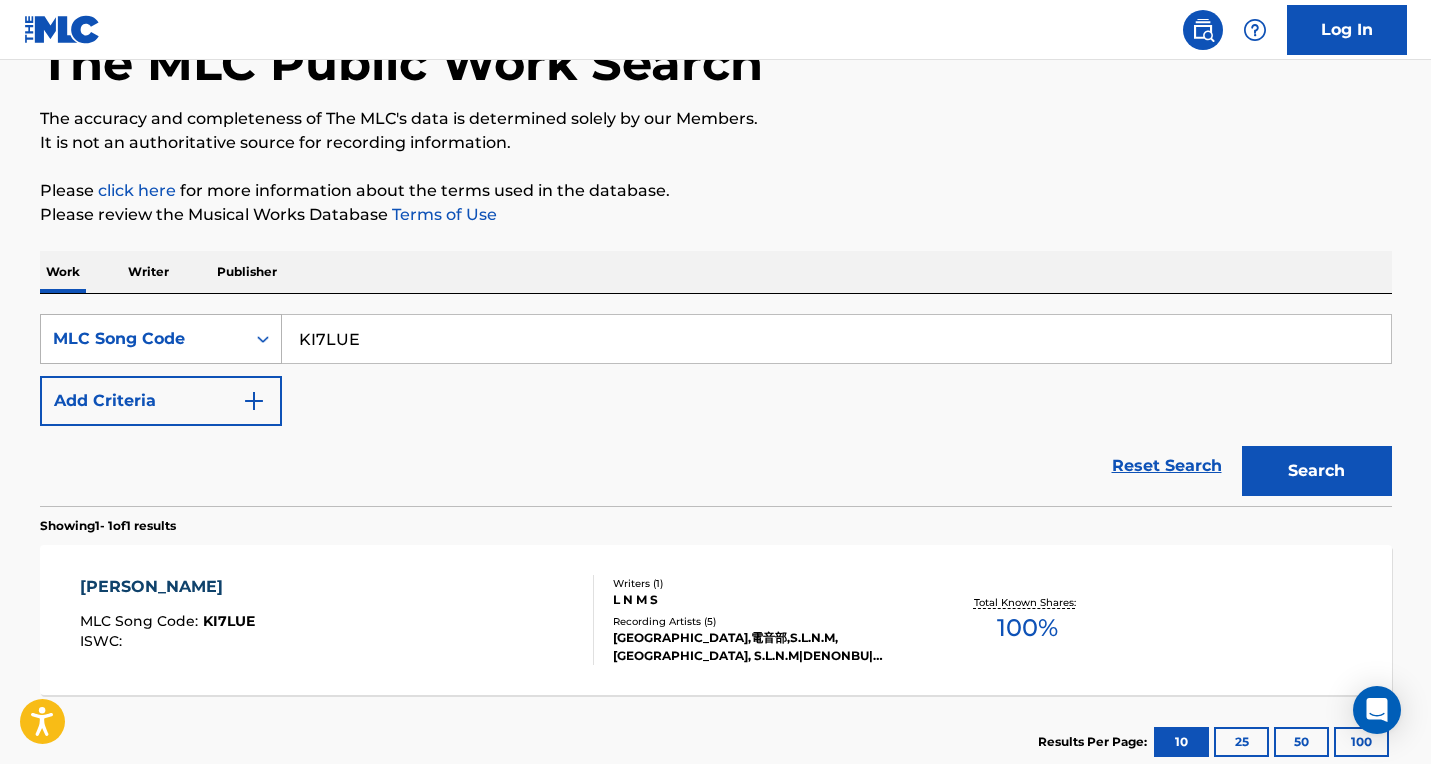 drag, startPoint x: 367, startPoint y: 344, endPoint x: 193, endPoint y: 347, distance: 174.02586 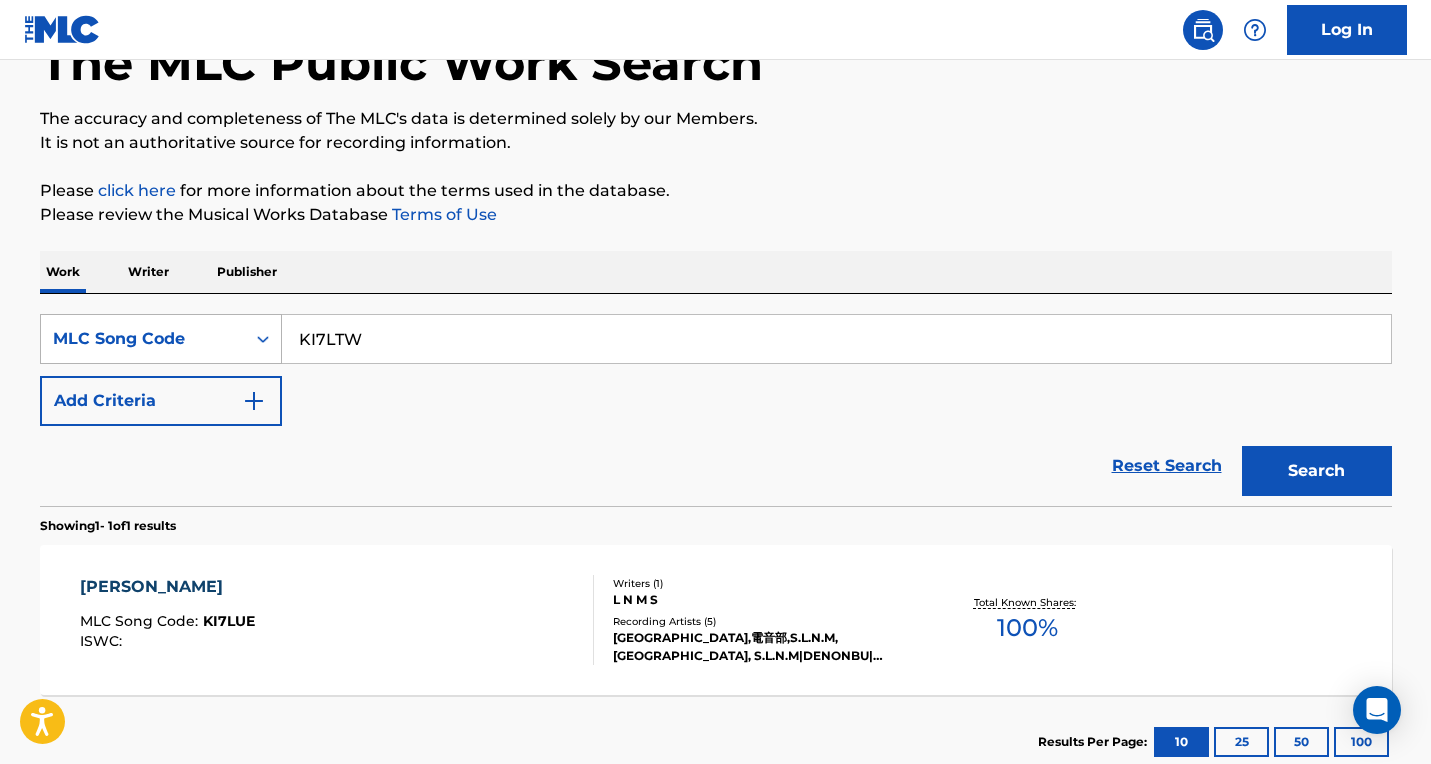 type on "KI7LTW" 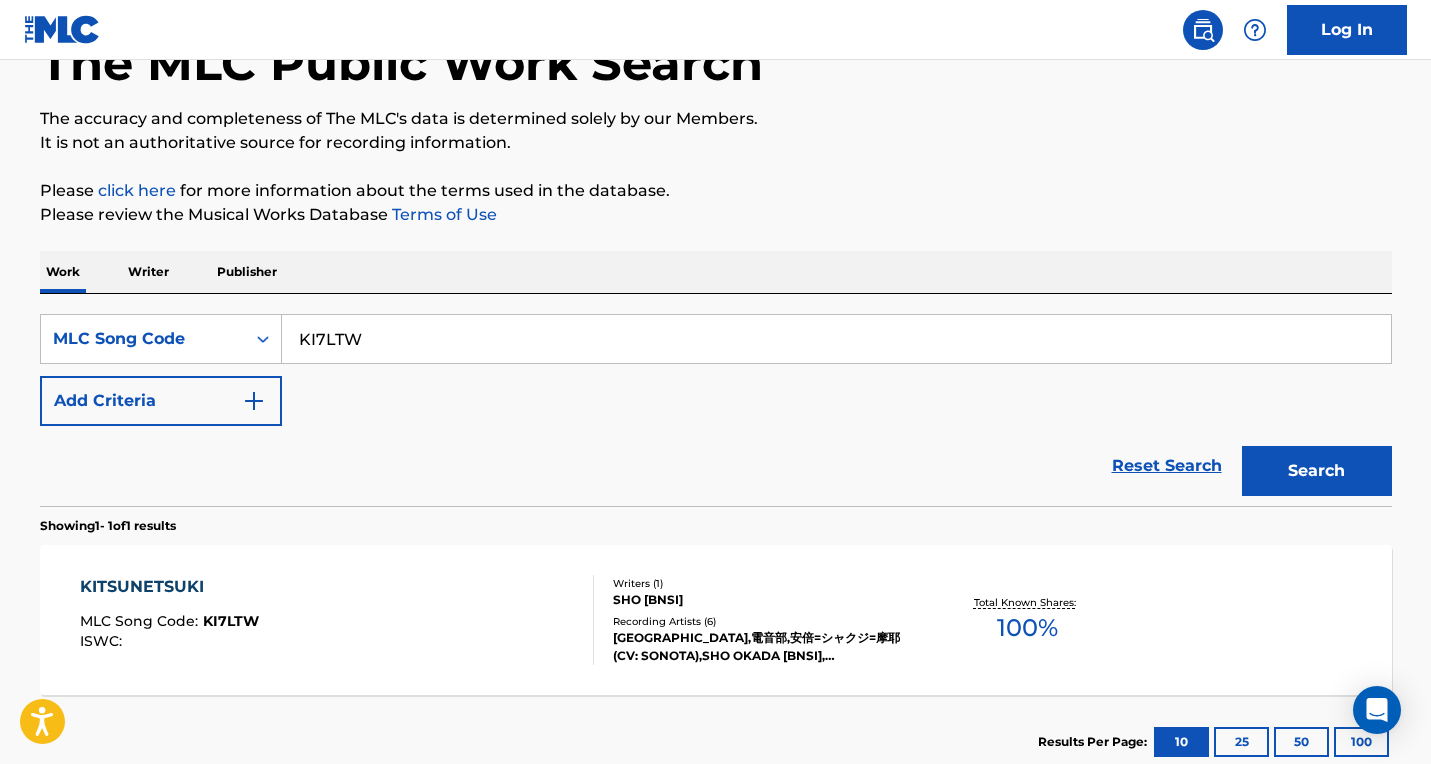 click on "KITSUNETSUKI" at bounding box center (169, 587) 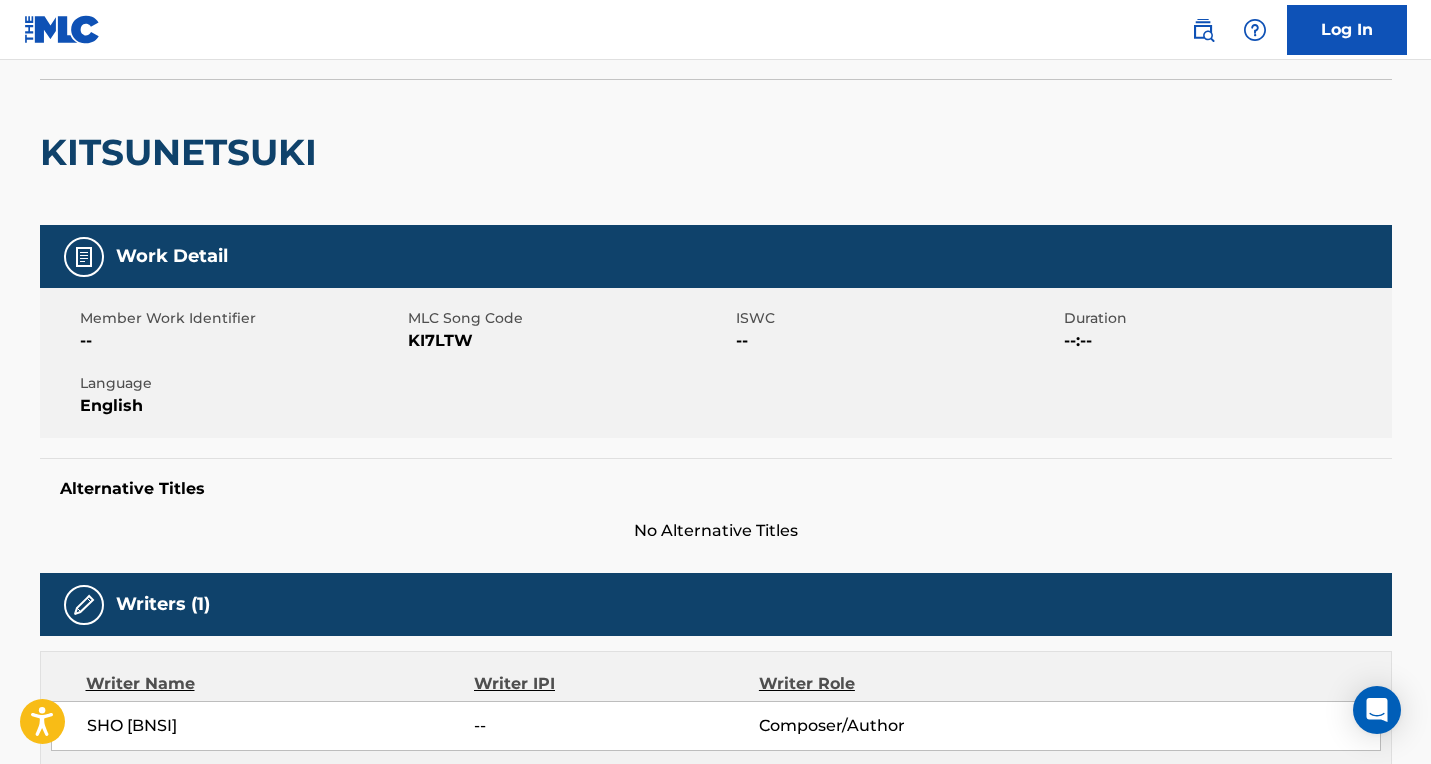 scroll, scrollTop: 0, scrollLeft: 0, axis: both 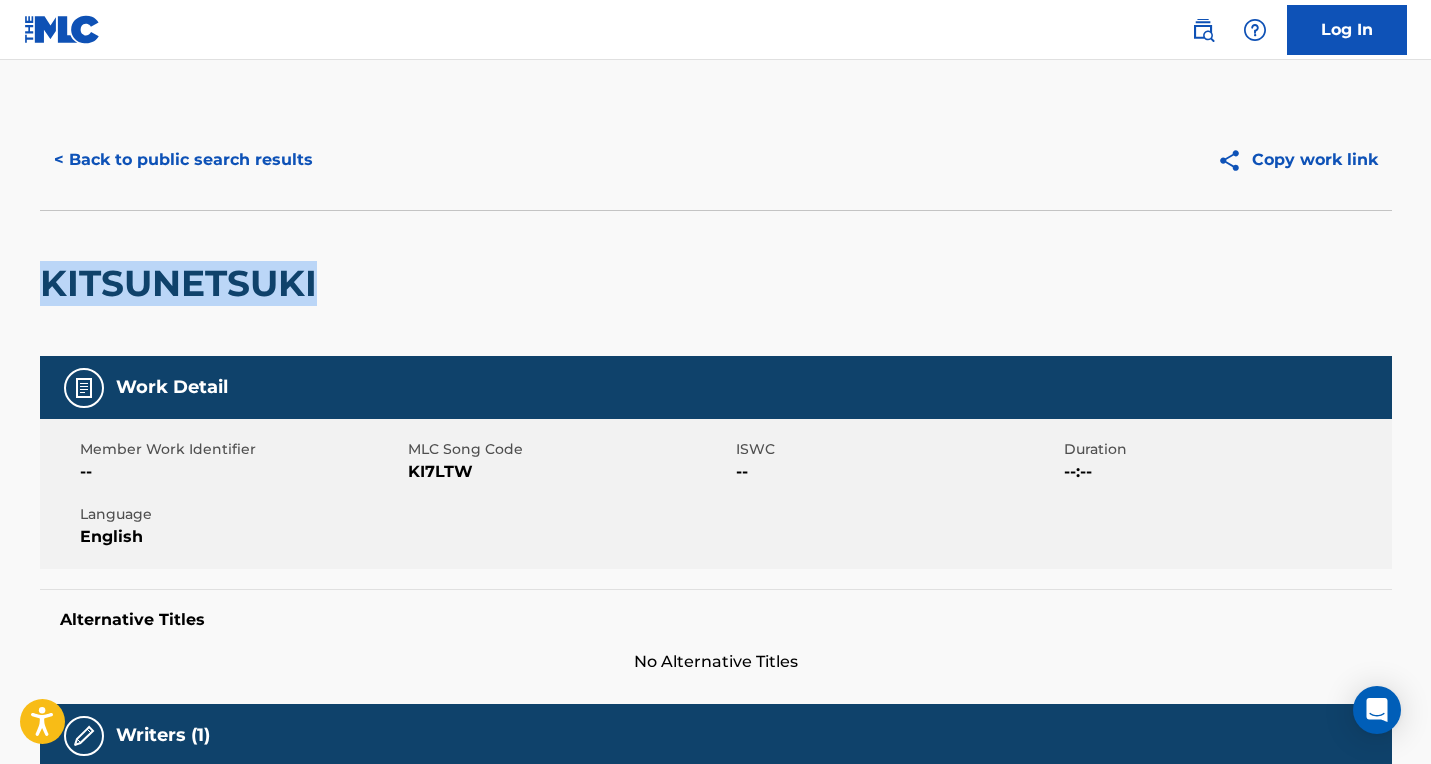 click on "< Back to public search results Copy work link KITSUNETSUKI     Work Detail   Member Work Identifier -- MLC Song Code KI7LTW ISWC -- Duration --:-- Language English Alternative Titles No Alternative Titles Writers   (1) Writer Name Writer IPI Writer Role SHO [BNSI] -- Composer/Author Publishers   (1) Total shares:  100 % Administrator Name Administrator IPI Administrator Number Collection Share Contact Details EXPLORATION GROUP LLC -- P000VU 100% Exploration Group [EMAIL_ADDRESS][DOMAIN_NAME] Admin Original Publisher Connecting Line Publisher Name Publisher IPI Publisher Number Represented Writers BANDAI NAMCO ENTERTAINMENT INC 1ST DIVISION 01148795317 P470NK Total shares:  100 % Matched Recordings   (6) Showing  1  -   6  of  6   results   Recording Artist Recording Title ISRC DSP Label Duration 真新宿GR学園,電音部,安倍=シャクジ=摩耶 (CV: SONOTA),SHO OKADA [BNSI] KITSUNE TSUKI JPR502207532 Spotify ASOBINOTES 02:44 SHIN-SHINJUKU GR SCHOOL KITSUNE TSUKI (PROD. SHO OKADA) JPR502207532 YouTube 02:44" at bounding box center [715, 961] 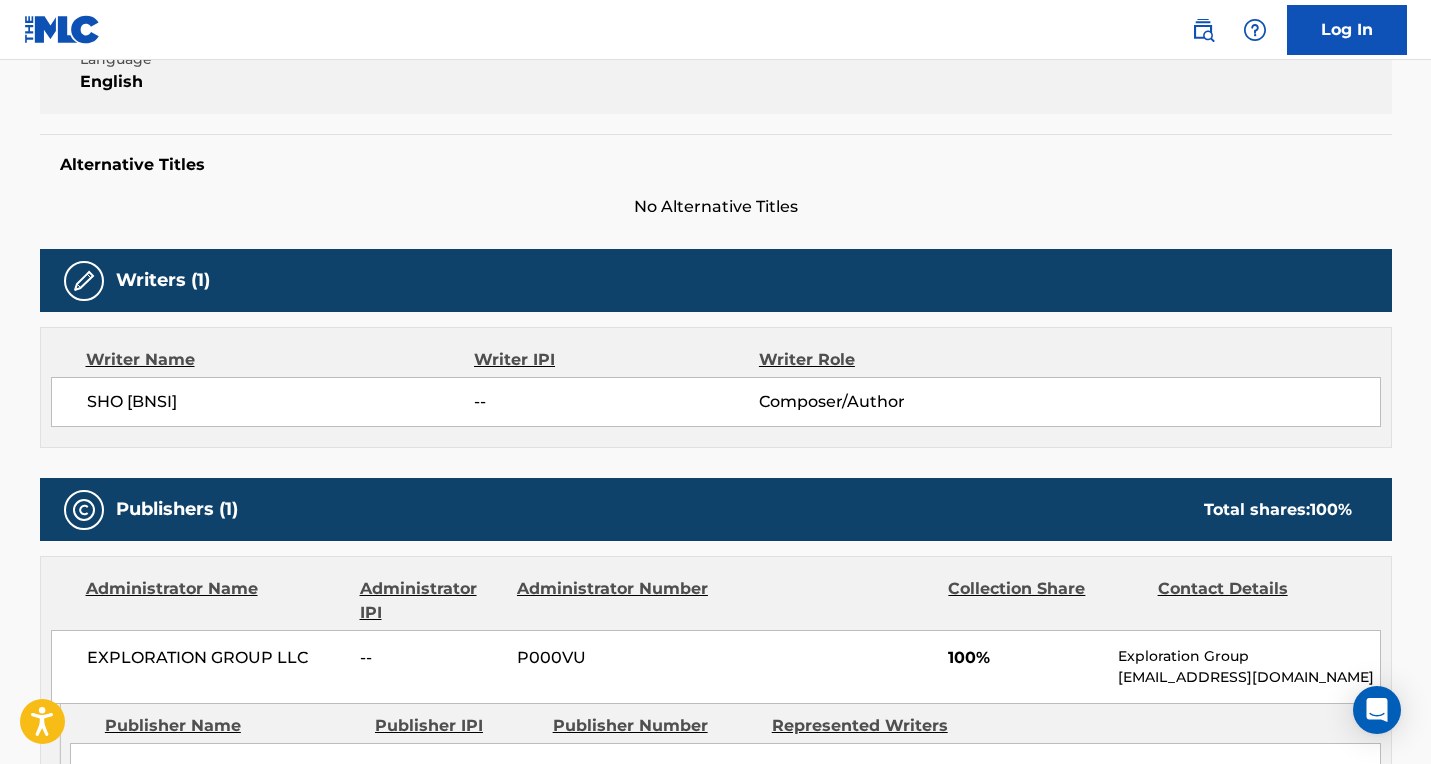 drag, startPoint x: 118, startPoint y: 392, endPoint x: 65, endPoint y: 395, distance: 53.08484 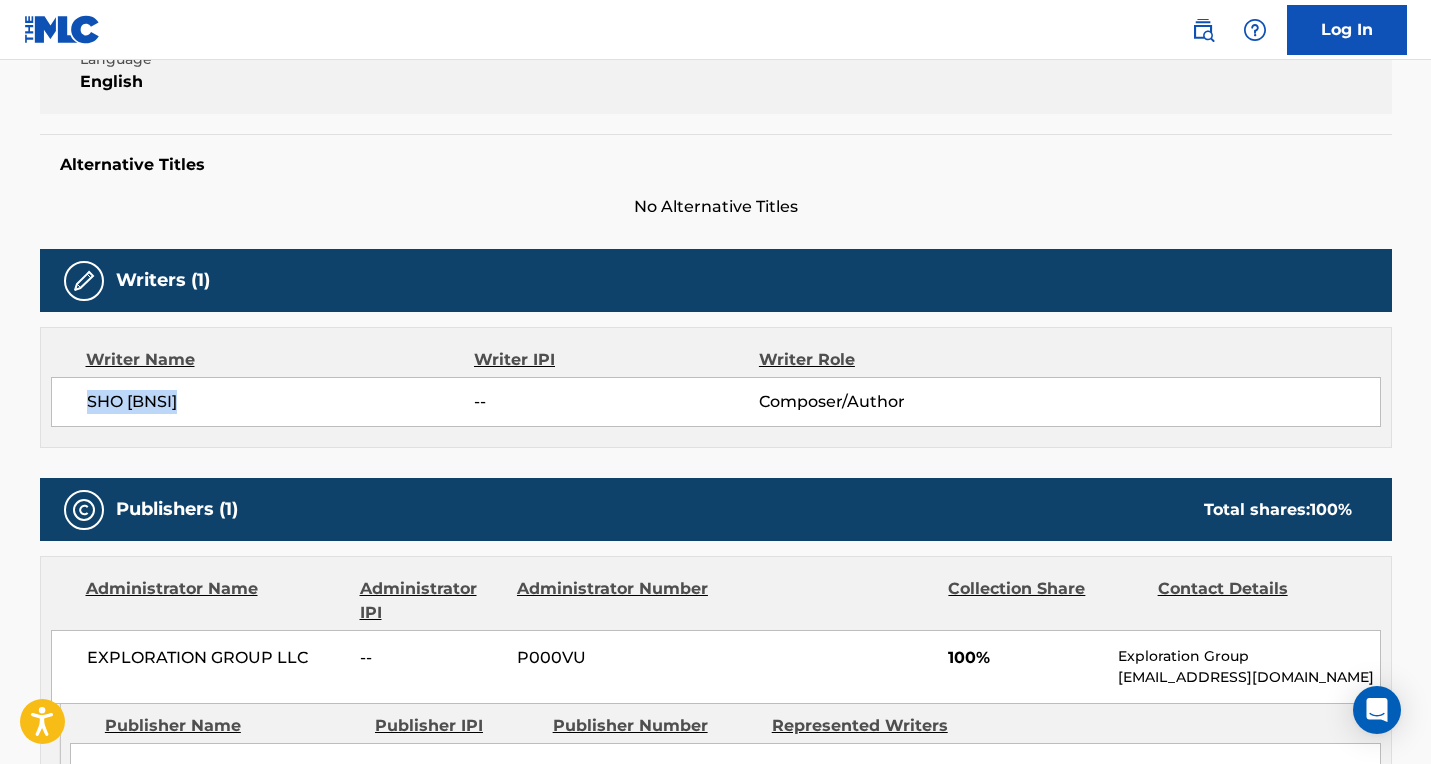 scroll, scrollTop: 0, scrollLeft: 0, axis: both 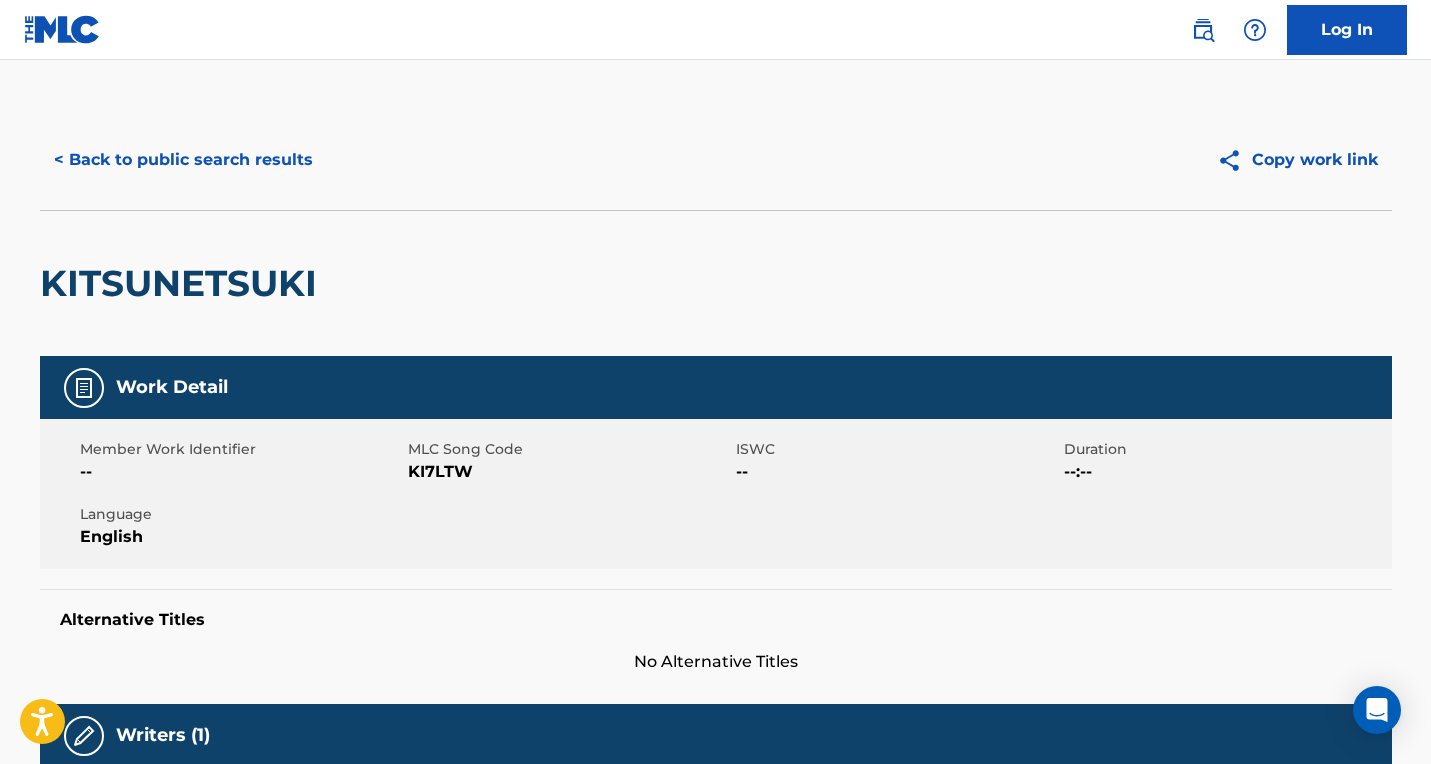 click on "< Back to public search results" at bounding box center (183, 160) 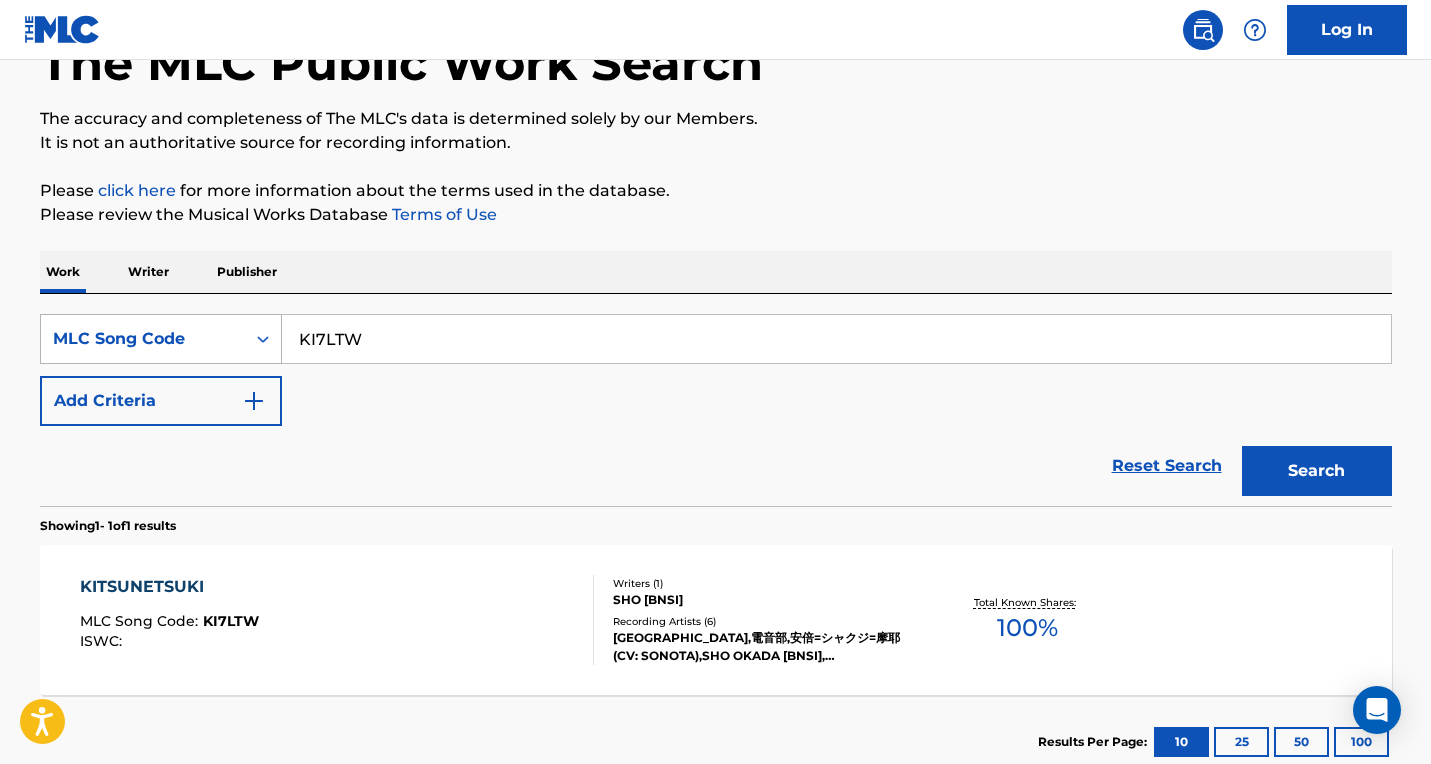 drag, startPoint x: 261, startPoint y: 333, endPoint x: 189, endPoint y: 337, distance: 72.11102 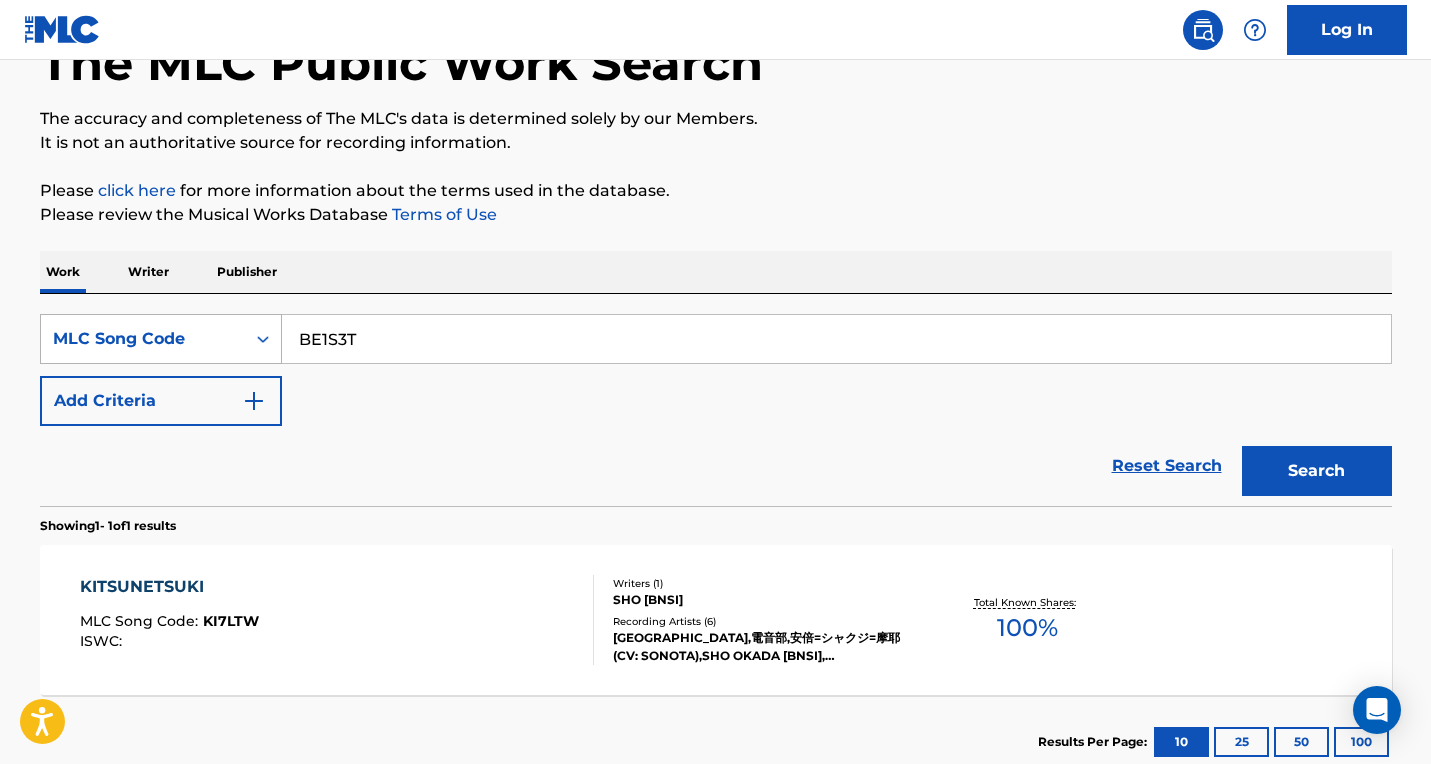 click on "Search" at bounding box center [1317, 471] 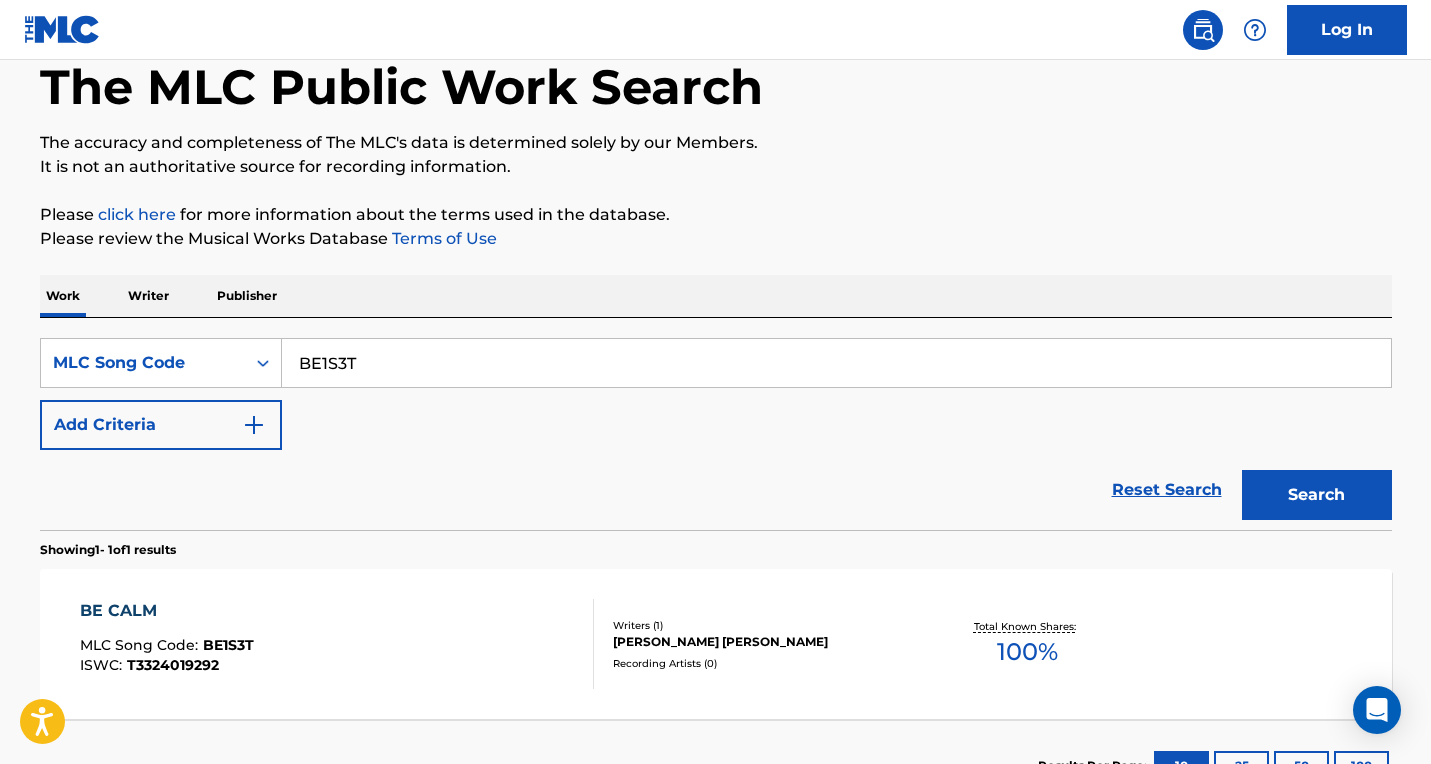 scroll, scrollTop: 131, scrollLeft: 0, axis: vertical 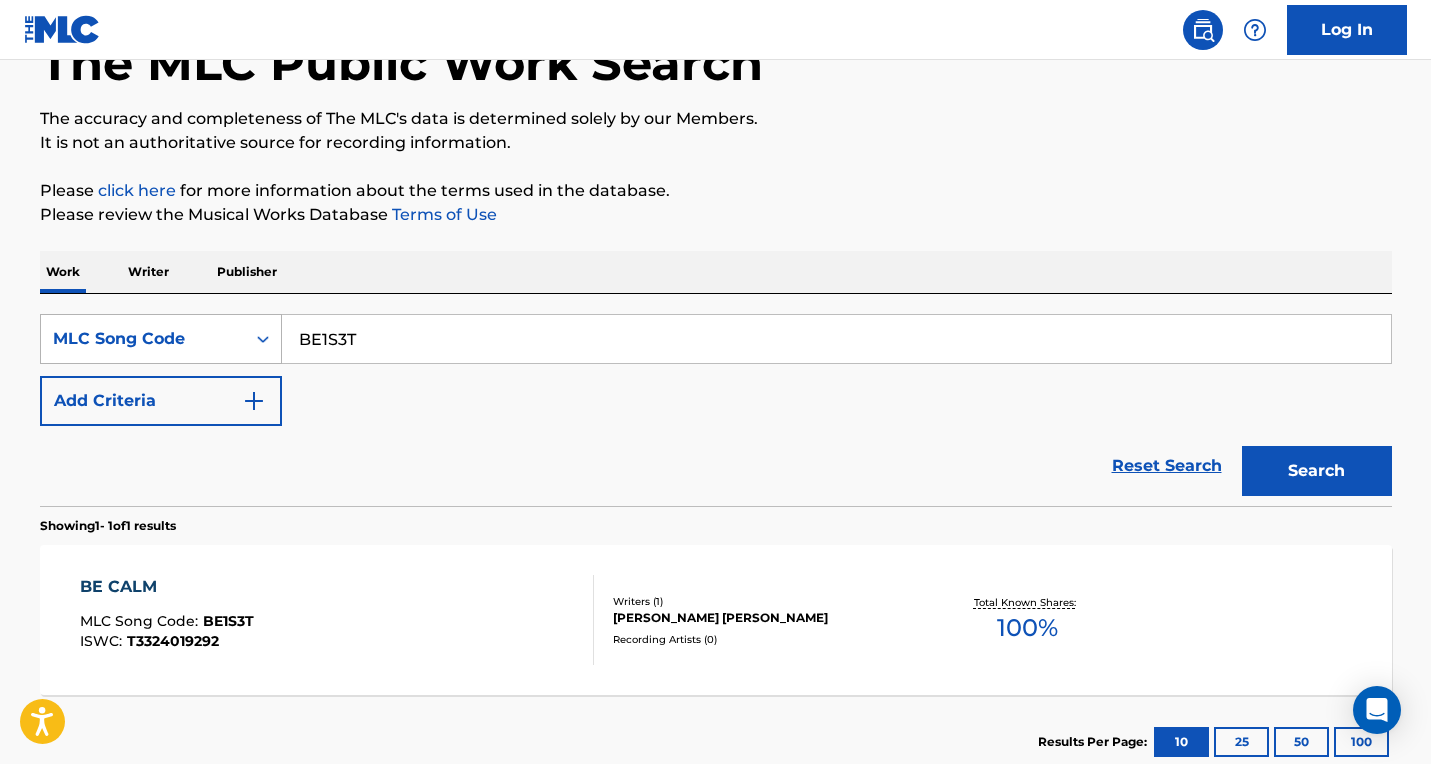 drag, startPoint x: 393, startPoint y: 329, endPoint x: 187, endPoint y: 332, distance: 206.02185 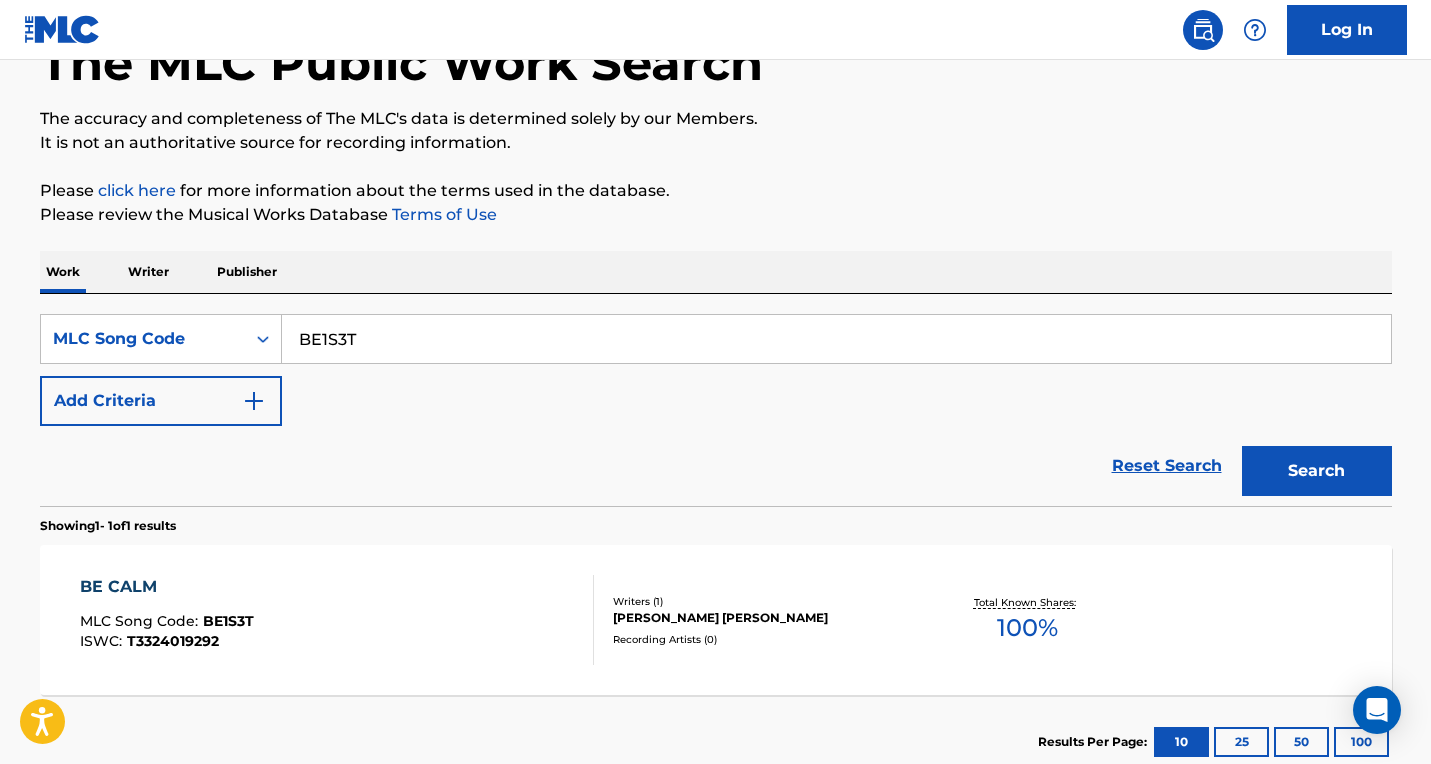 paste on "N969KI" 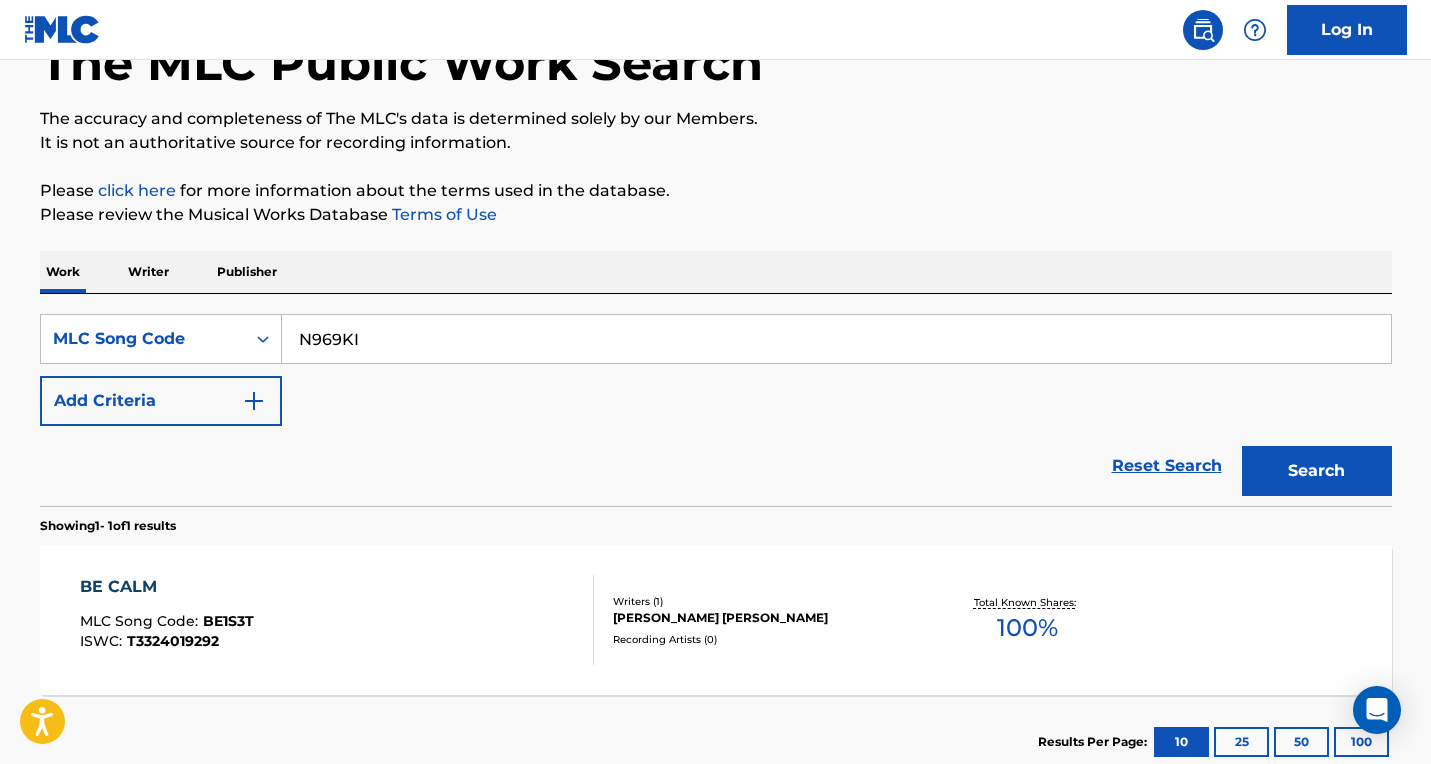 click on "Search" at bounding box center [1317, 471] 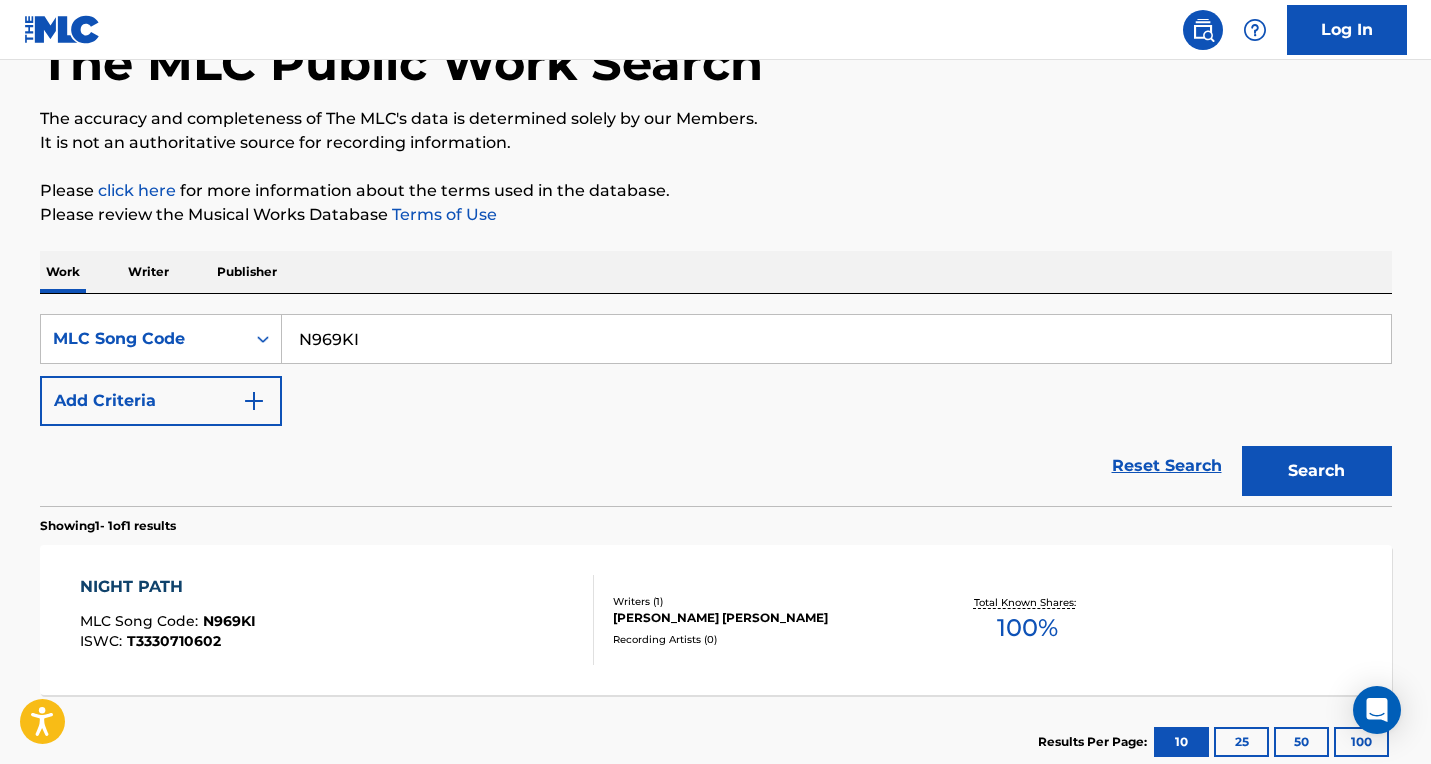 drag, startPoint x: 397, startPoint y: 348, endPoint x: 133, endPoint y: 372, distance: 265.08865 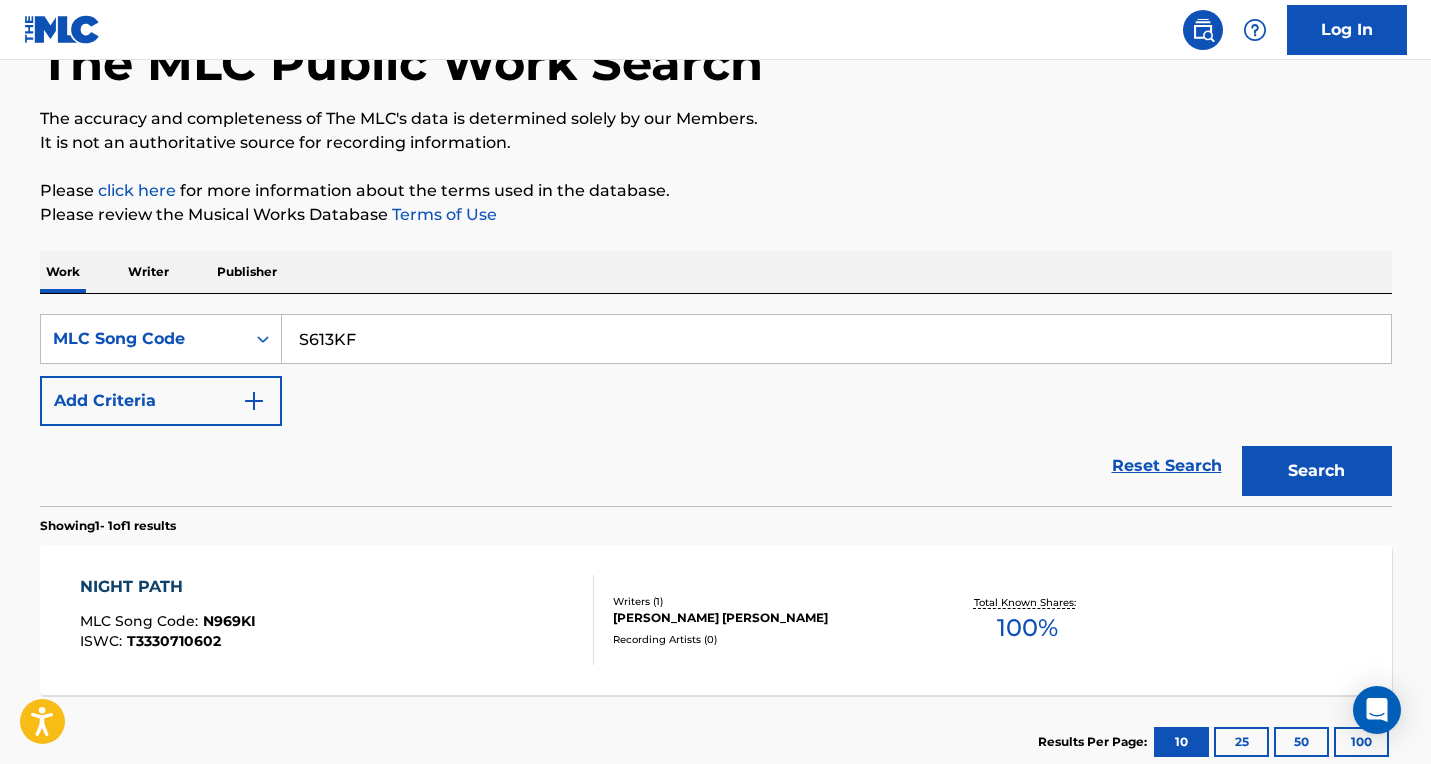 click on "Search" at bounding box center [1317, 471] 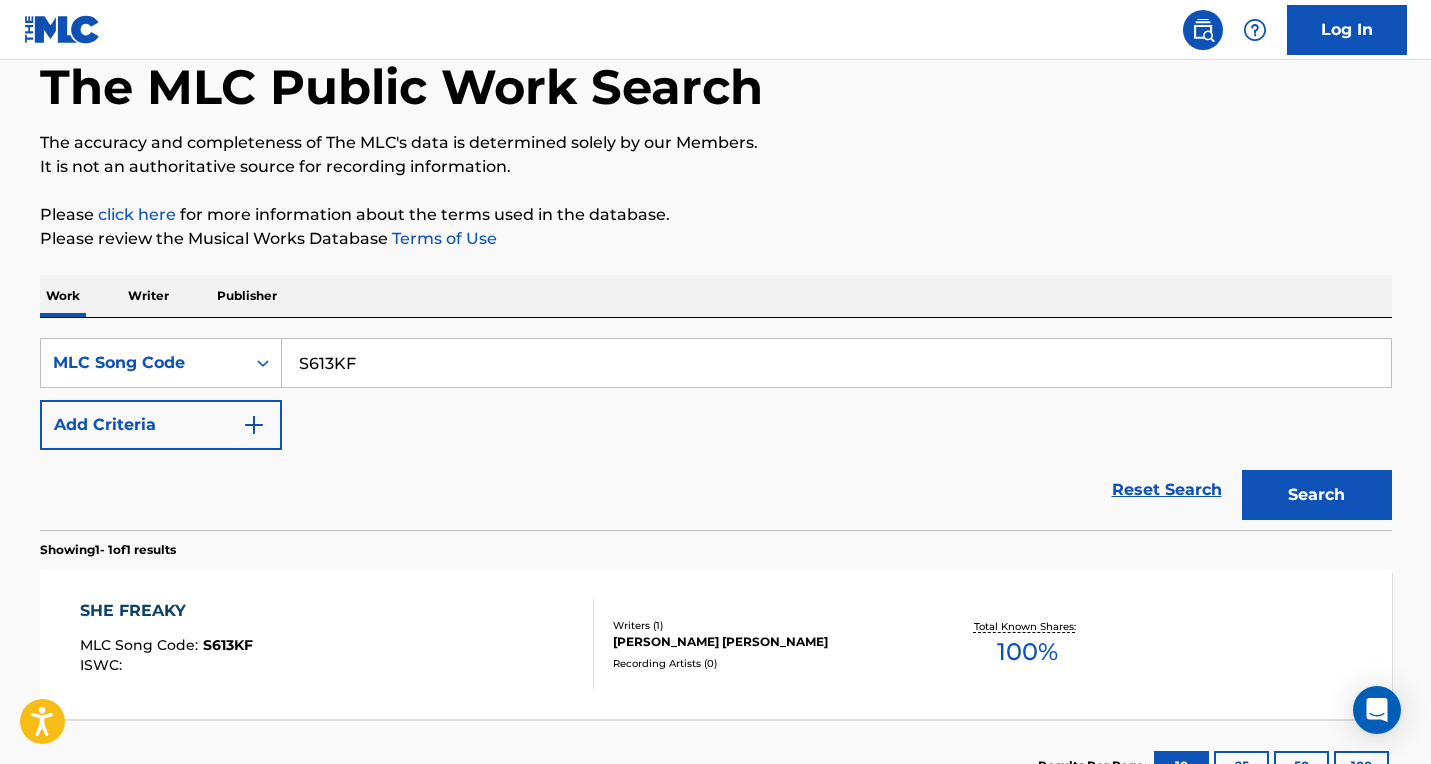 scroll, scrollTop: 131, scrollLeft: 0, axis: vertical 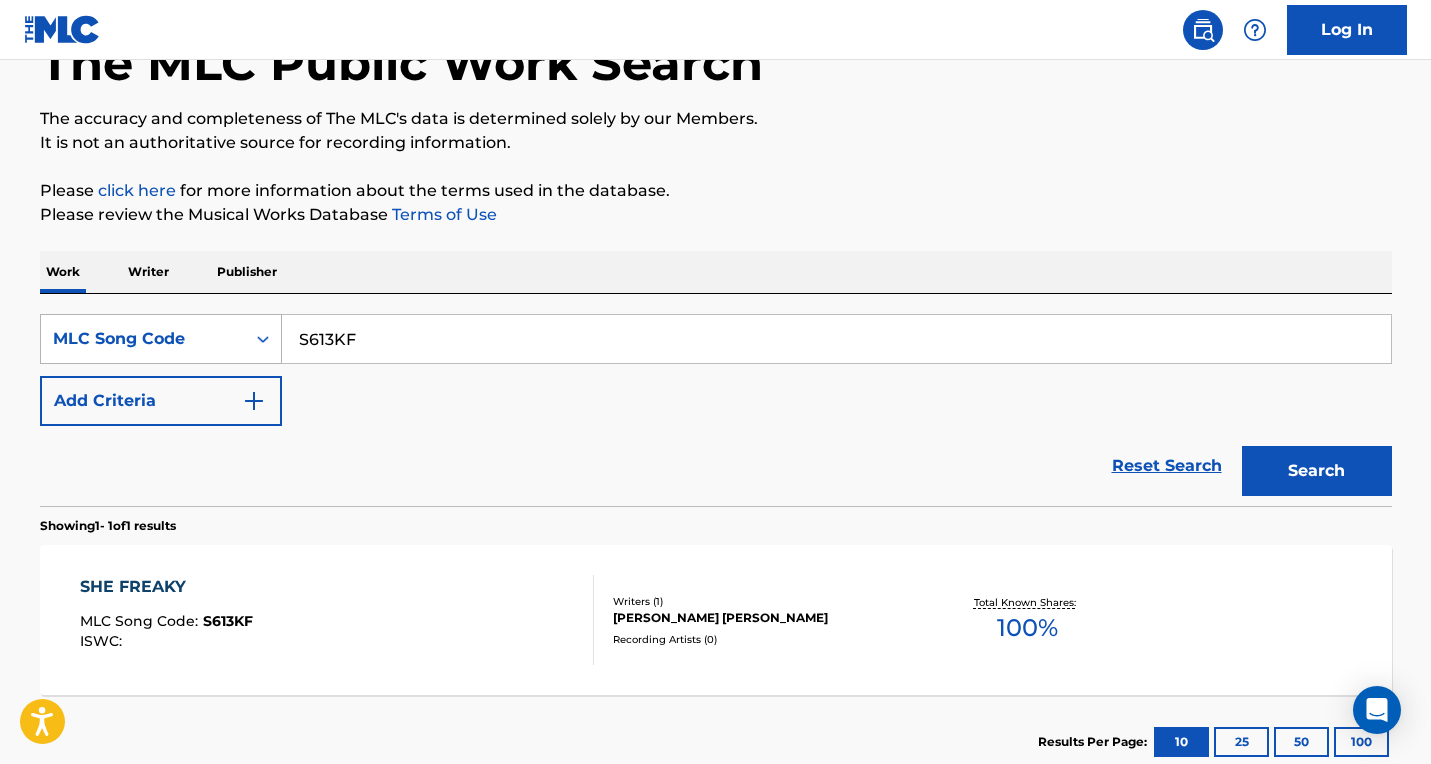 drag, startPoint x: 368, startPoint y: 317, endPoint x: 224, endPoint y: 324, distance: 144.17004 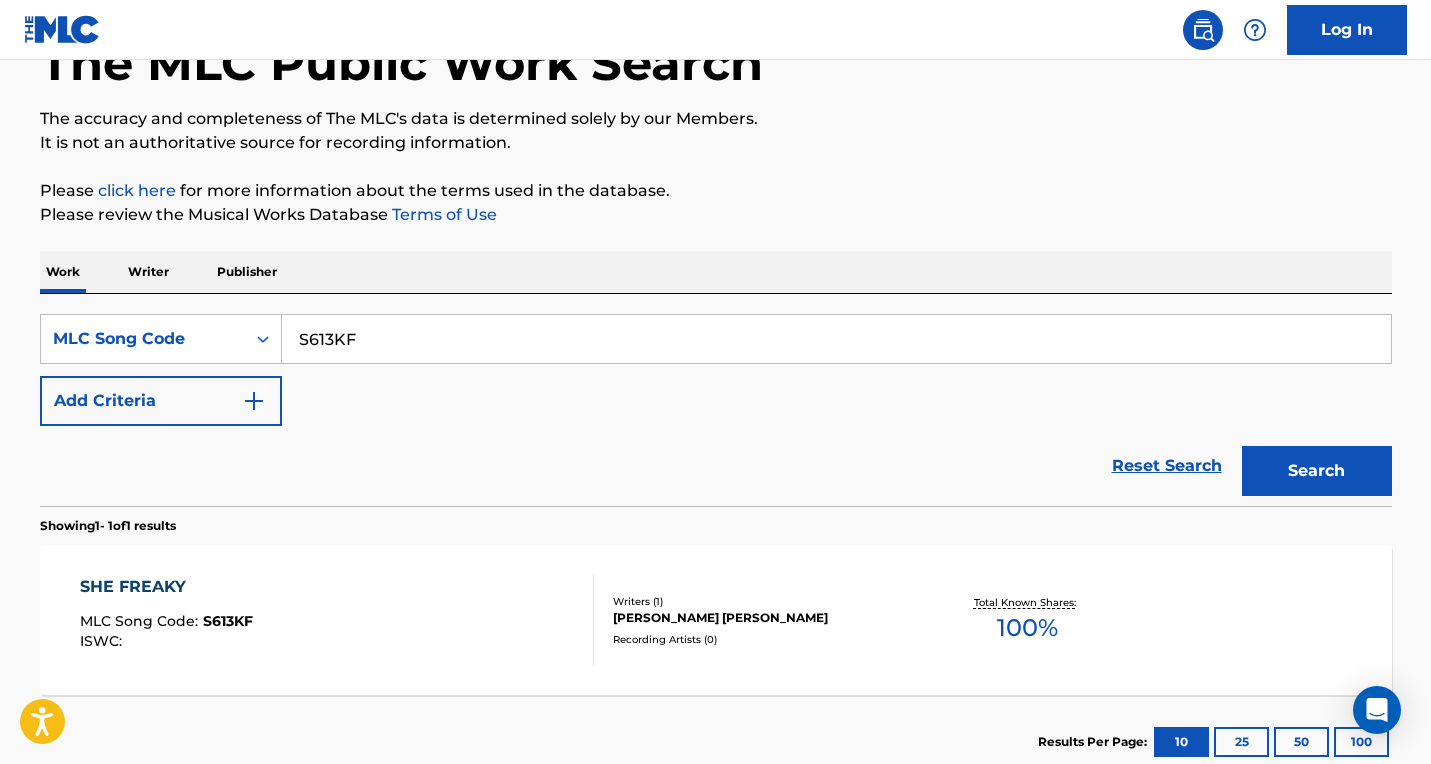 paste on "T480LZ" 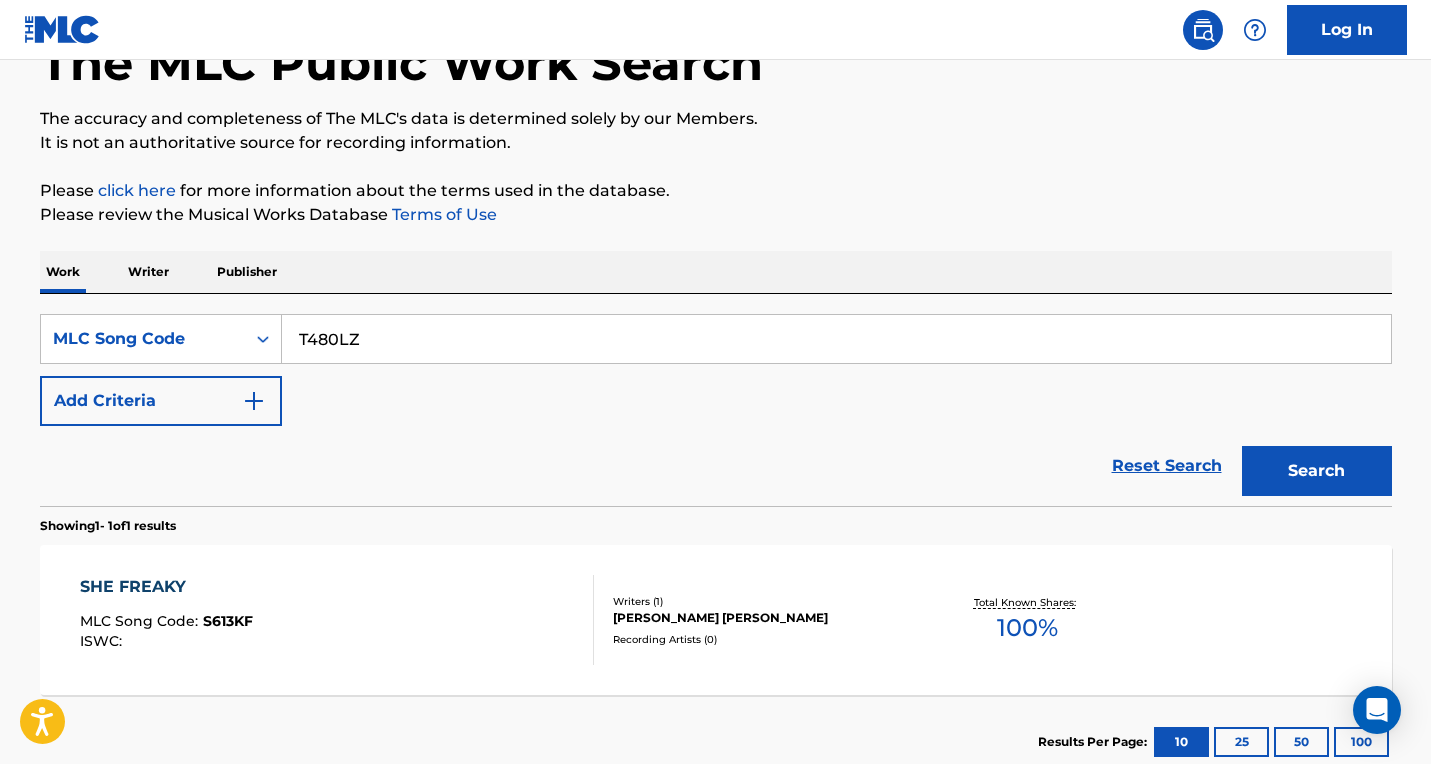 click on "Search" at bounding box center [1317, 471] 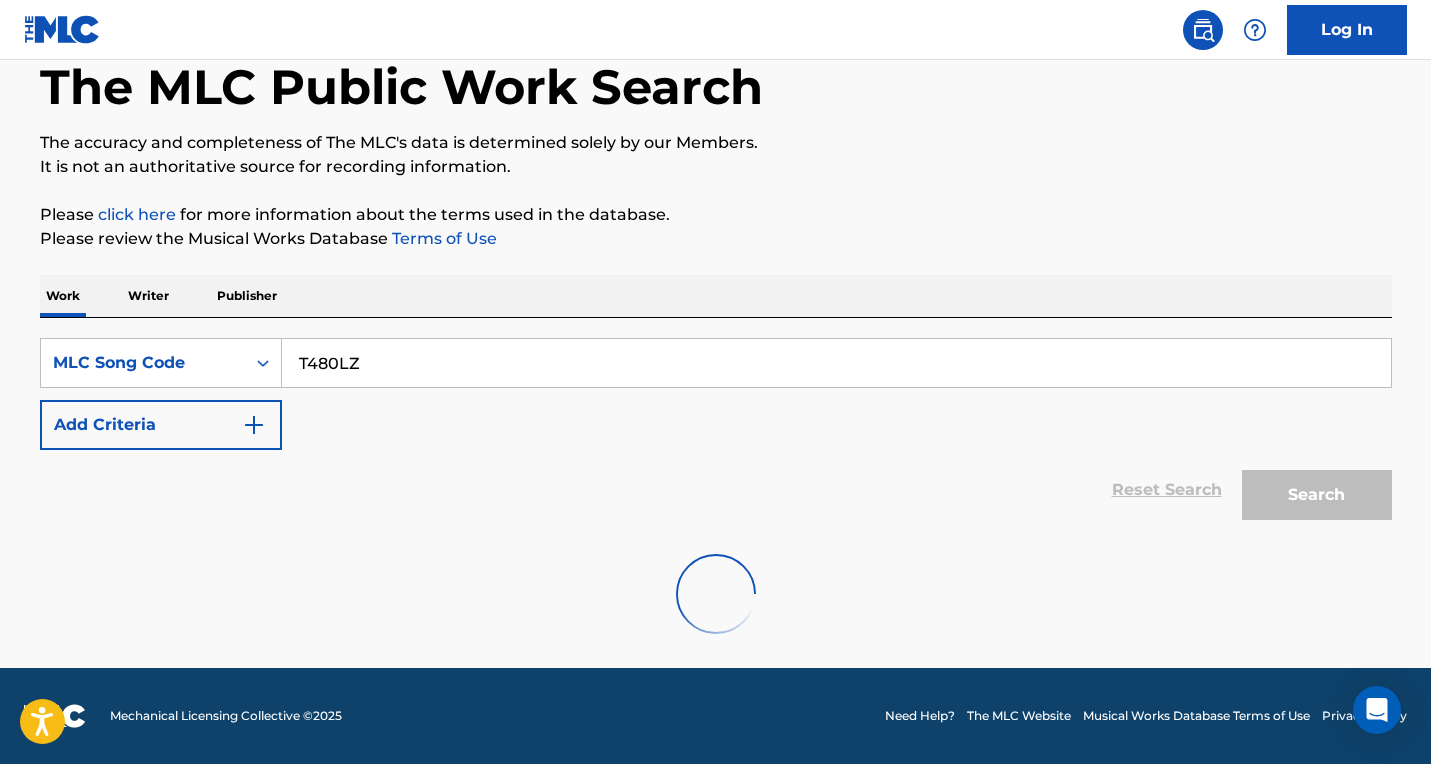 scroll, scrollTop: 131, scrollLeft: 0, axis: vertical 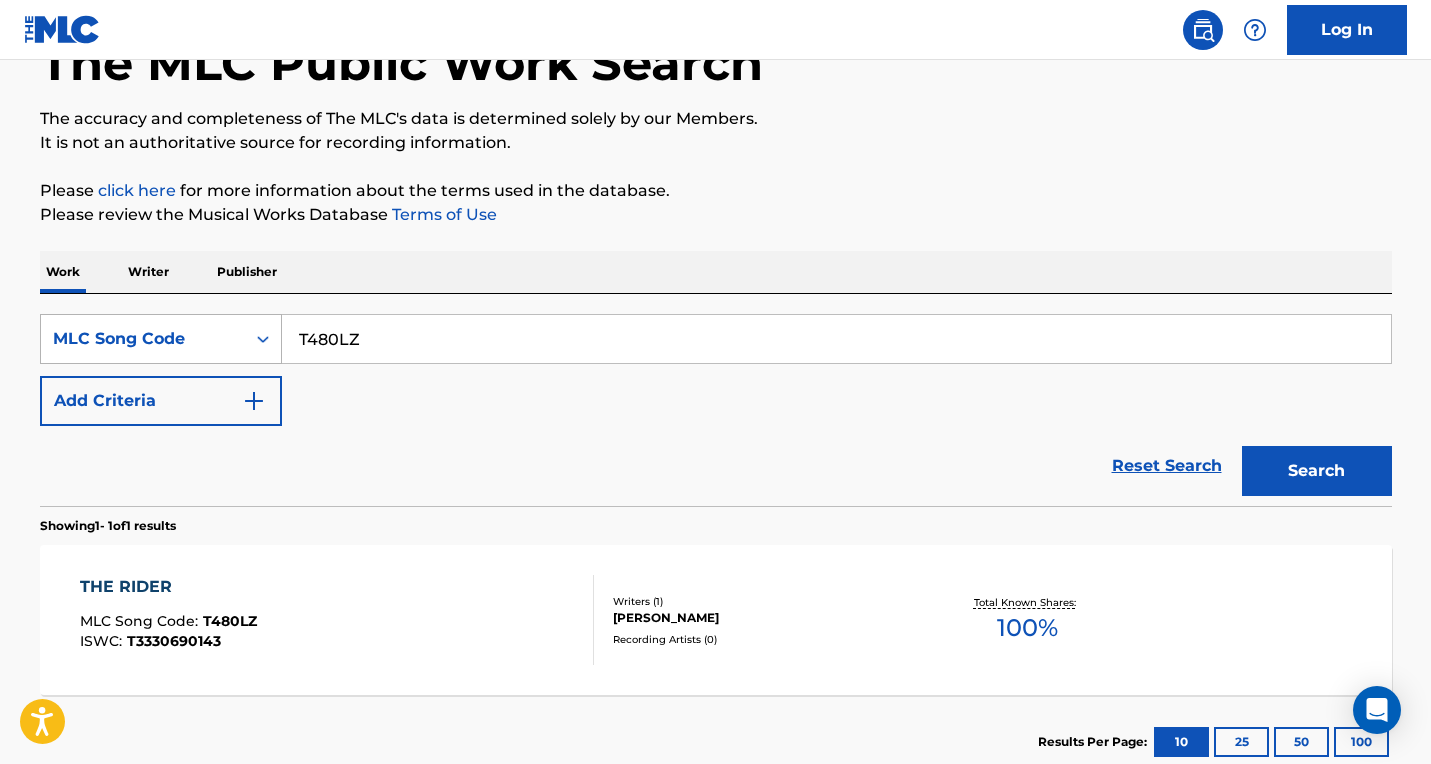 click on "SearchWithCriteria0fd58bdd-9063-4009-b22b-eb6fe7264b88 MLC Song Code T480LZ" at bounding box center (716, 339) 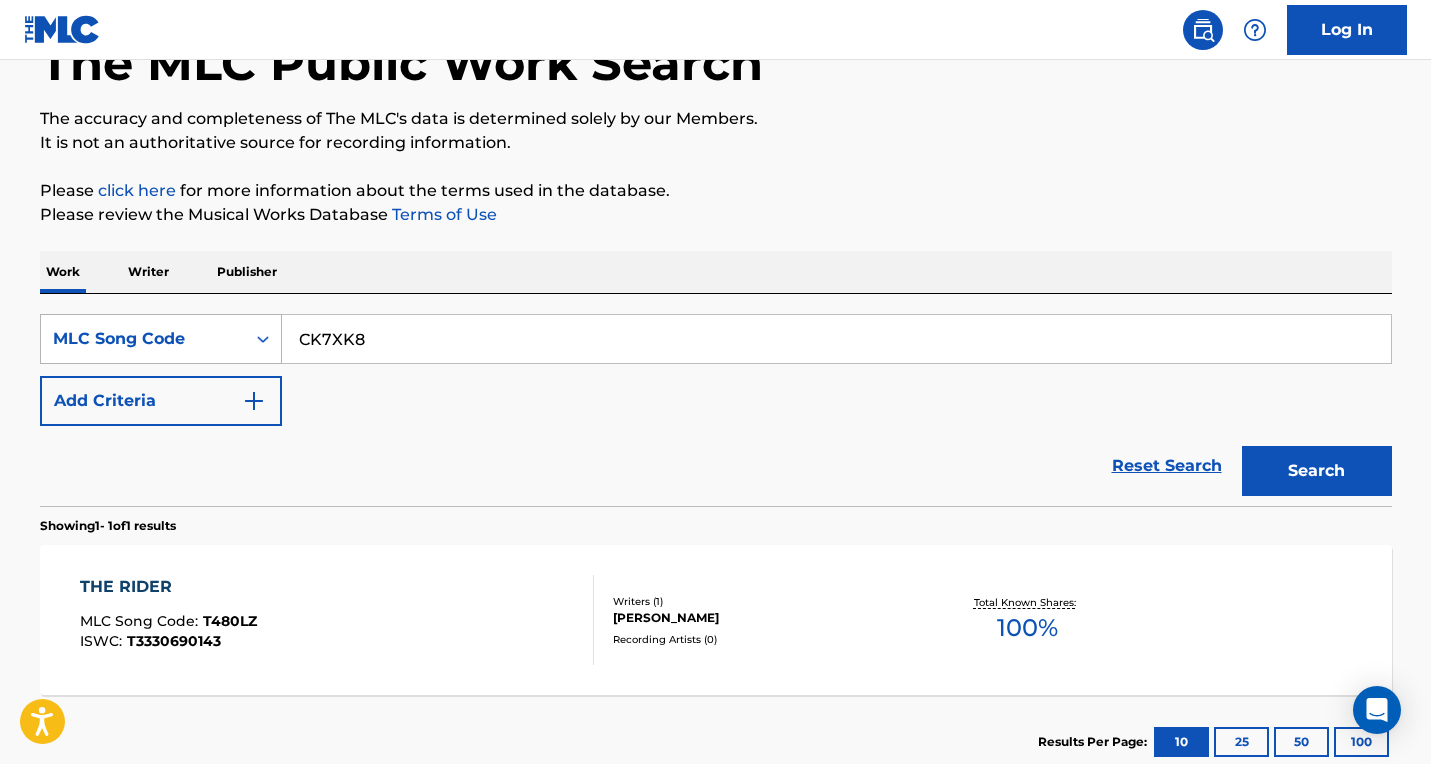 click on "Search" at bounding box center (1317, 471) 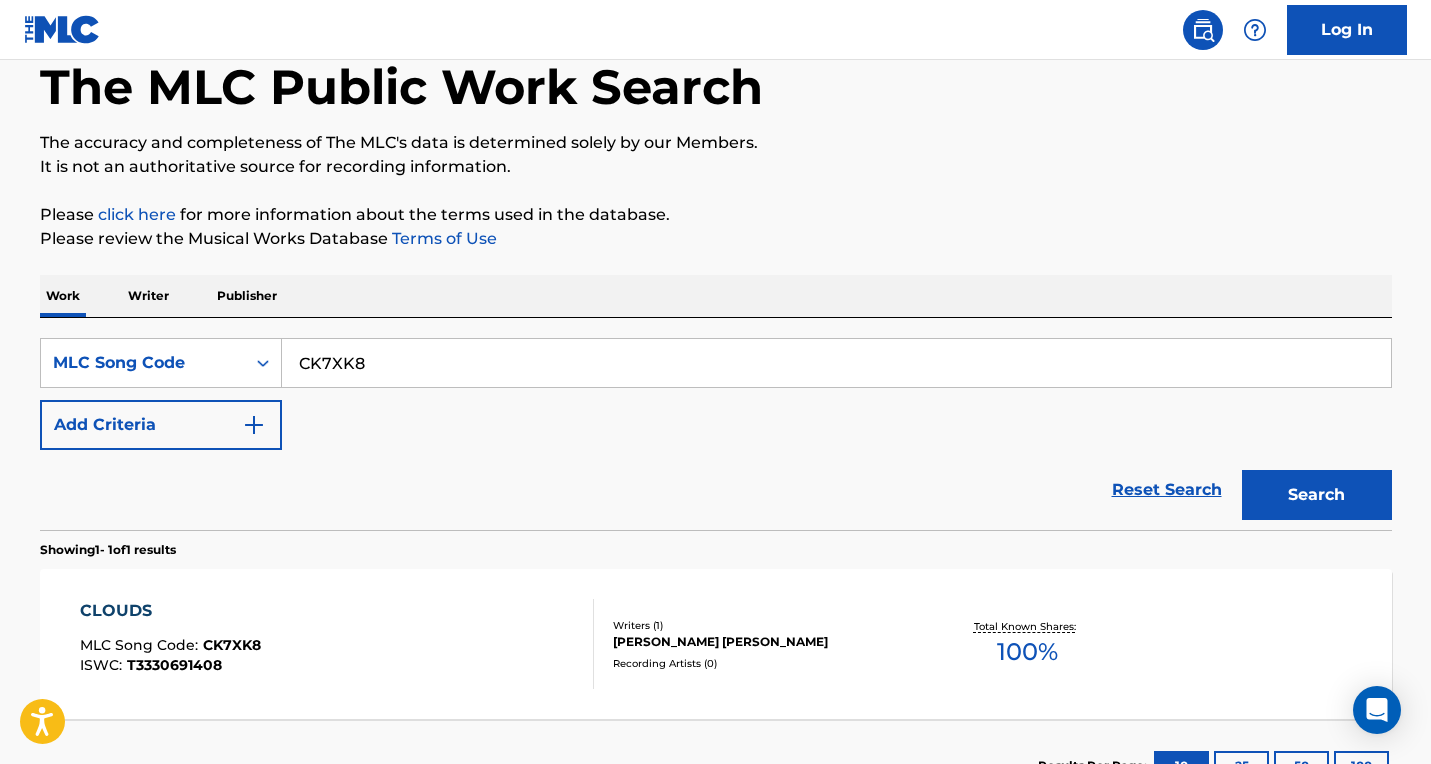 scroll, scrollTop: 131, scrollLeft: 0, axis: vertical 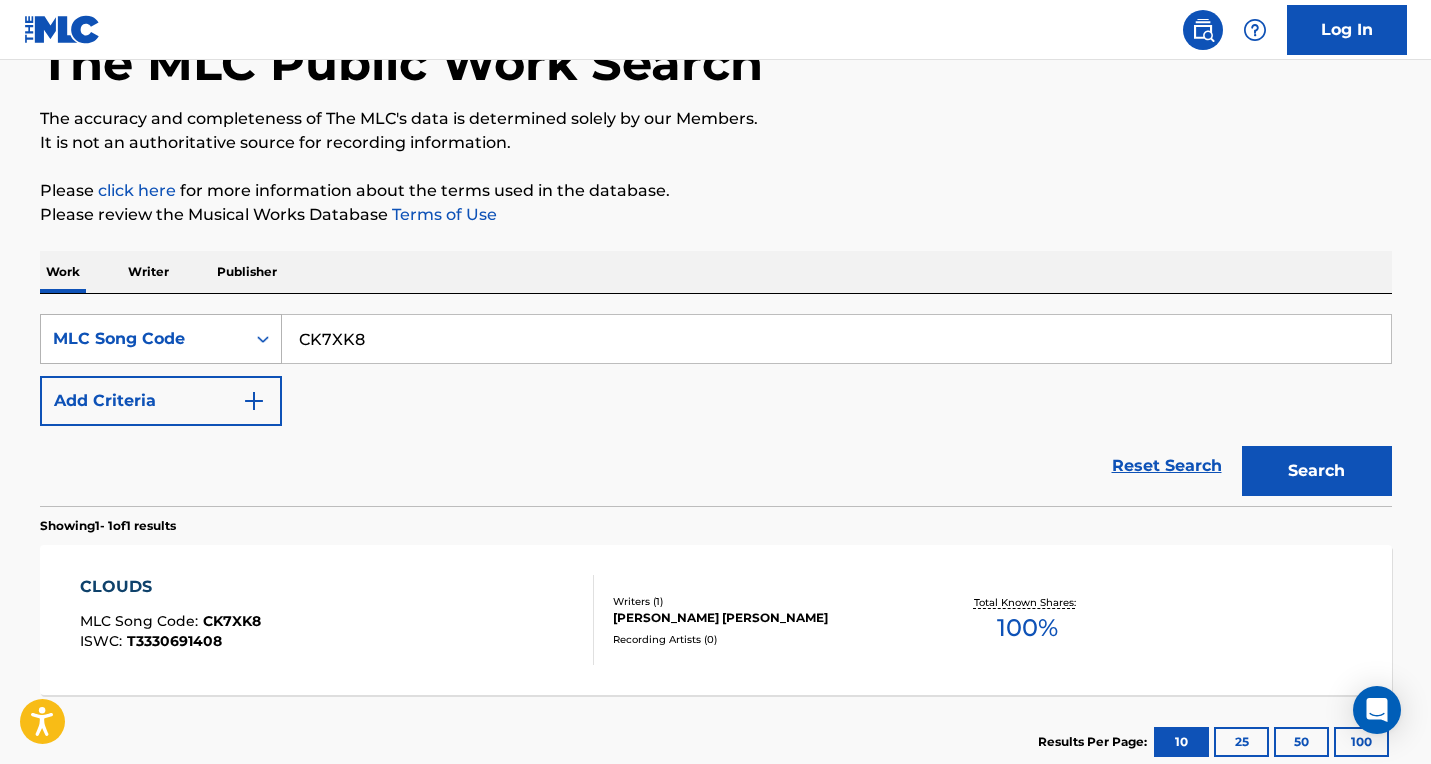 drag, startPoint x: 244, startPoint y: 349, endPoint x: 187, endPoint y: 350, distance: 57.00877 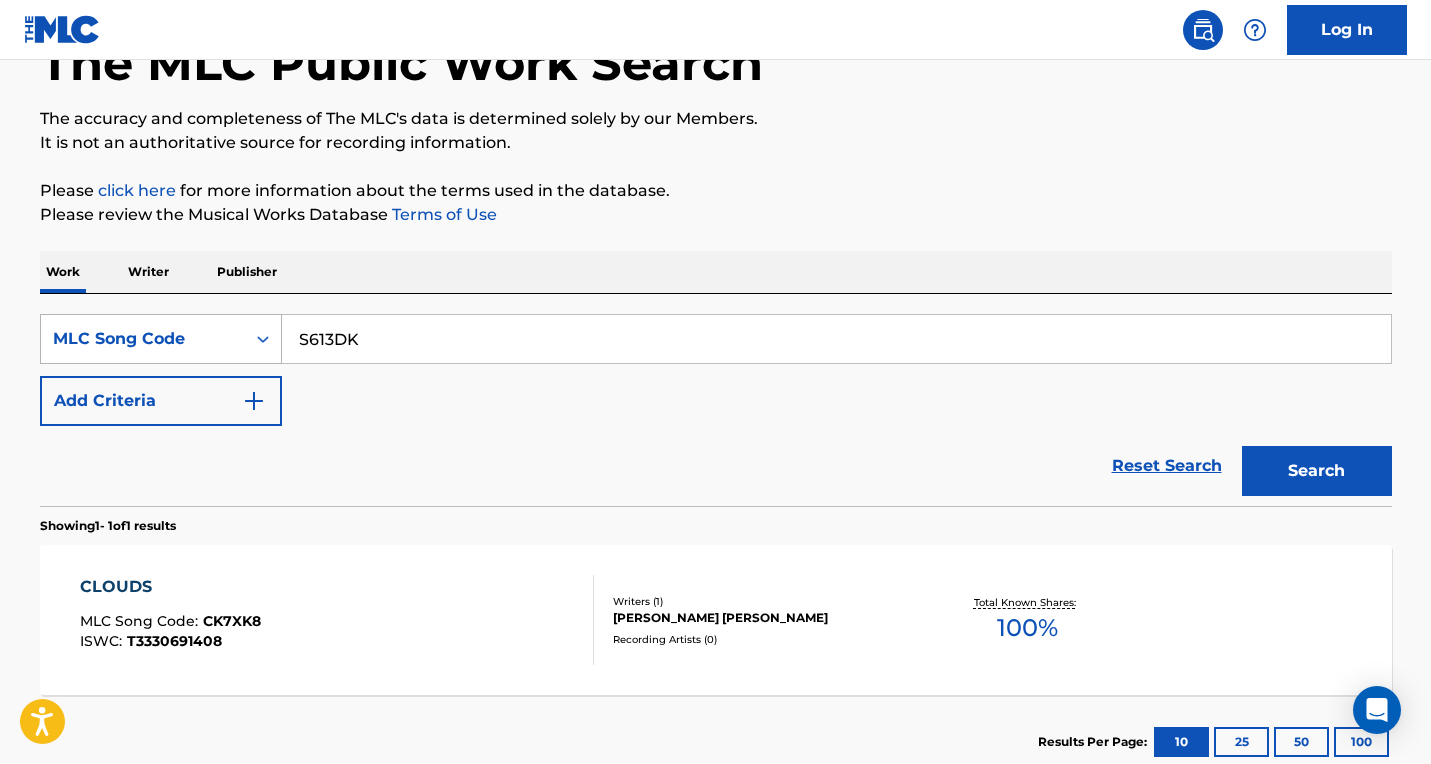 click on "Search" at bounding box center [1317, 471] 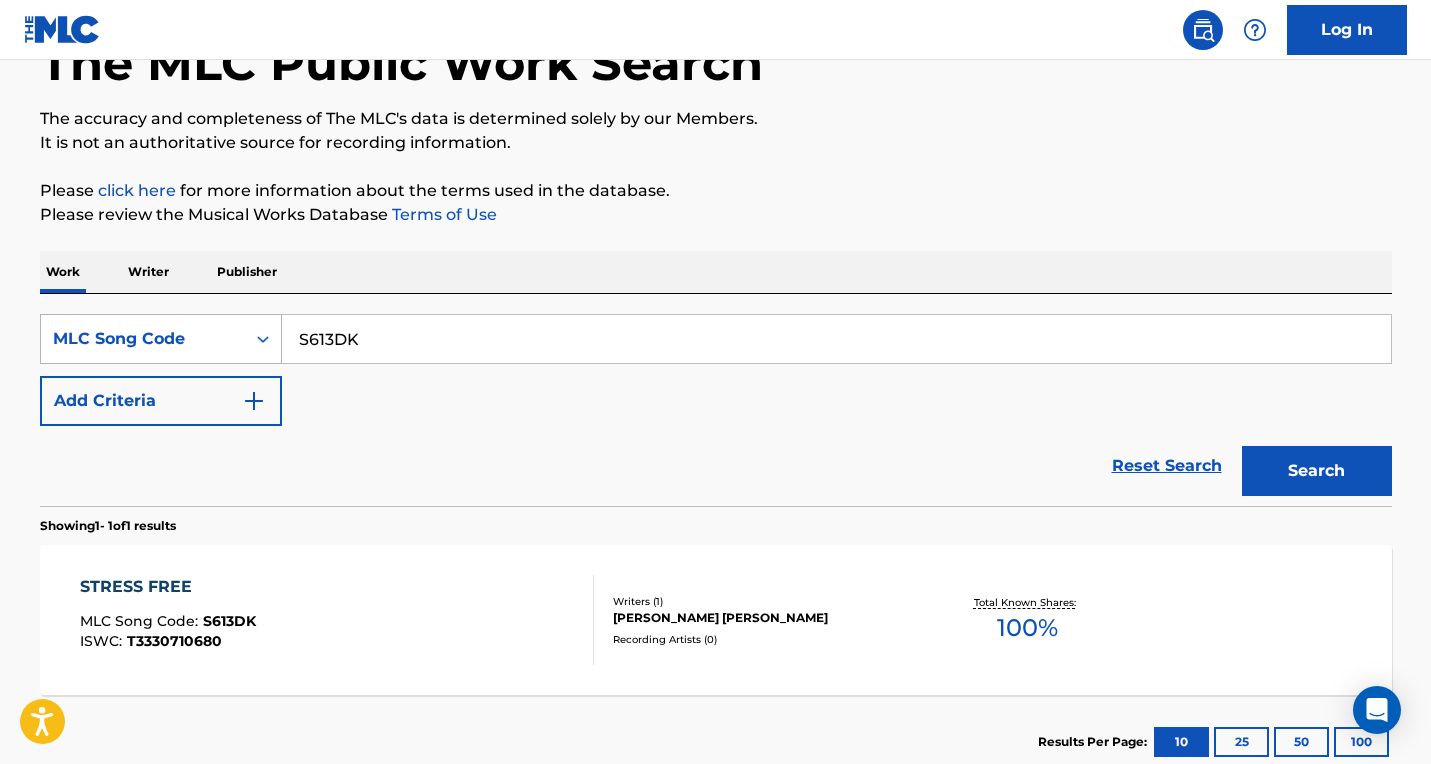drag, startPoint x: 386, startPoint y: 351, endPoint x: 149, endPoint y: 363, distance: 237.3036 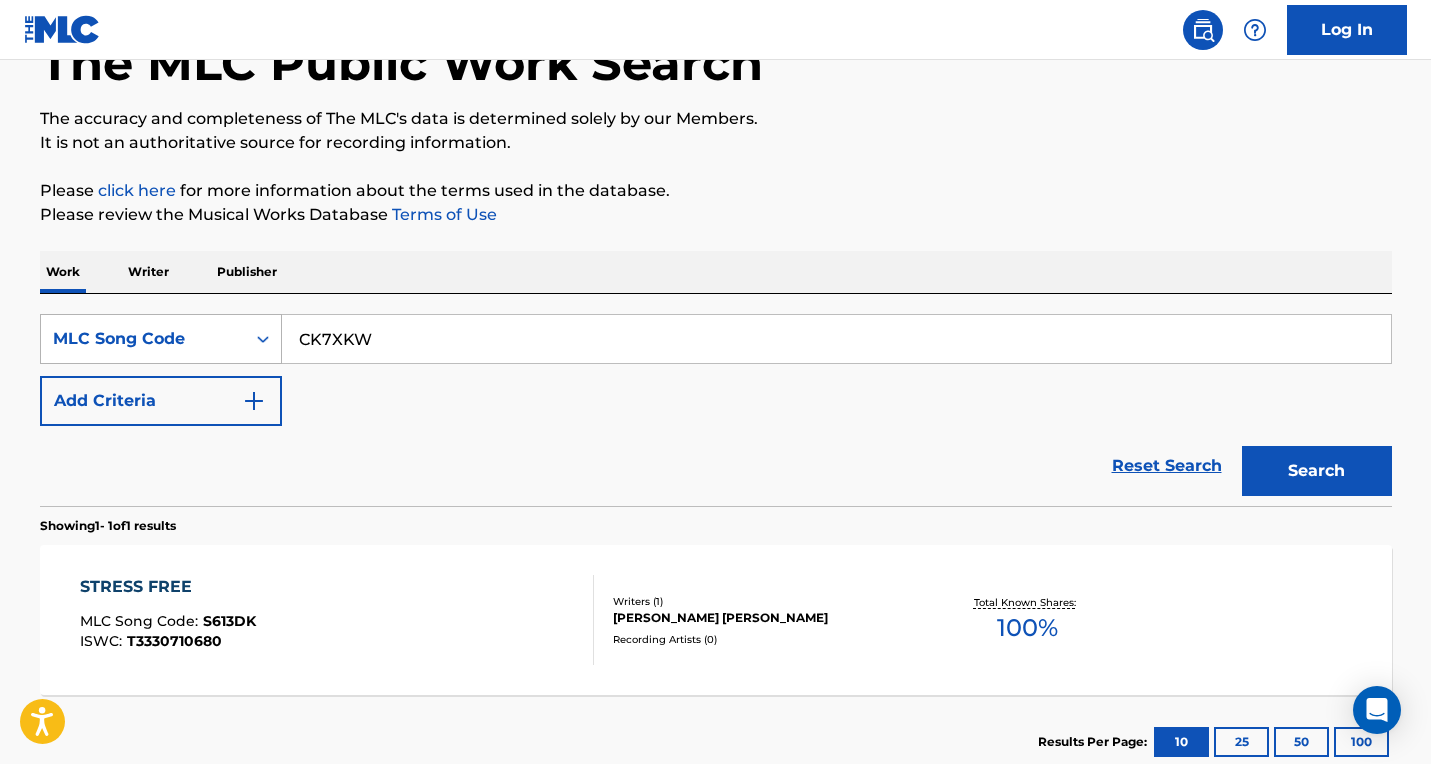 click on "Search" at bounding box center [1317, 471] 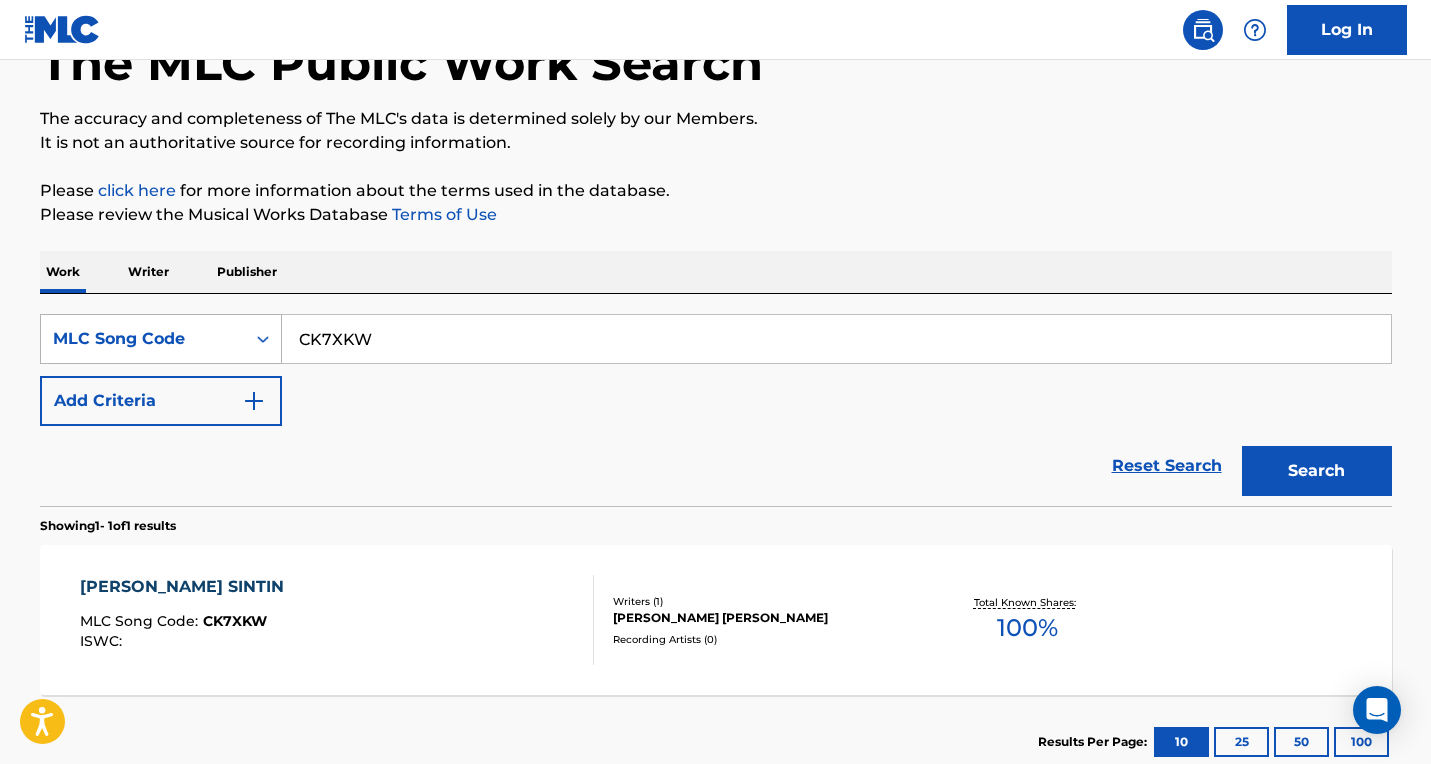 drag, startPoint x: 410, startPoint y: 331, endPoint x: 231, endPoint y: 346, distance: 179.6274 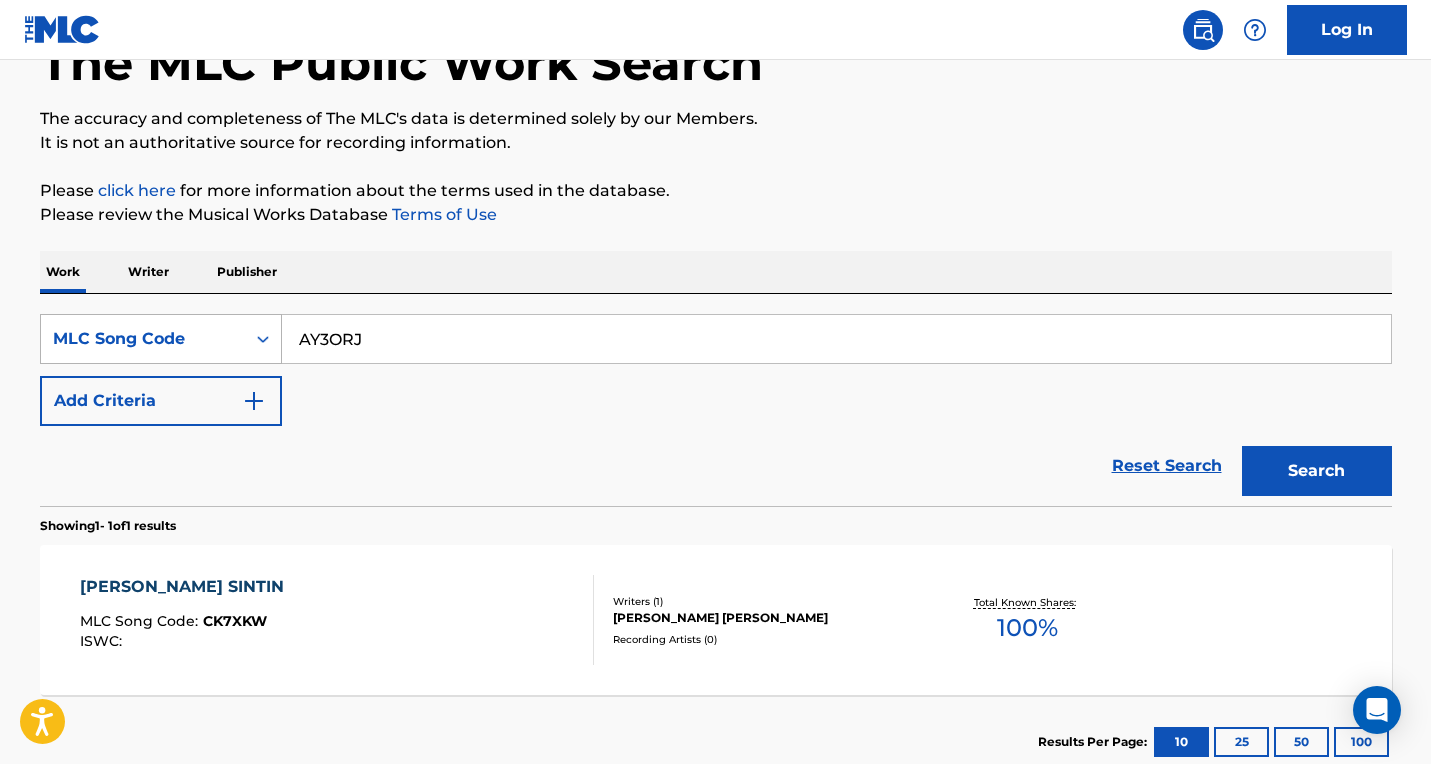 click on "Search" at bounding box center (1317, 471) 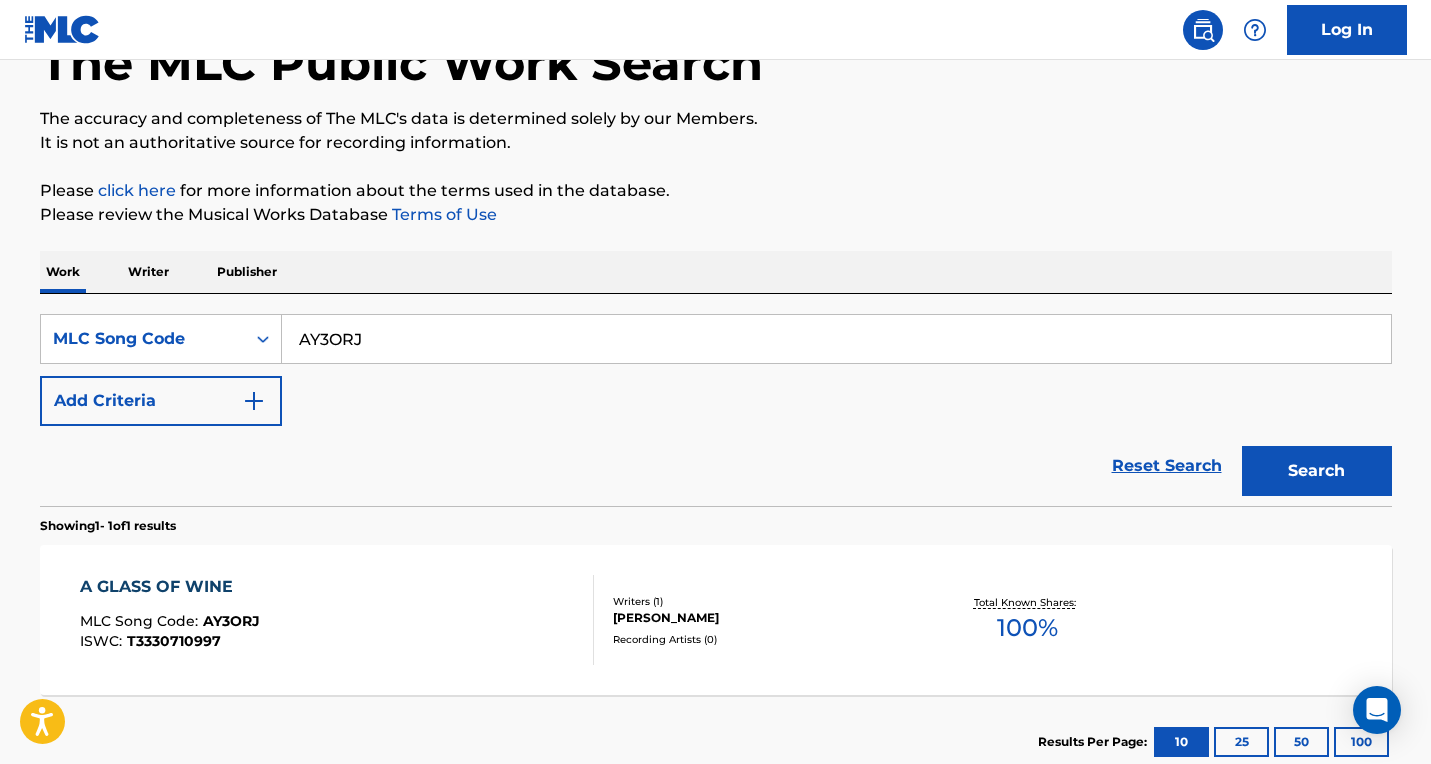 scroll, scrollTop: 130, scrollLeft: 0, axis: vertical 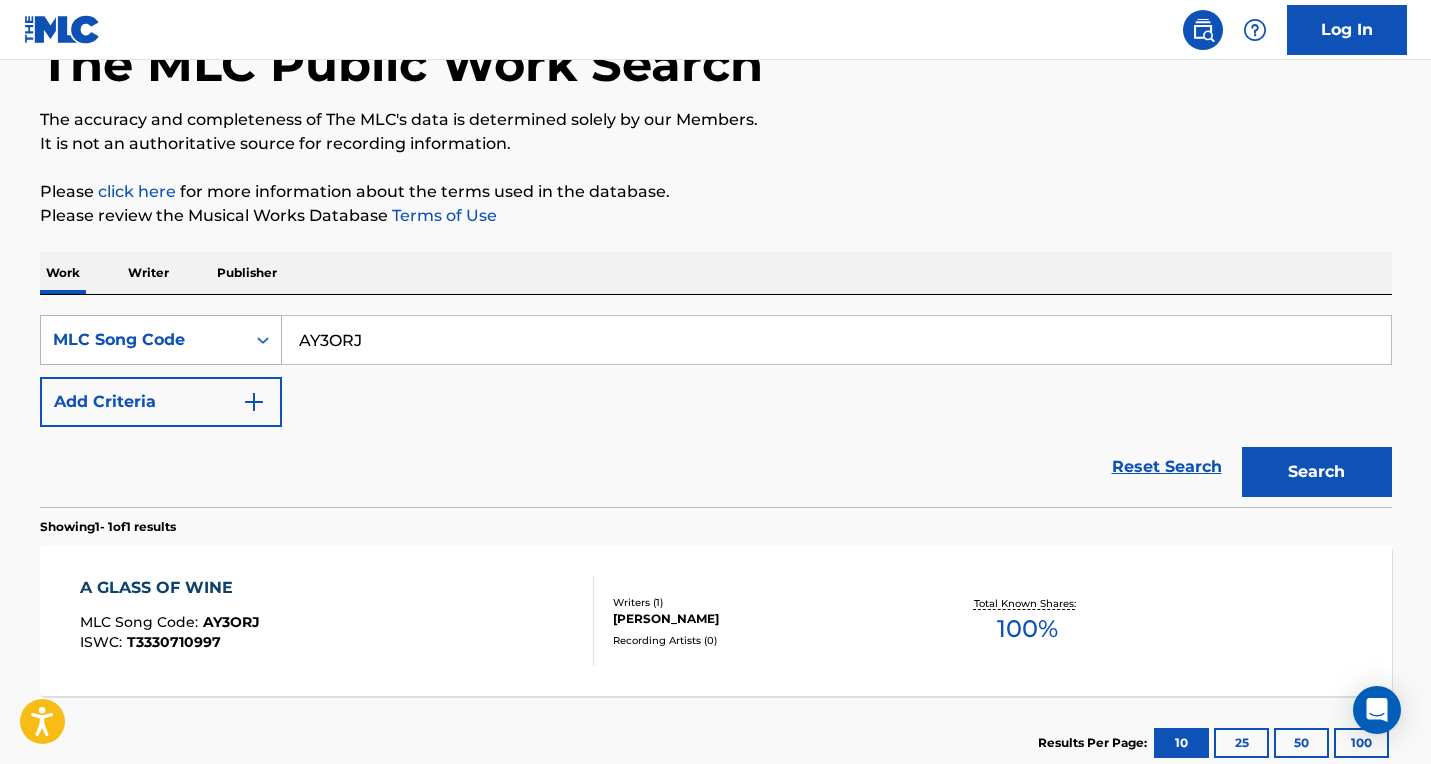 drag, startPoint x: 397, startPoint y: 340, endPoint x: 183, endPoint y: 352, distance: 214.33618 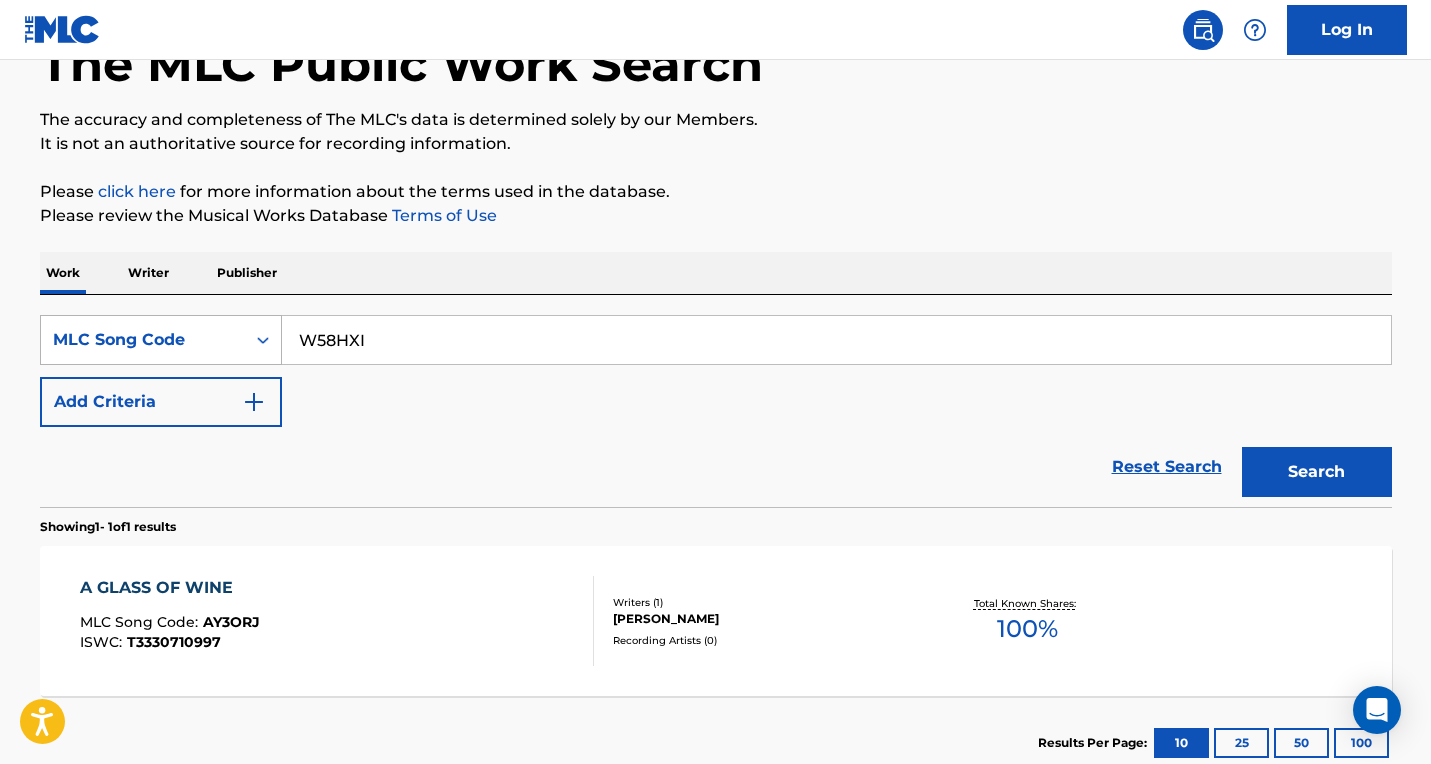 type on "W58HXI" 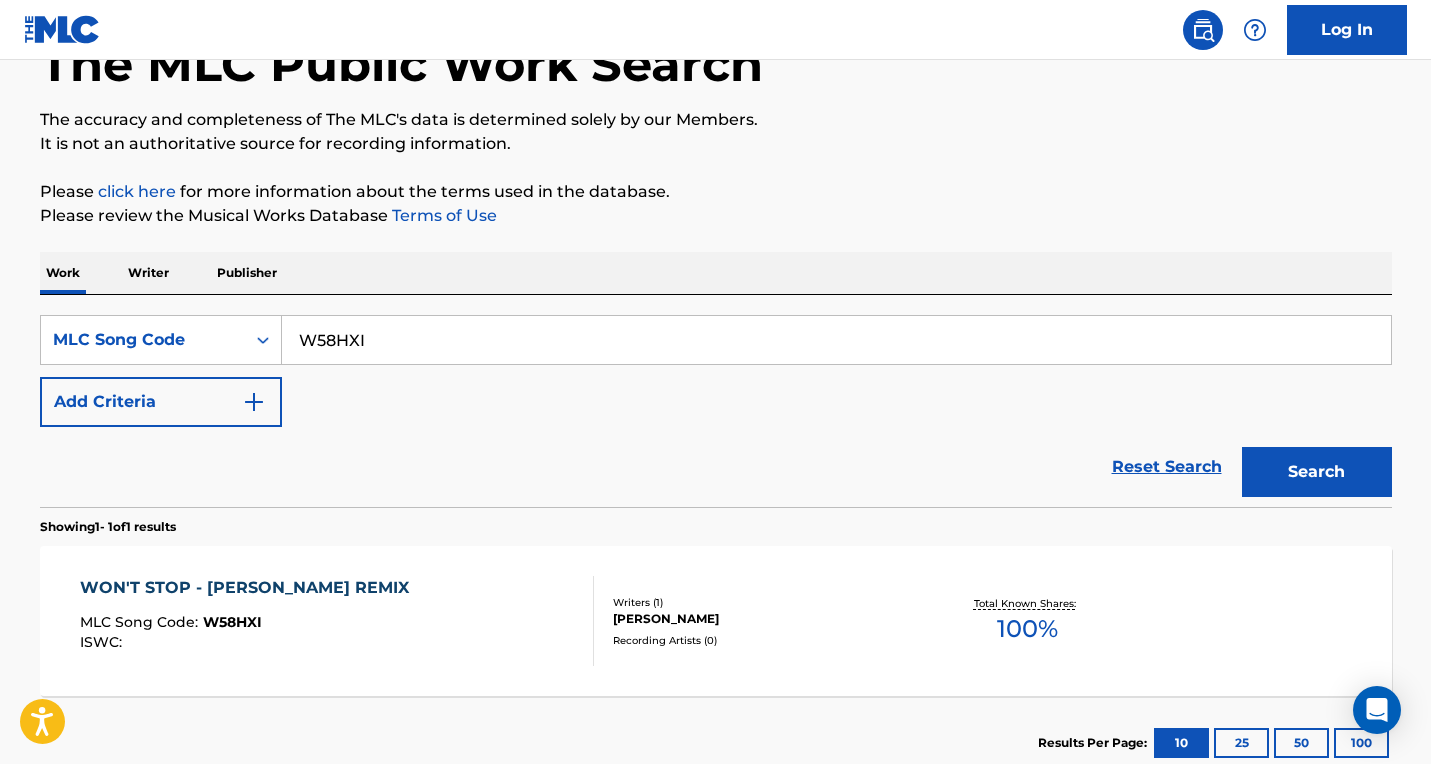 click on "WON'T STOP - [PERSON_NAME] REMIX MLC Song Code : W58HXI ISWC :" at bounding box center [337, 621] 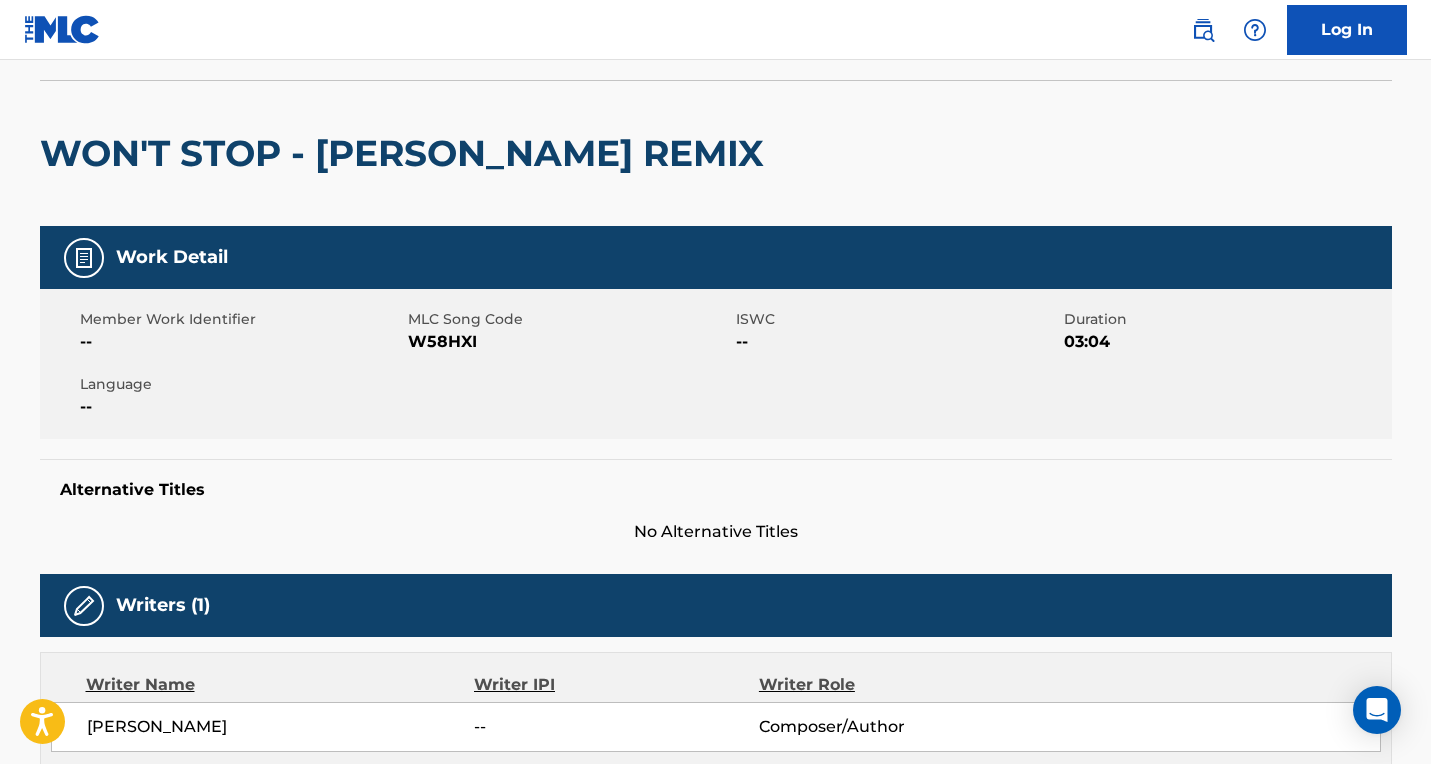 scroll, scrollTop: 150, scrollLeft: 0, axis: vertical 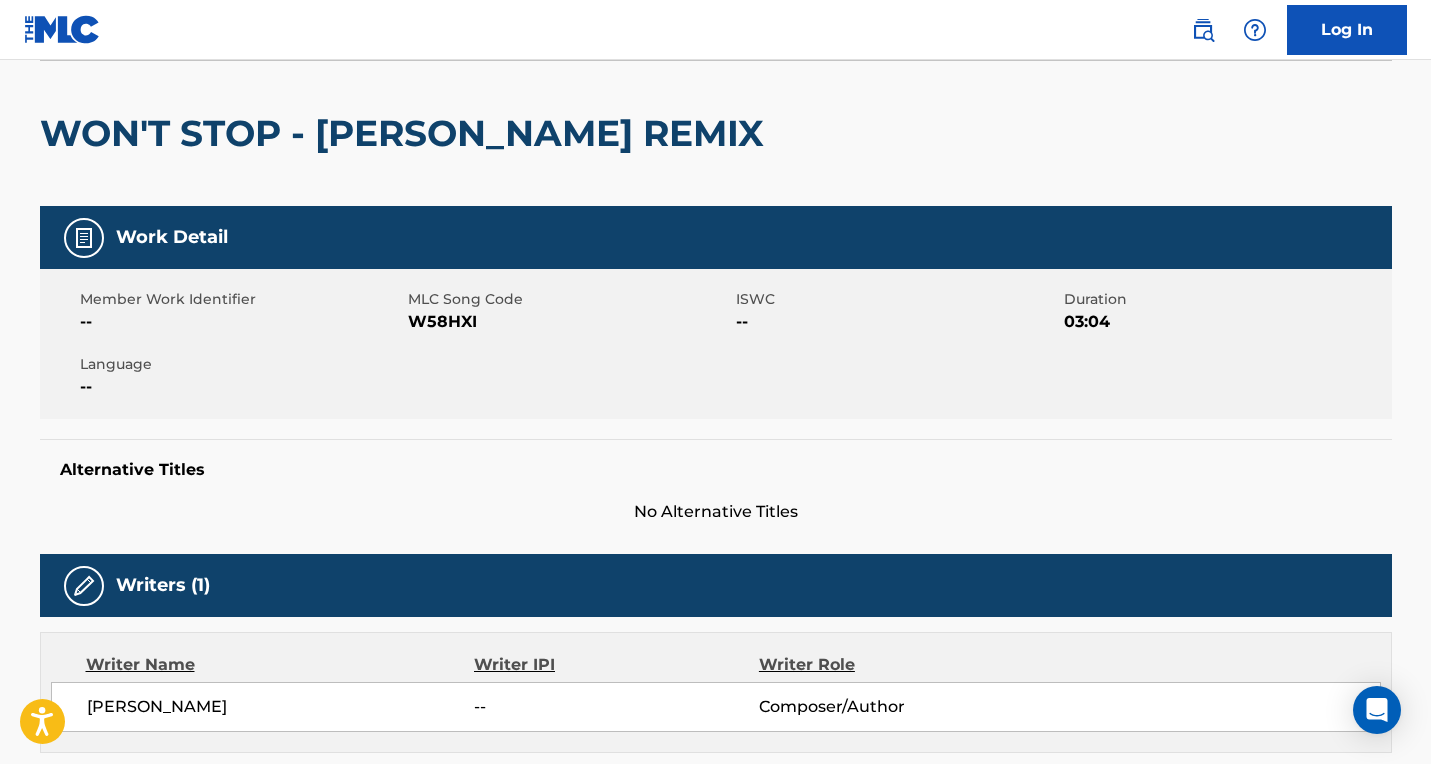 drag, startPoint x: 137, startPoint y: 705, endPoint x: 58, endPoint y: 703, distance: 79.025314 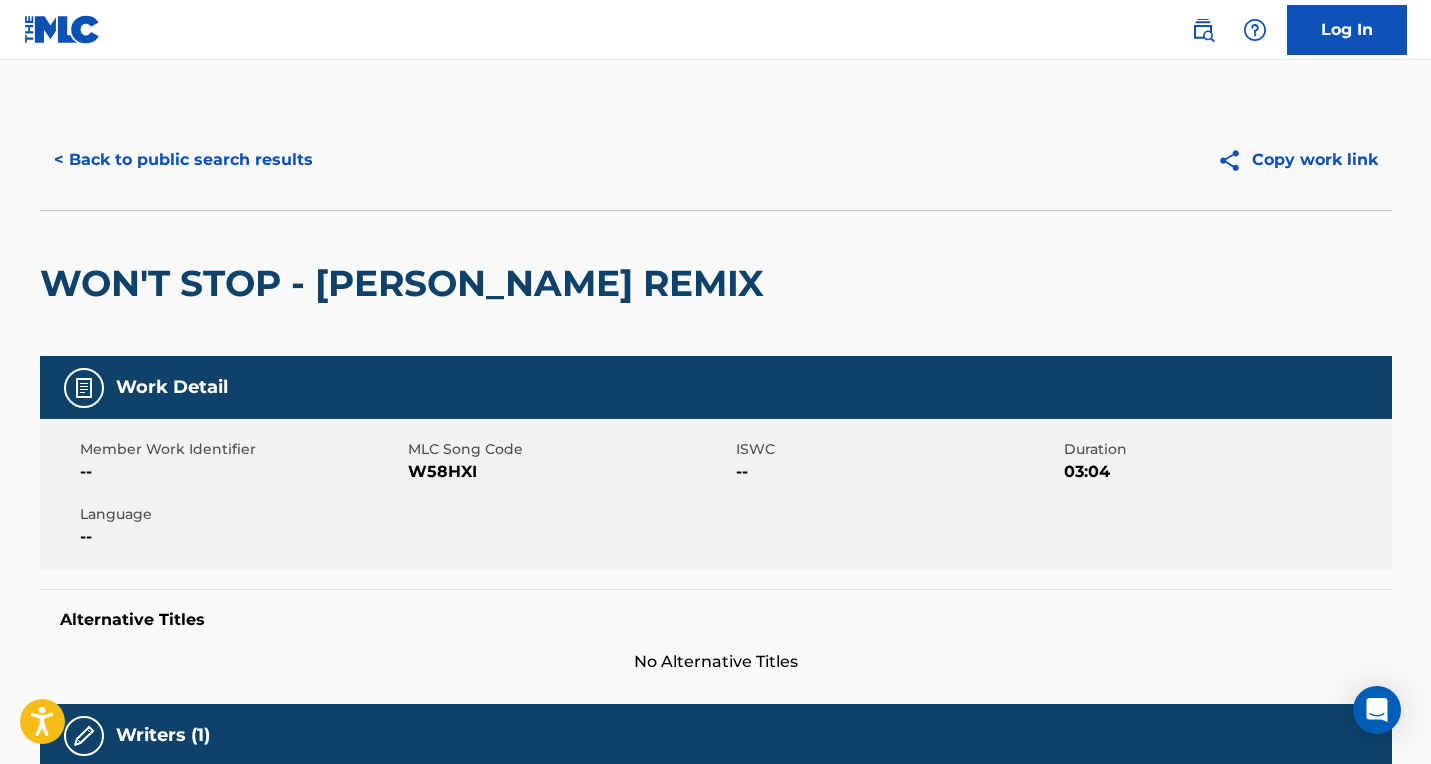 click on "< Back to public search results" at bounding box center [183, 160] 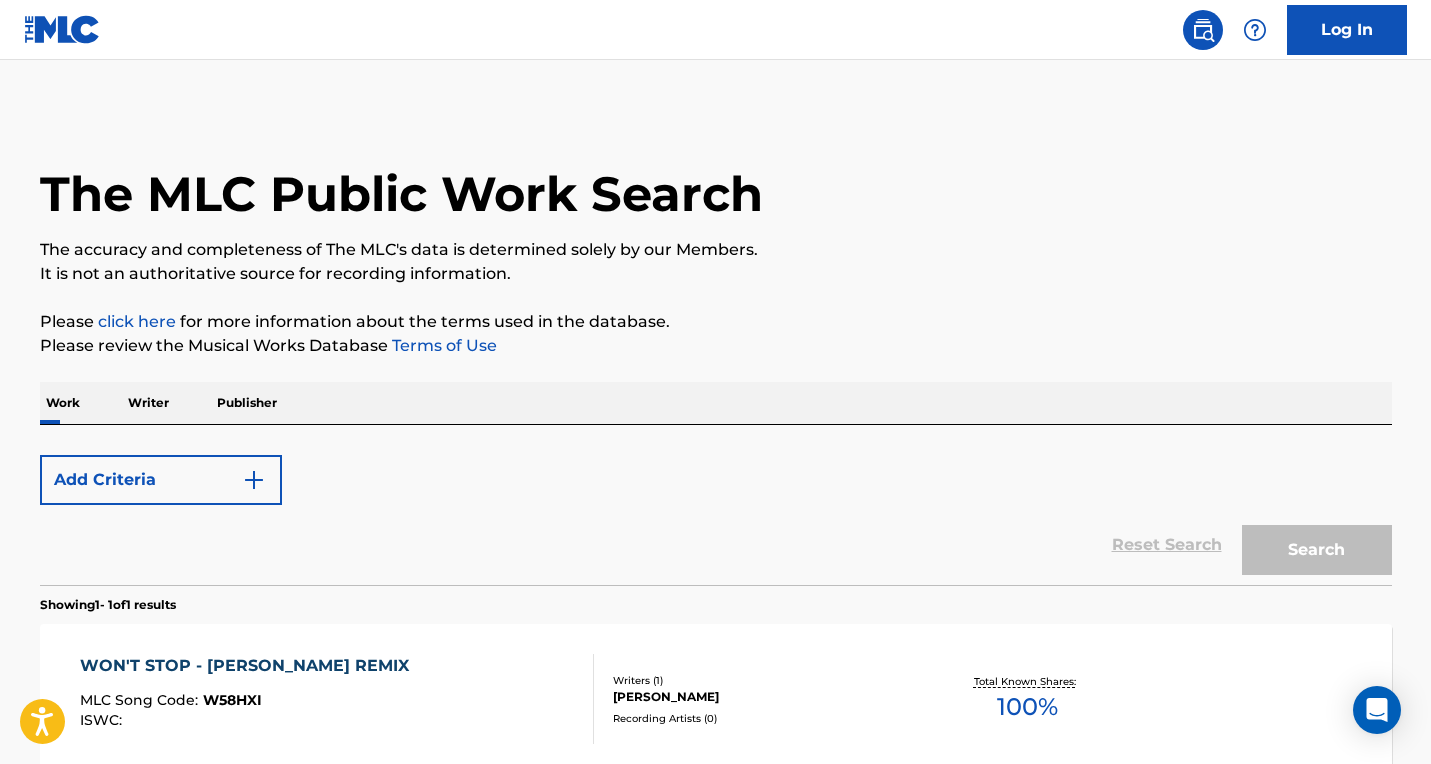 scroll, scrollTop: 130, scrollLeft: 0, axis: vertical 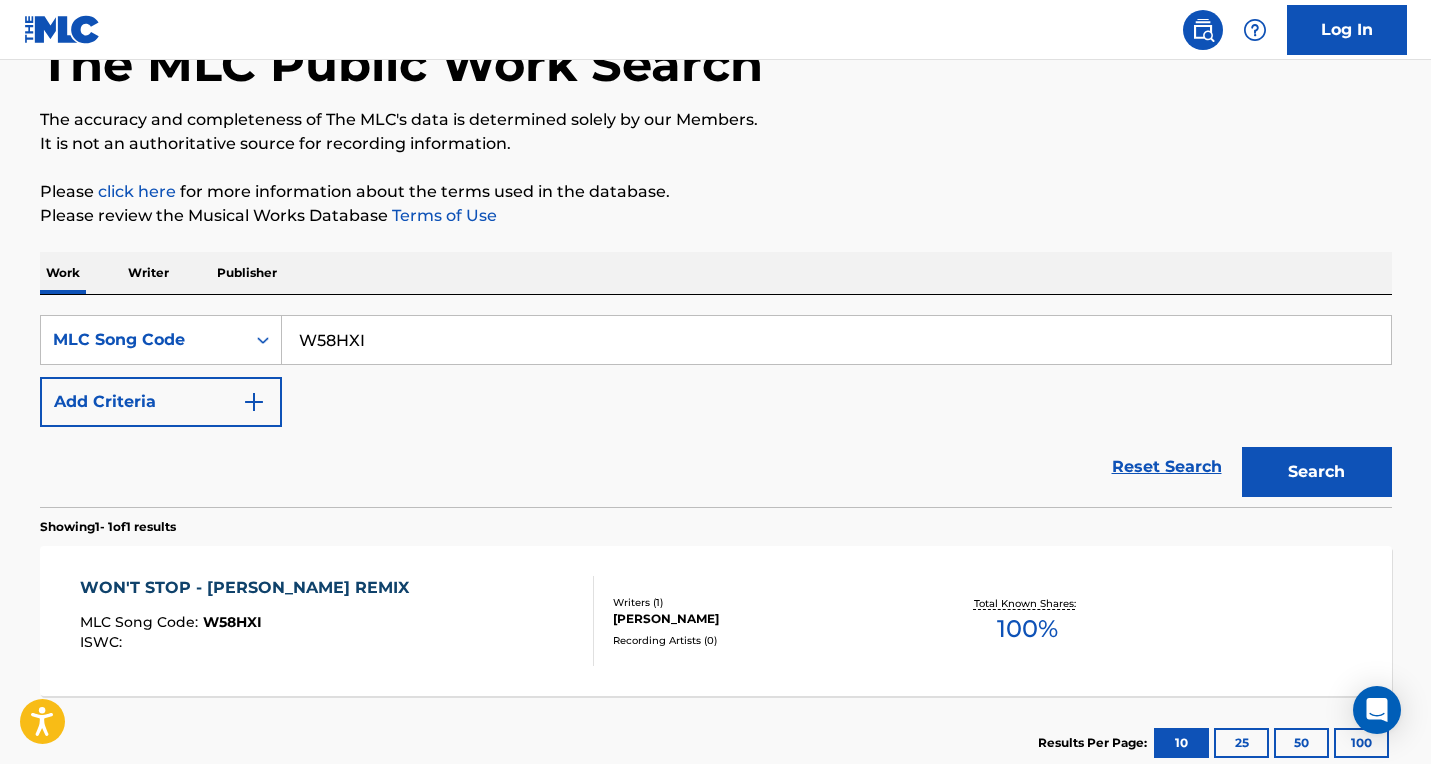click on "SearchWithCriteria0fd58bdd-9063-4009-b22b-eb6fe7264b88 MLC Song Code W58HXI" at bounding box center [716, 340] 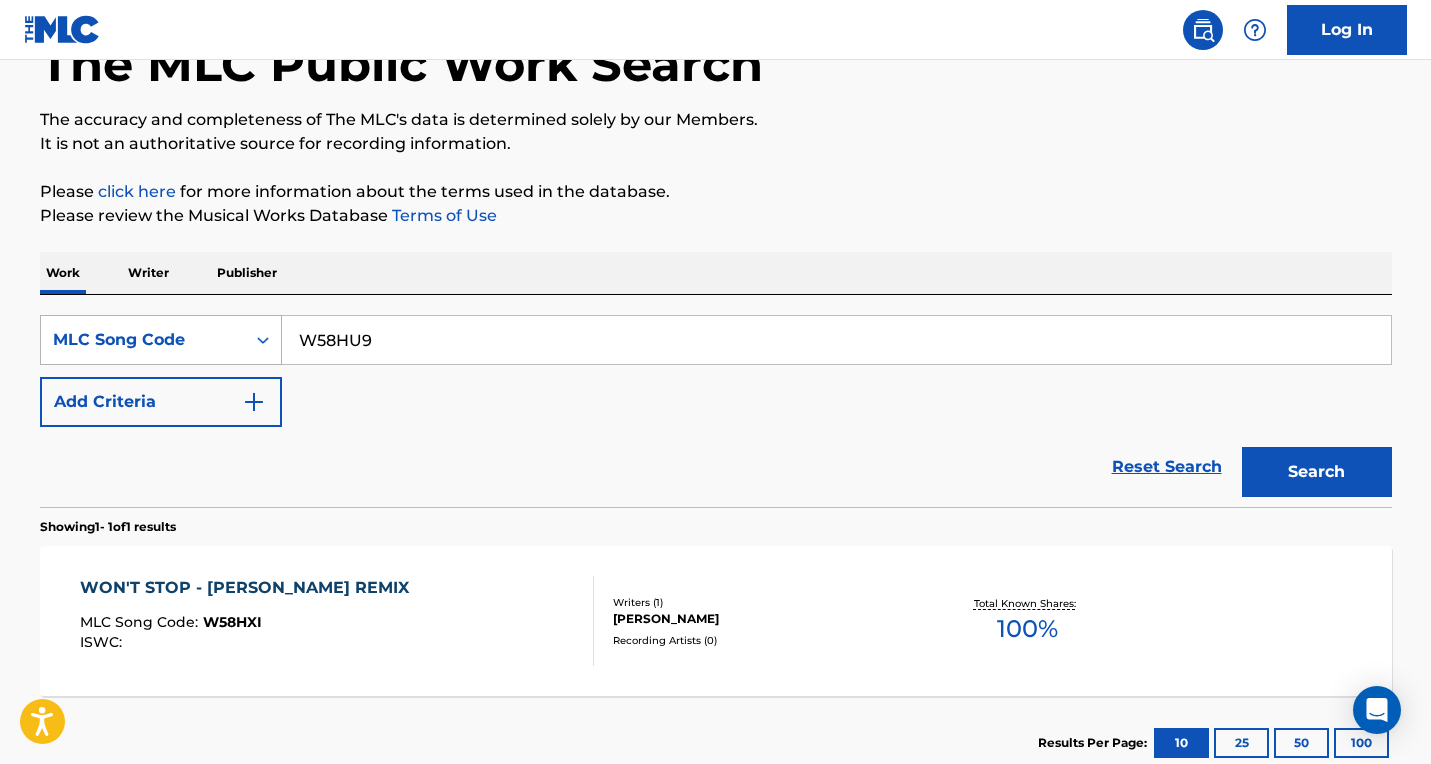 click on "Search" at bounding box center [1317, 472] 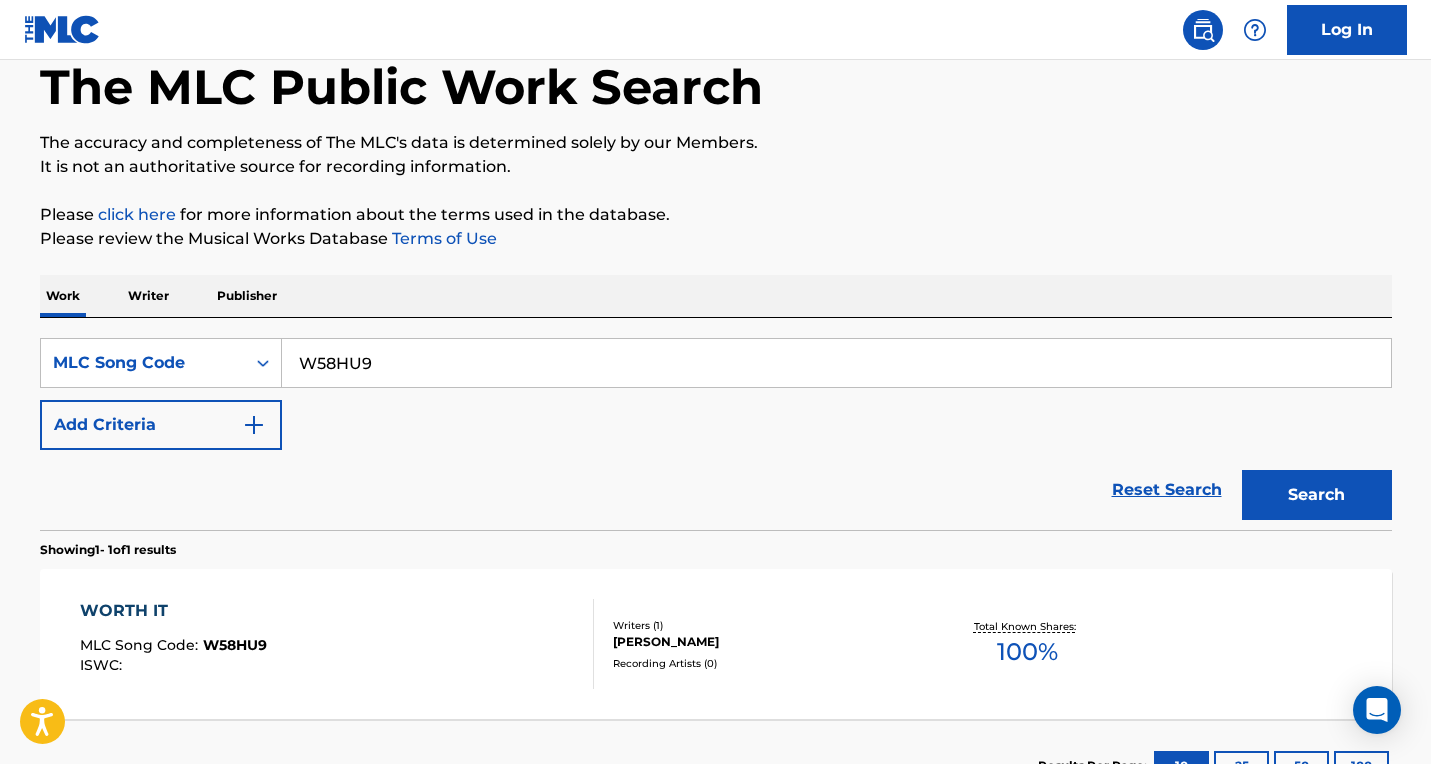 scroll, scrollTop: 130, scrollLeft: 0, axis: vertical 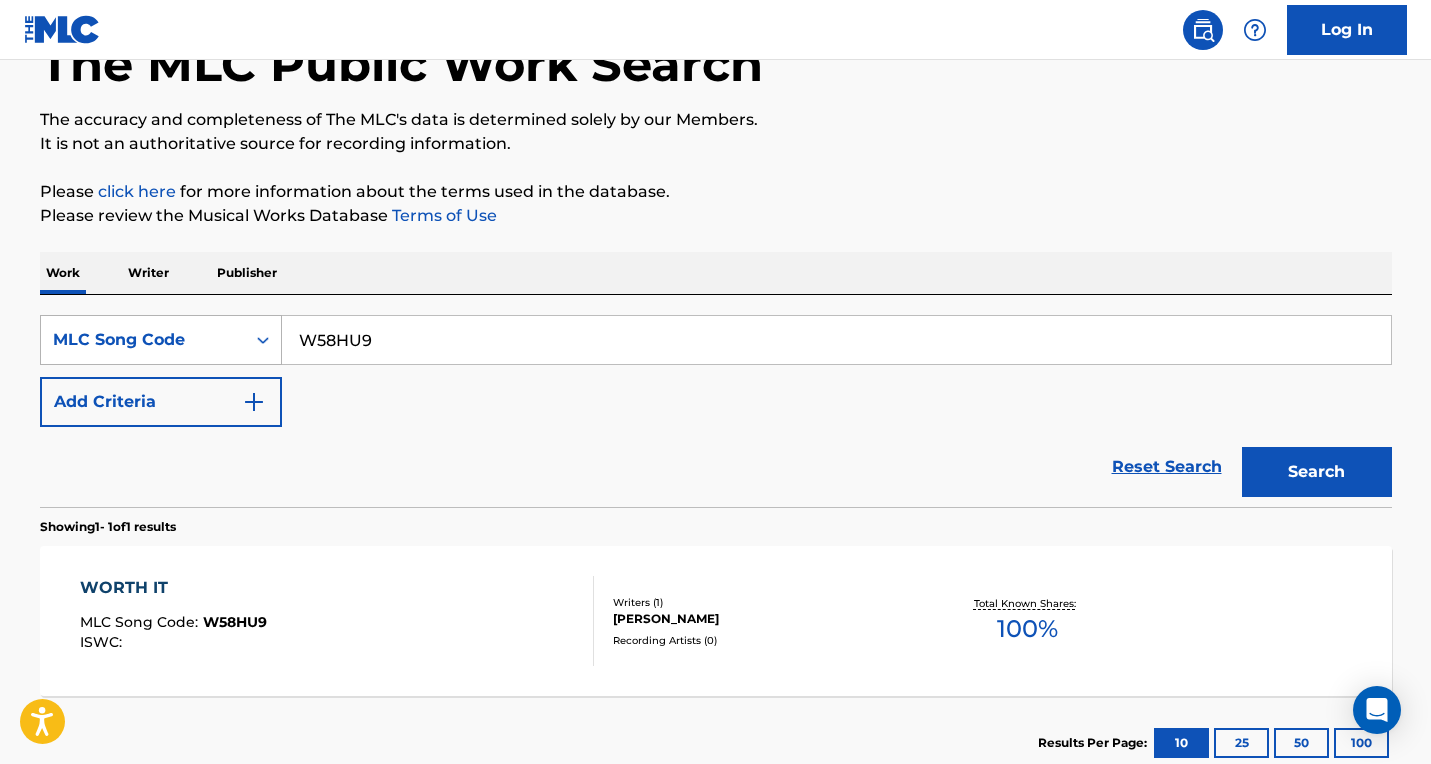 drag, startPoint x: 365, startPoint y: 347, endPoint x: 226, endPoint y: 337, distance: 139.35925 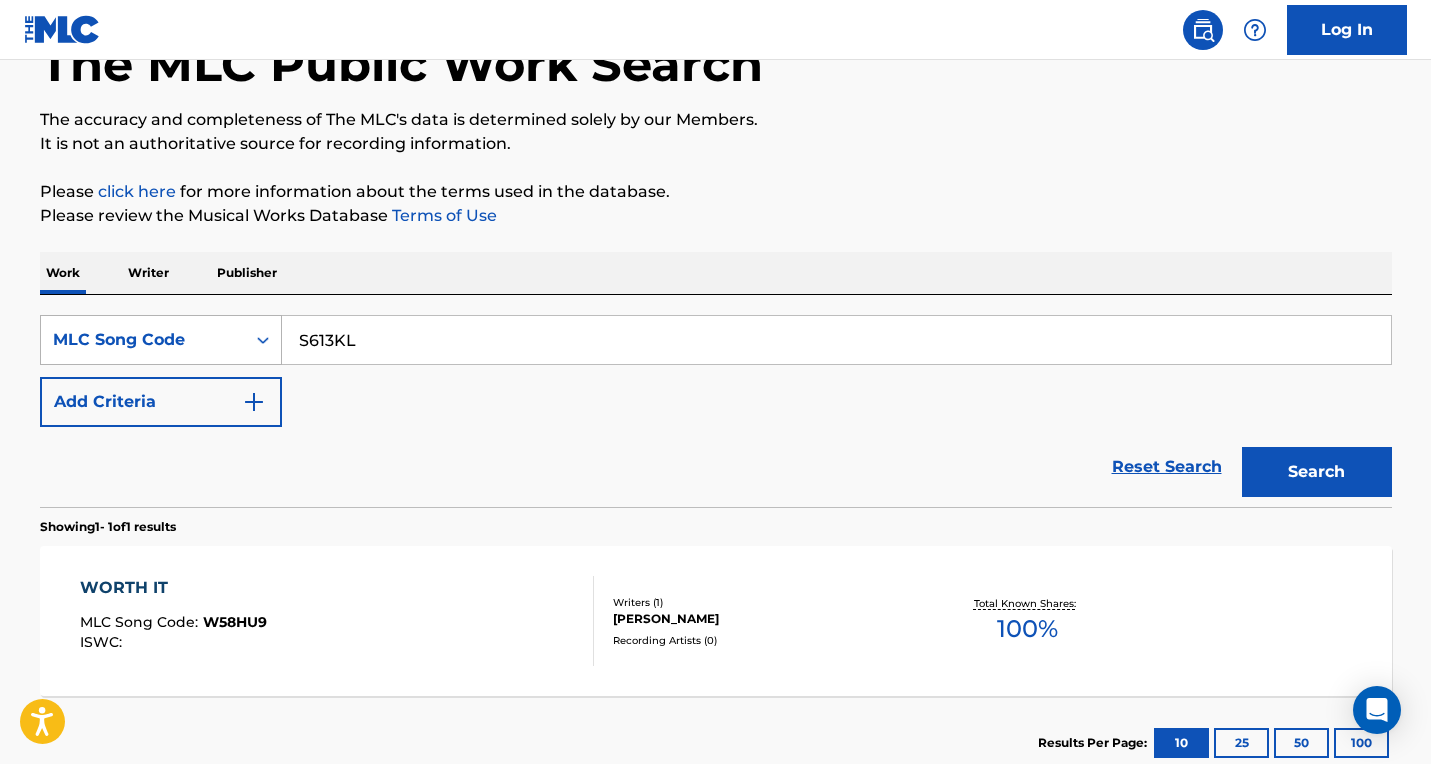 click on "Search" at bounding box center [1317, 472] 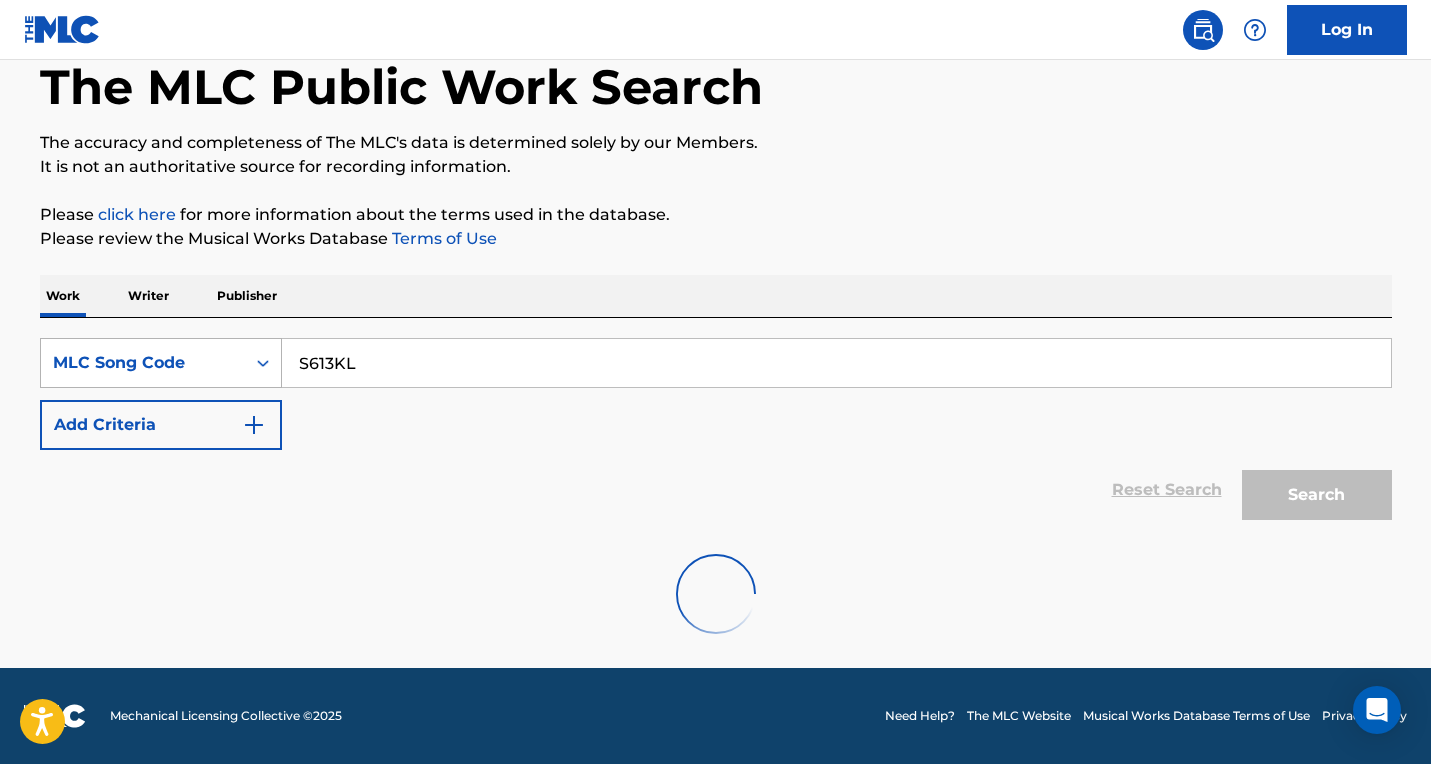 scroll, scrollTop: 130, scrollLeft: 0, axis: vertical 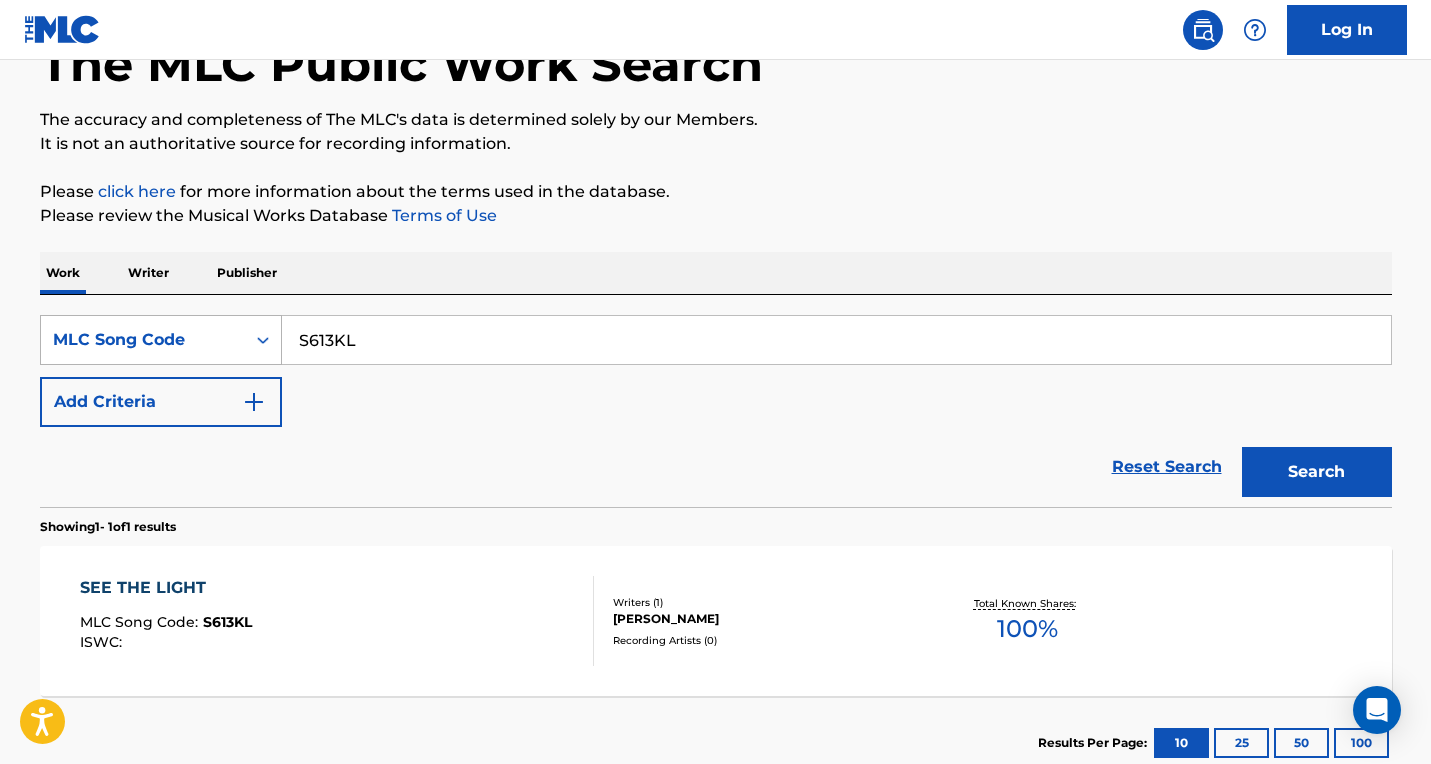 drag, startPoint x: 259, startPoint y: 344, endPoint x: 155, endPoint y: 355, distance: 104.58012 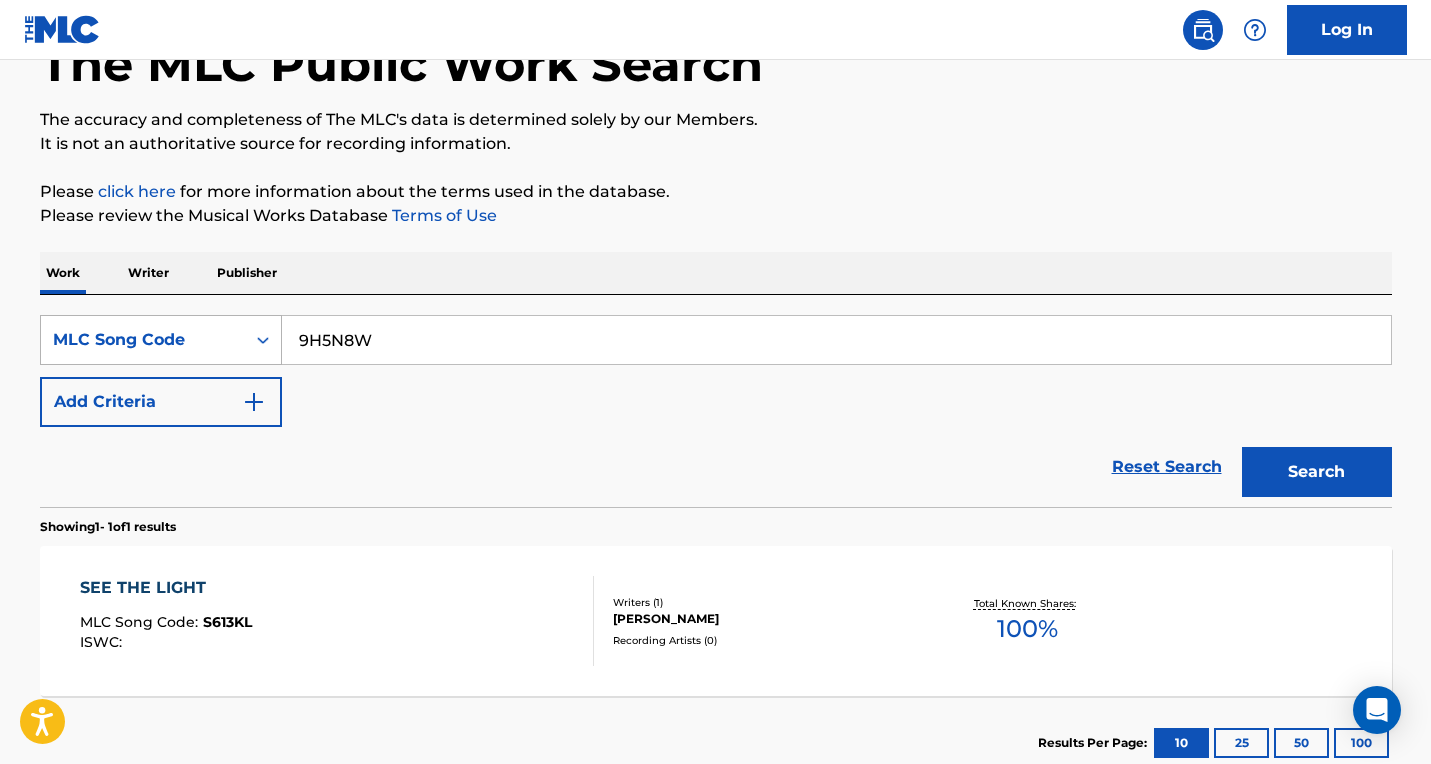 click on "Search" at bounding box center [1317, 472] 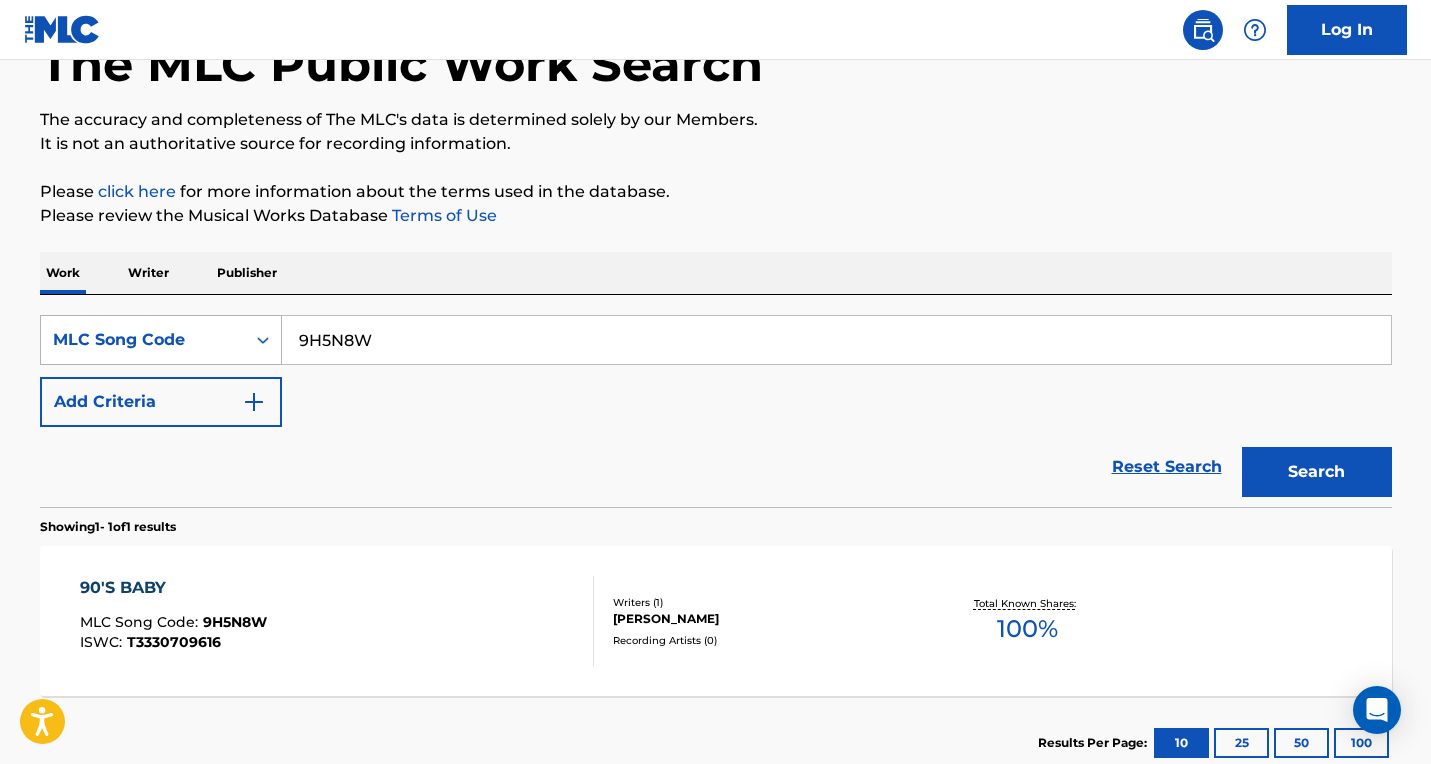 drag, startPoint x: 420, startPoint y: 344, endPoint x: 116, endPoint y: 344, distance: 304 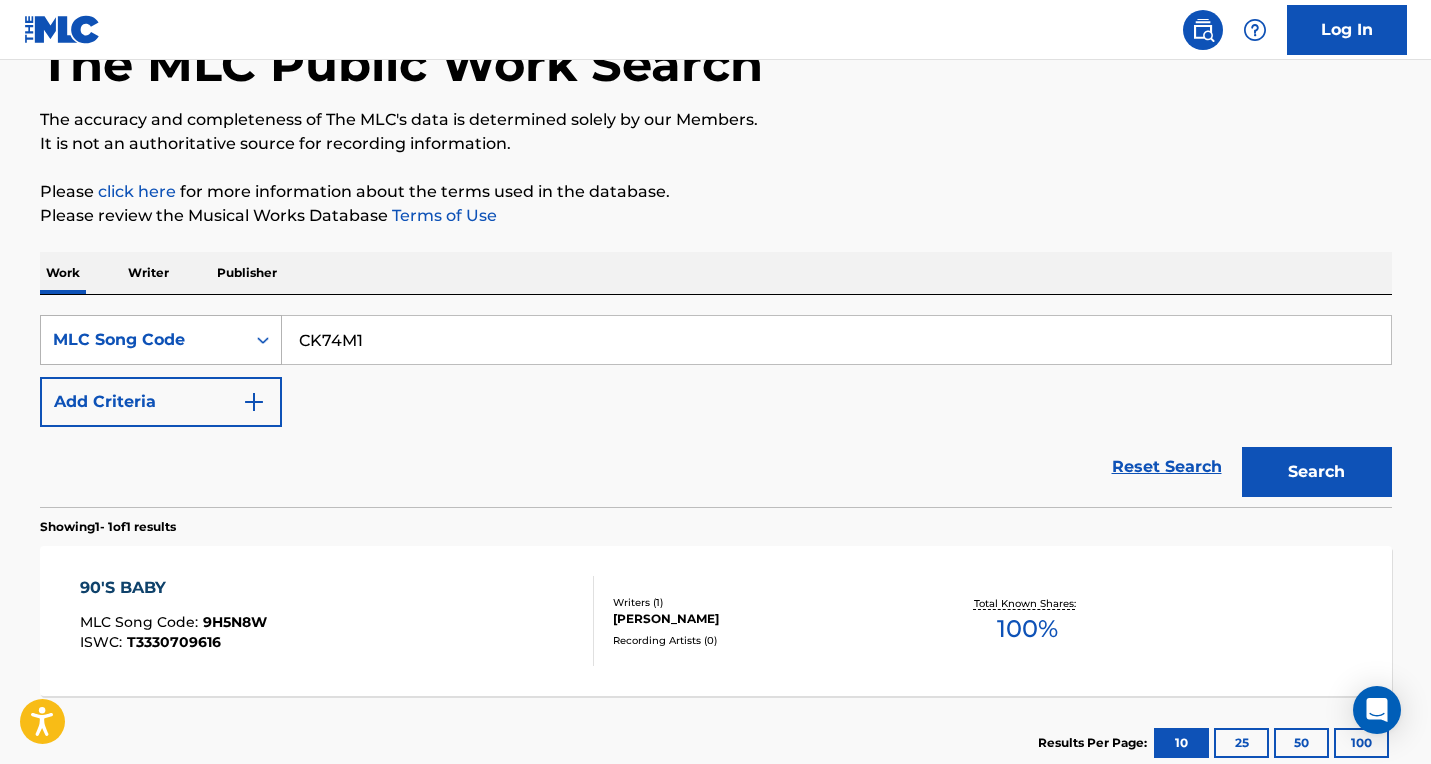 click on "Search" at bounding box center [1317, 472] 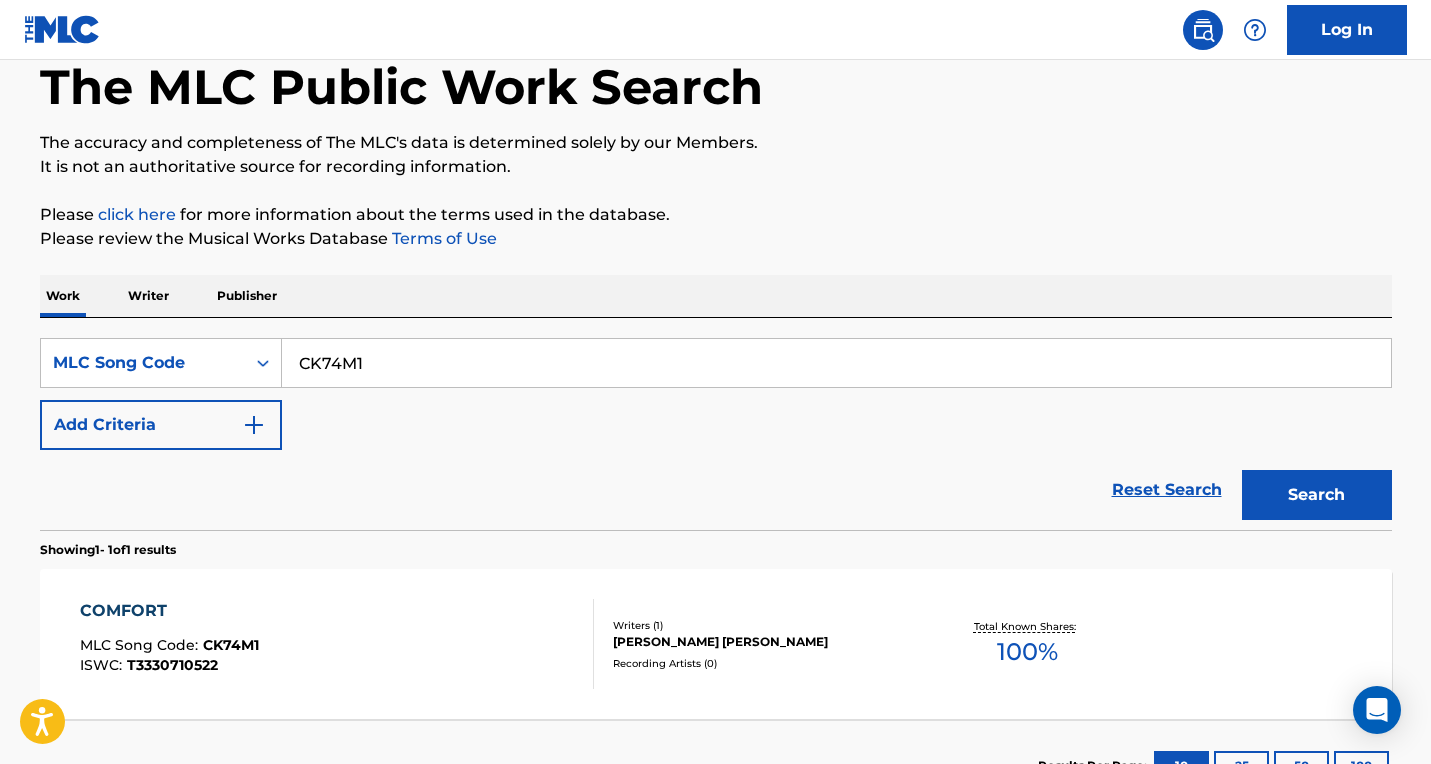 scroll, scrollTop: 130, scrollLeft: 0, axis: vertical 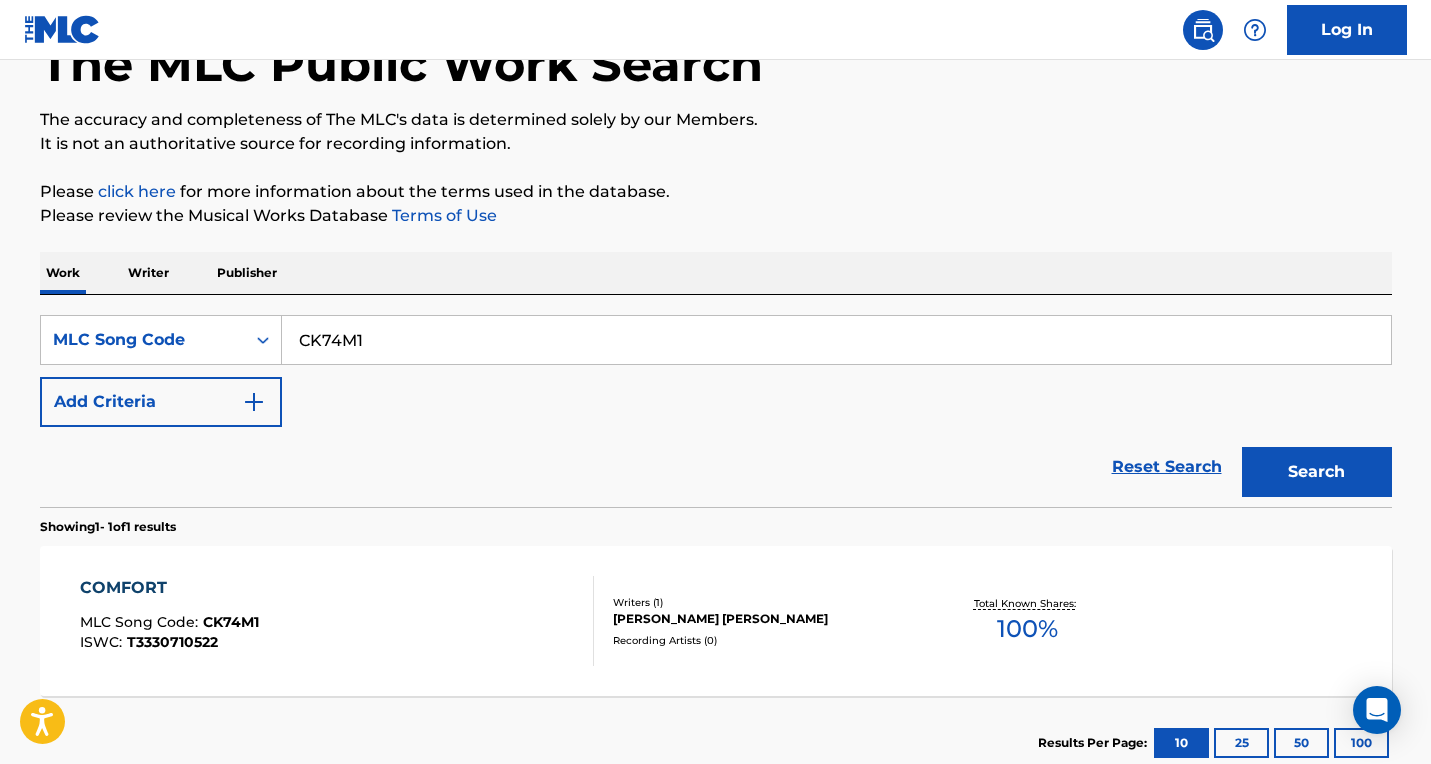 click on "SearchWithCriteria0fd58bdd-9063-4009-b22b-eb6fe7264b88 MLC Song Code CK74M1 Add Criteria" at bounding box center [716, 371] 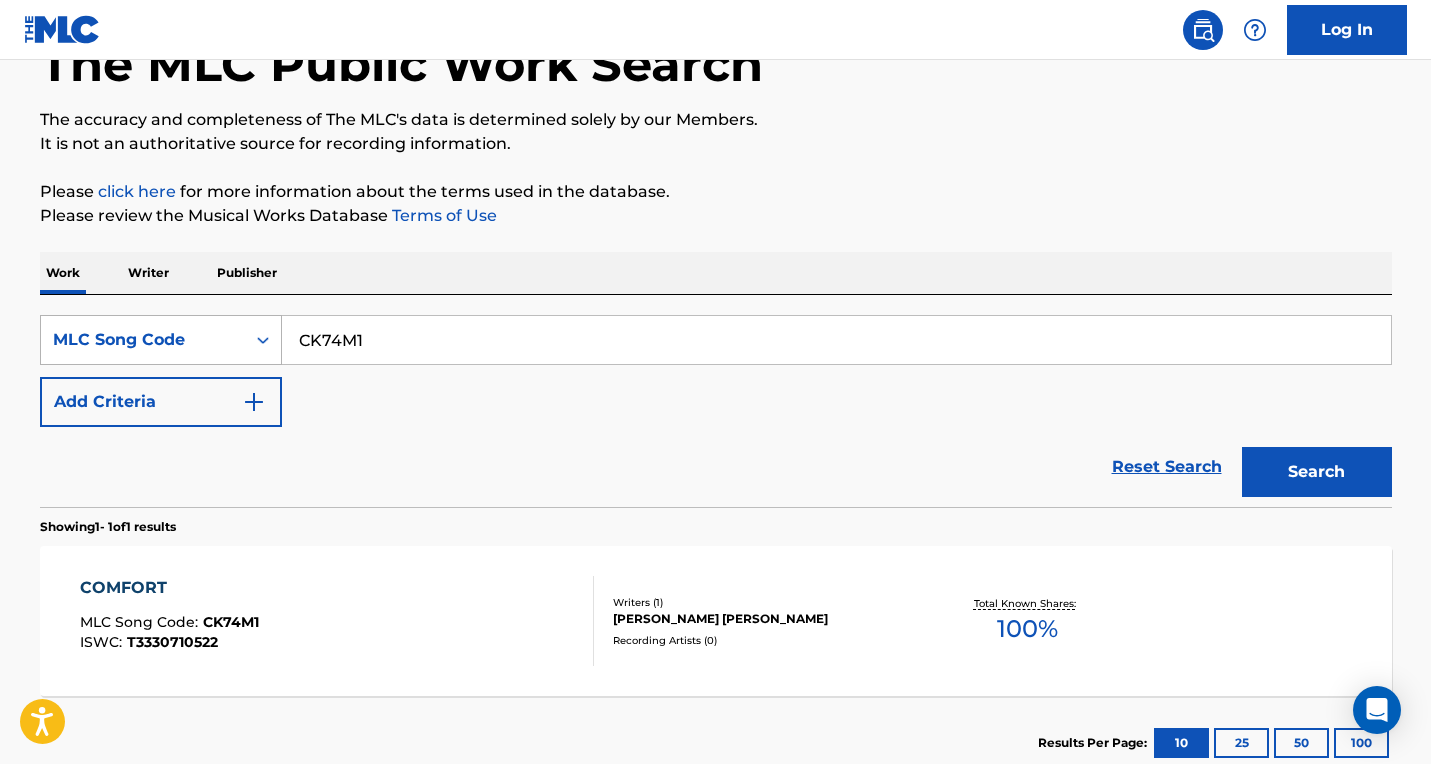 drag, startPoint x: 322, startPoint y: 350, endPoint x: 167, endPoint y: 357, distance: 155.15799 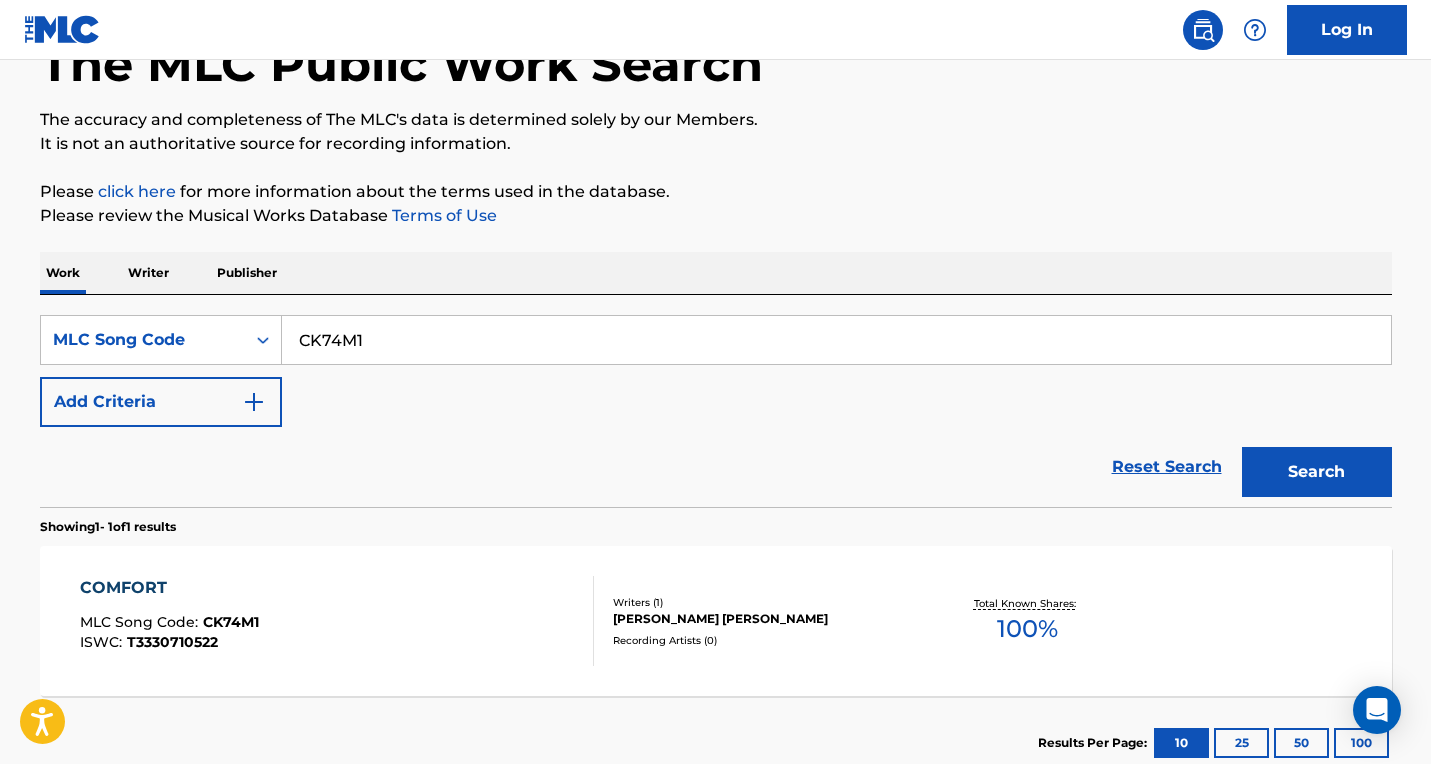 paste on "T480VM" 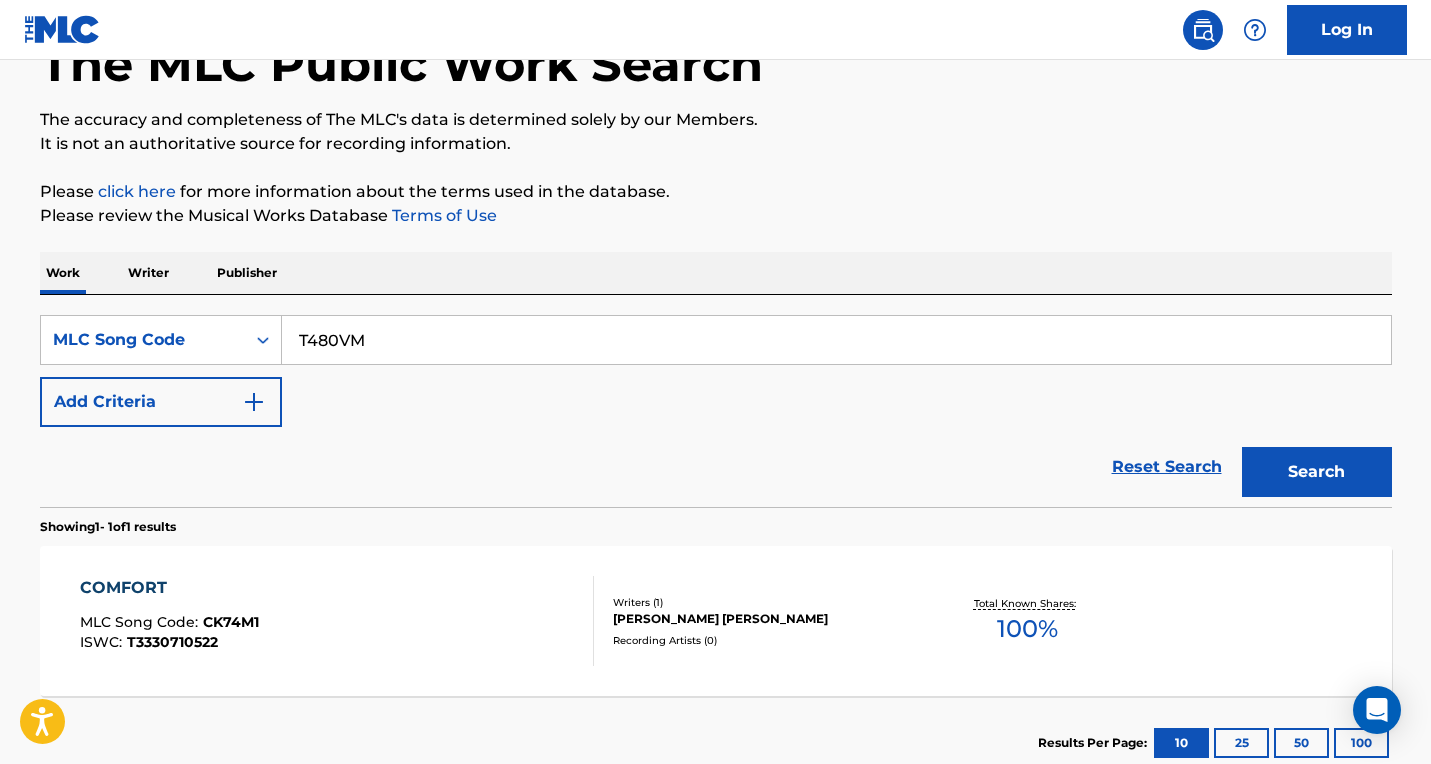 click on "Search" at bounding box center [1317, 472] 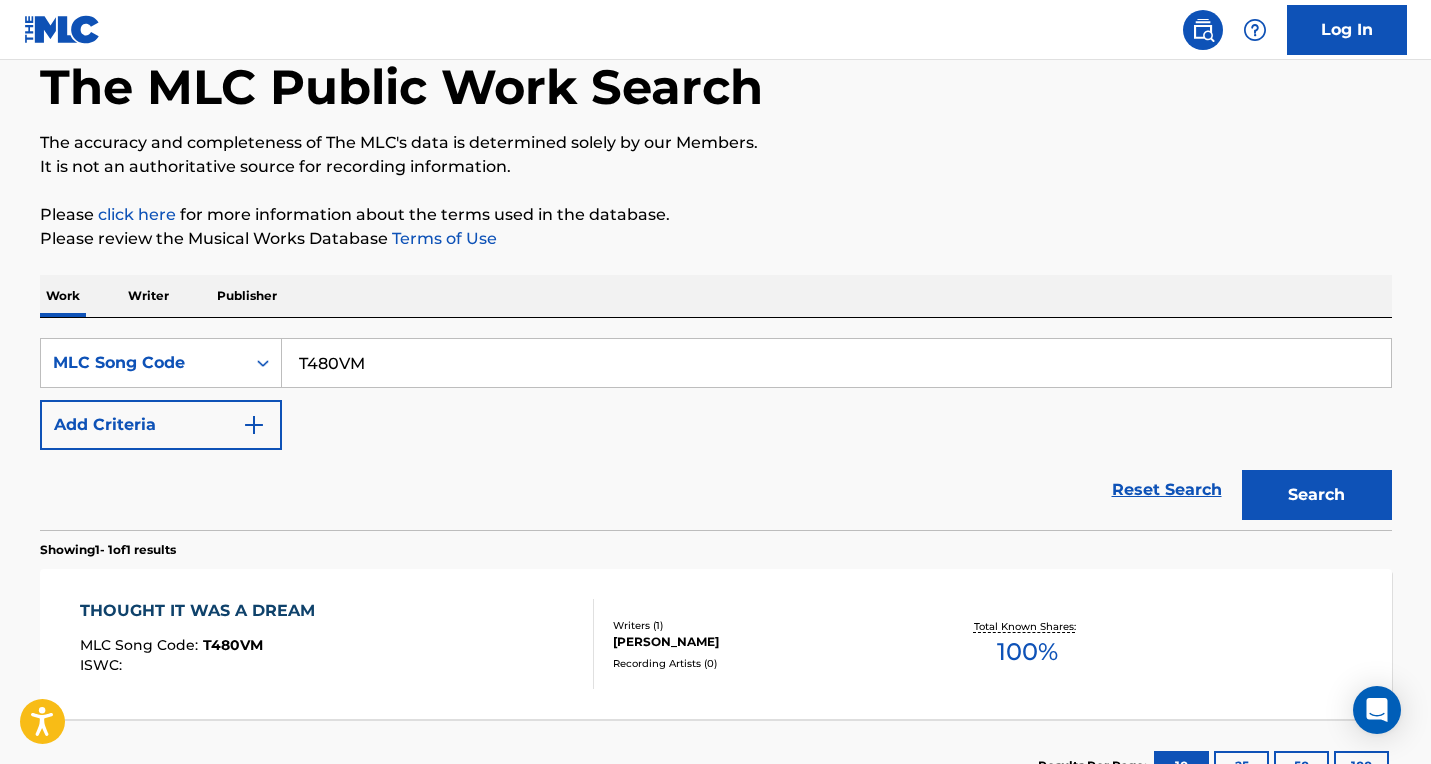 scroll, scrollTop: 130, scrollLeft: 0, axis: vertical 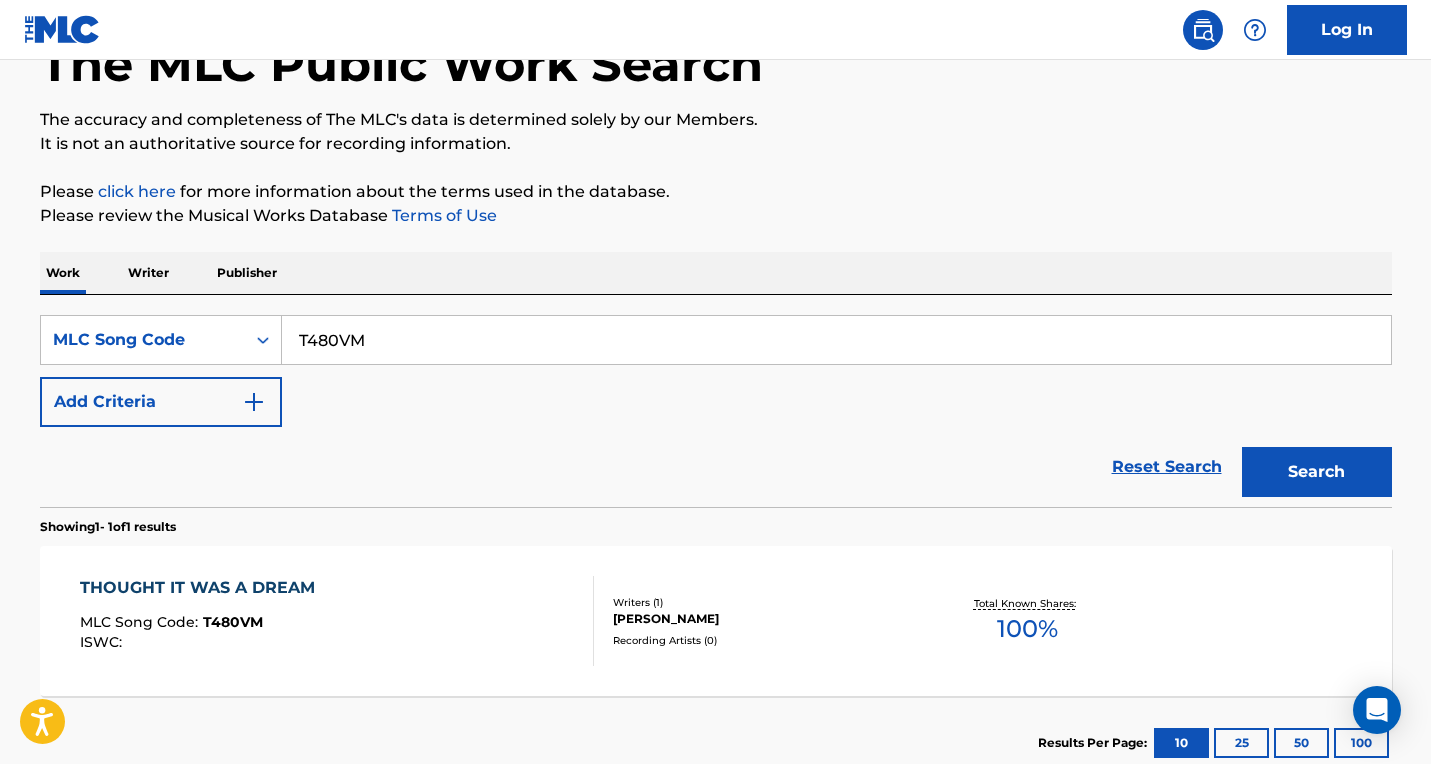 drag, startPoint x: 181, startPoint y: 349, endPoint x: 125, endPoint y: 368, distance: 59.135437 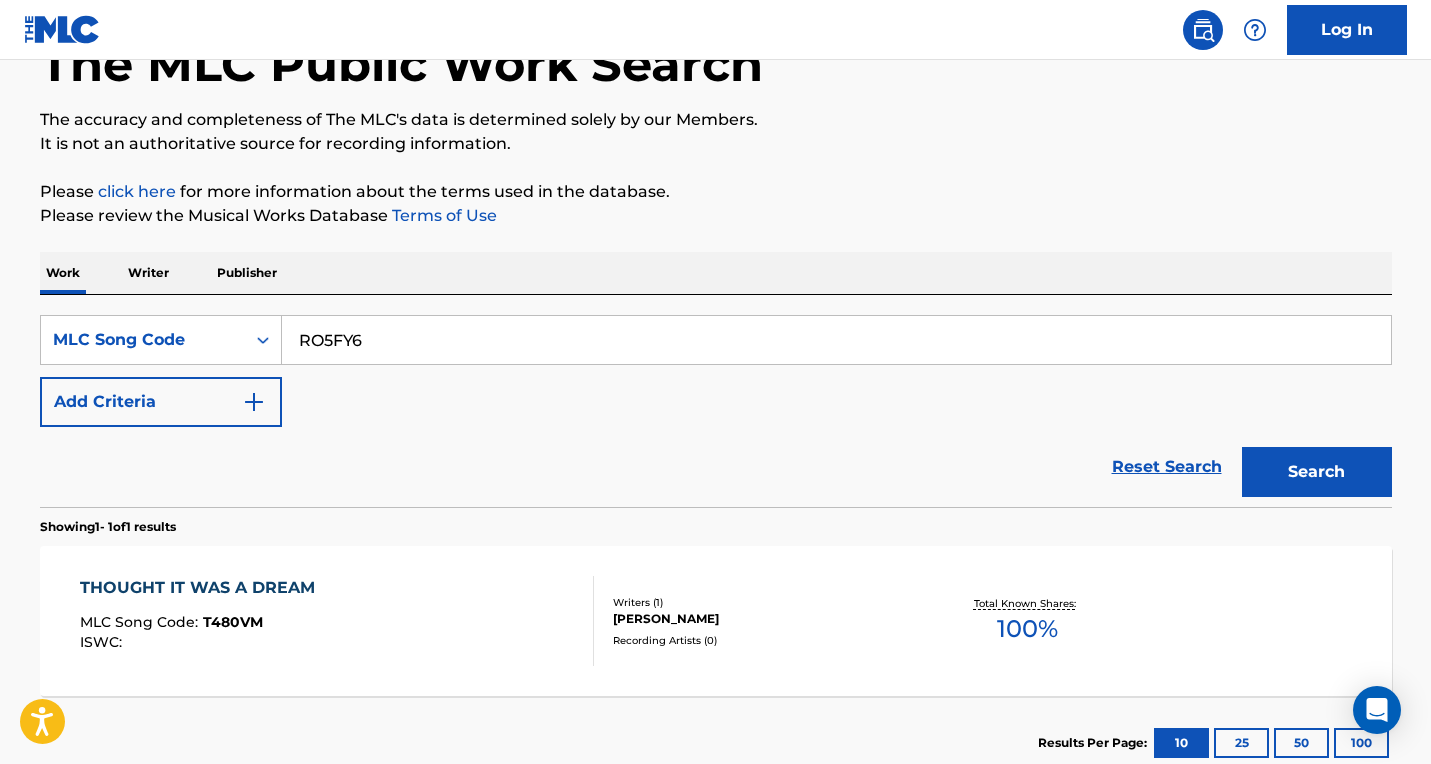 type on "RO5FY6" 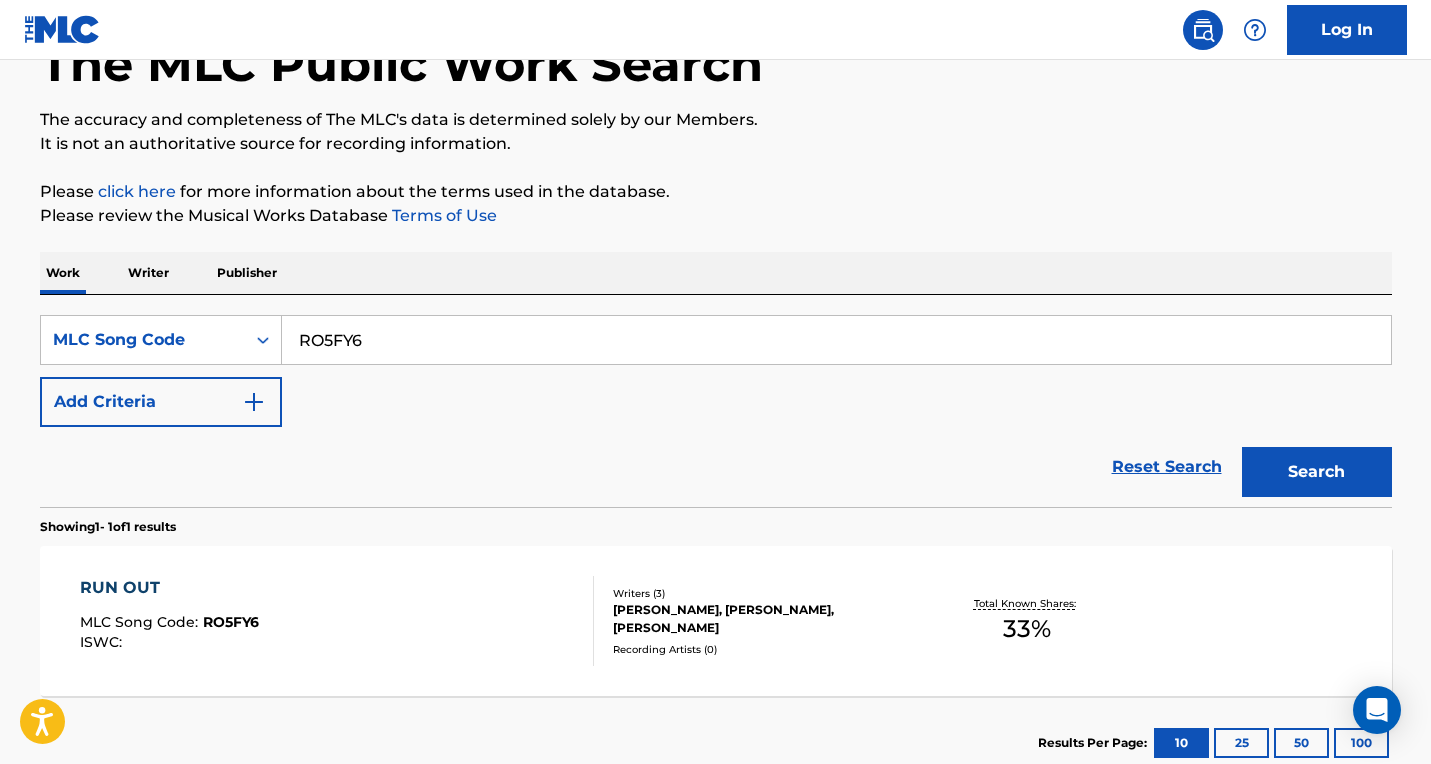click on "RUN OUT MLC Song Code : RO5FY6 ISWC :" at bounding box center [337, 621] 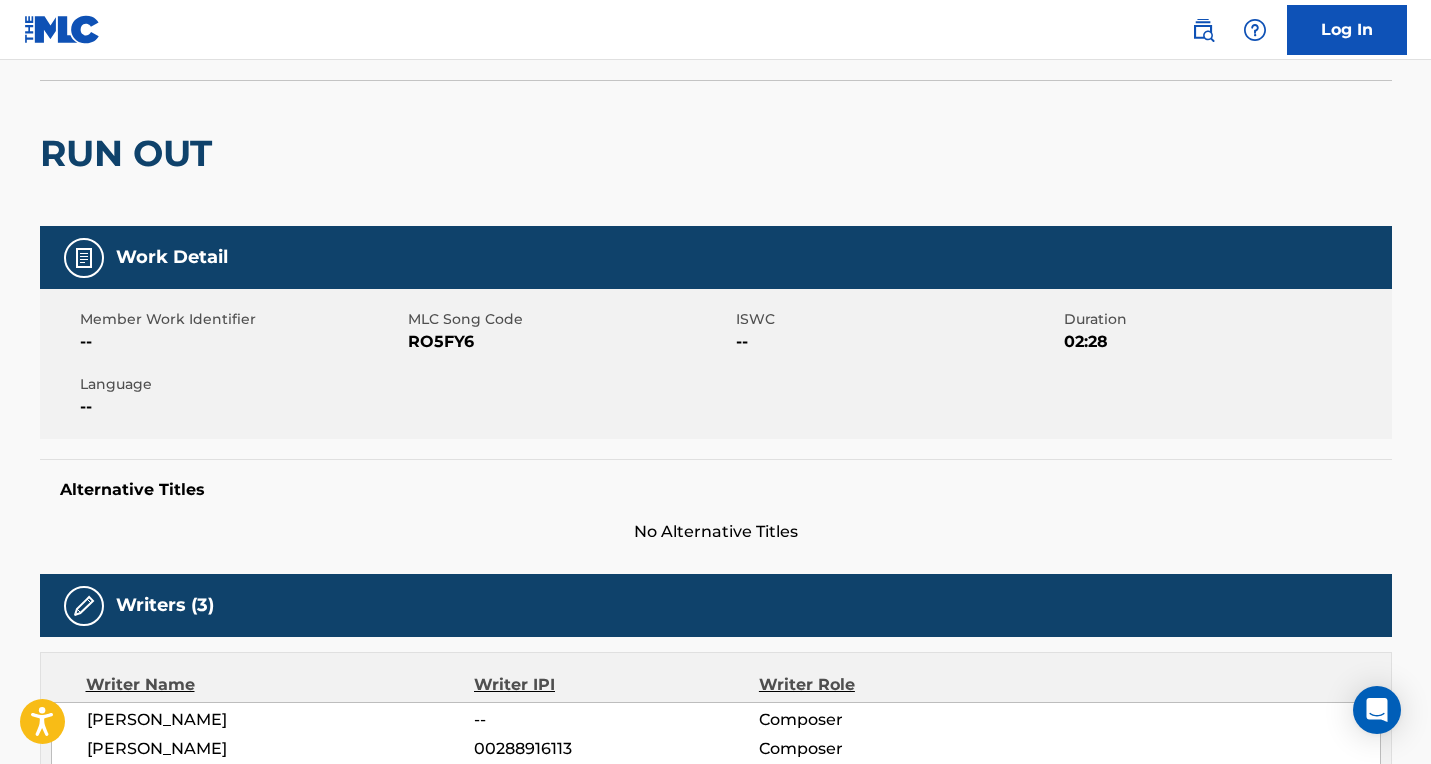scroll, scrollTop: 314, scrollLeft: 0, axis: vertical 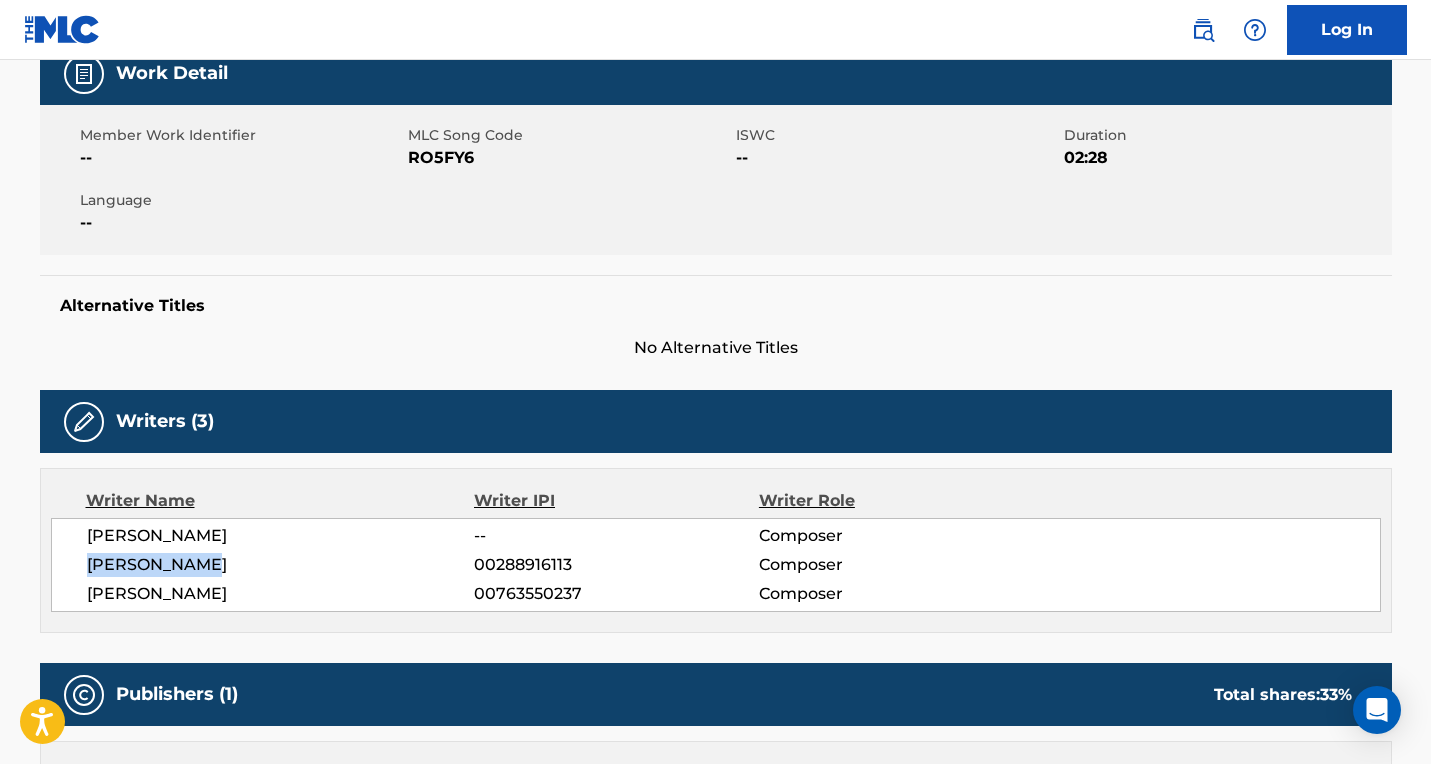 drag, startPoint x: 92, startPoint y: 561, endPoint x: 71, endPoint y: 561, distance: 21 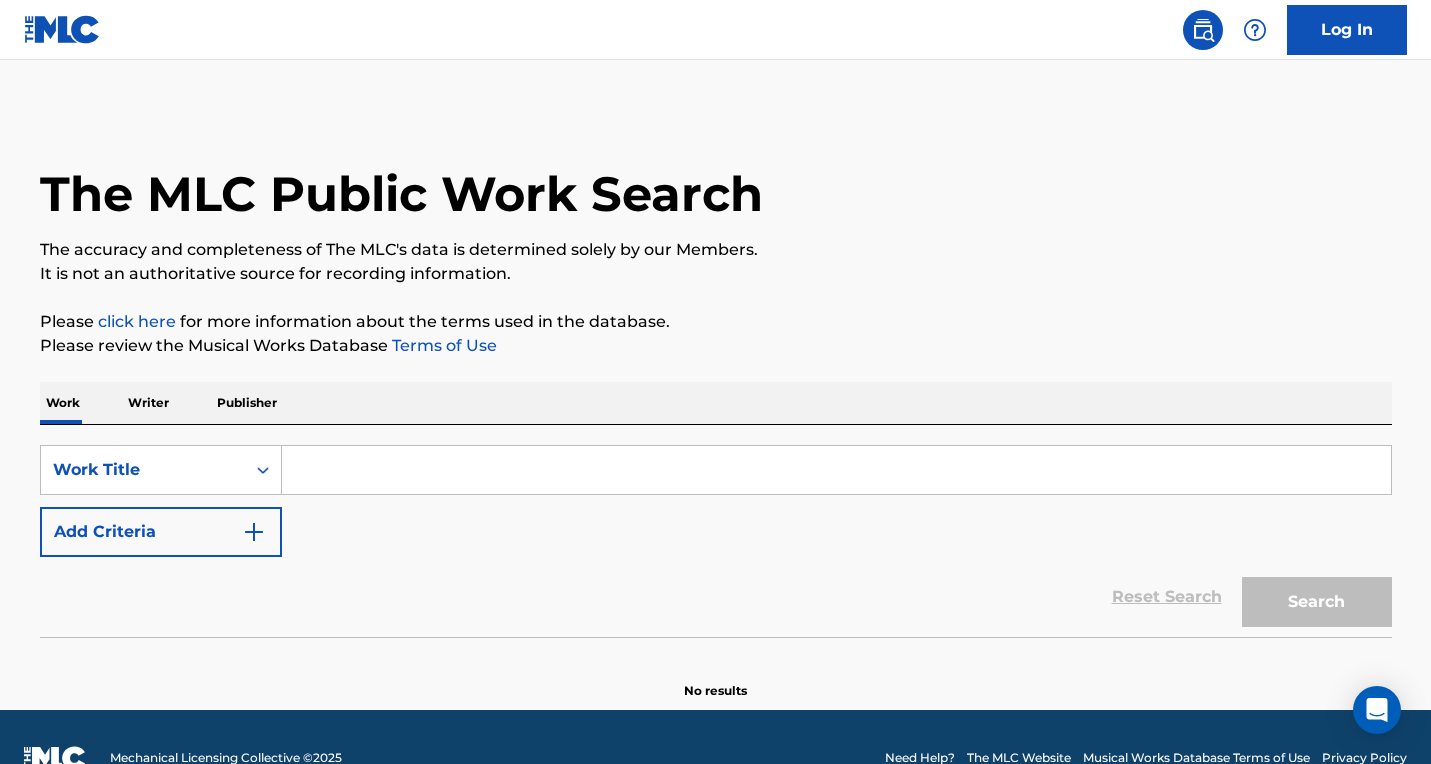 scroll, scrollTop: 0, scrollLeft: 0, axis: both 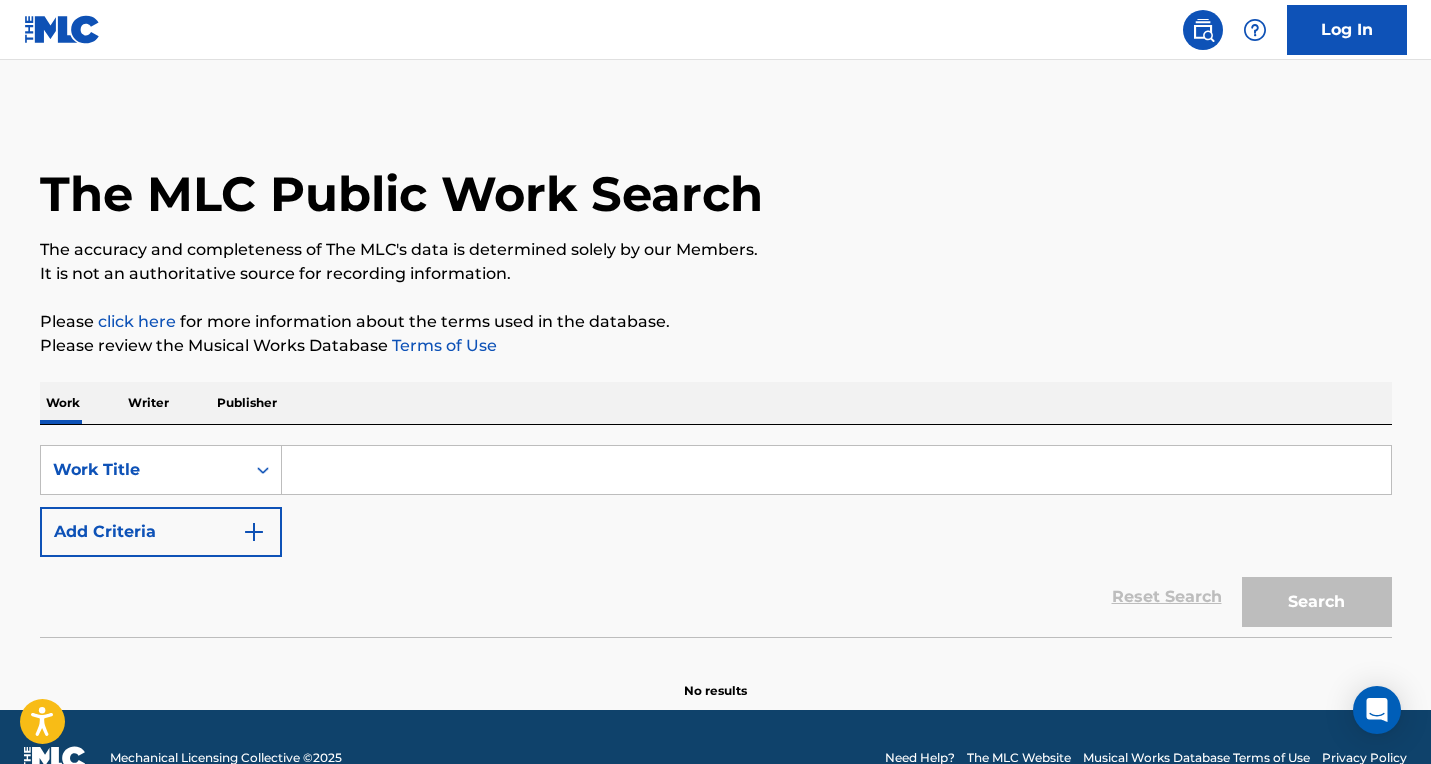 click at bounding box center (836, 470) 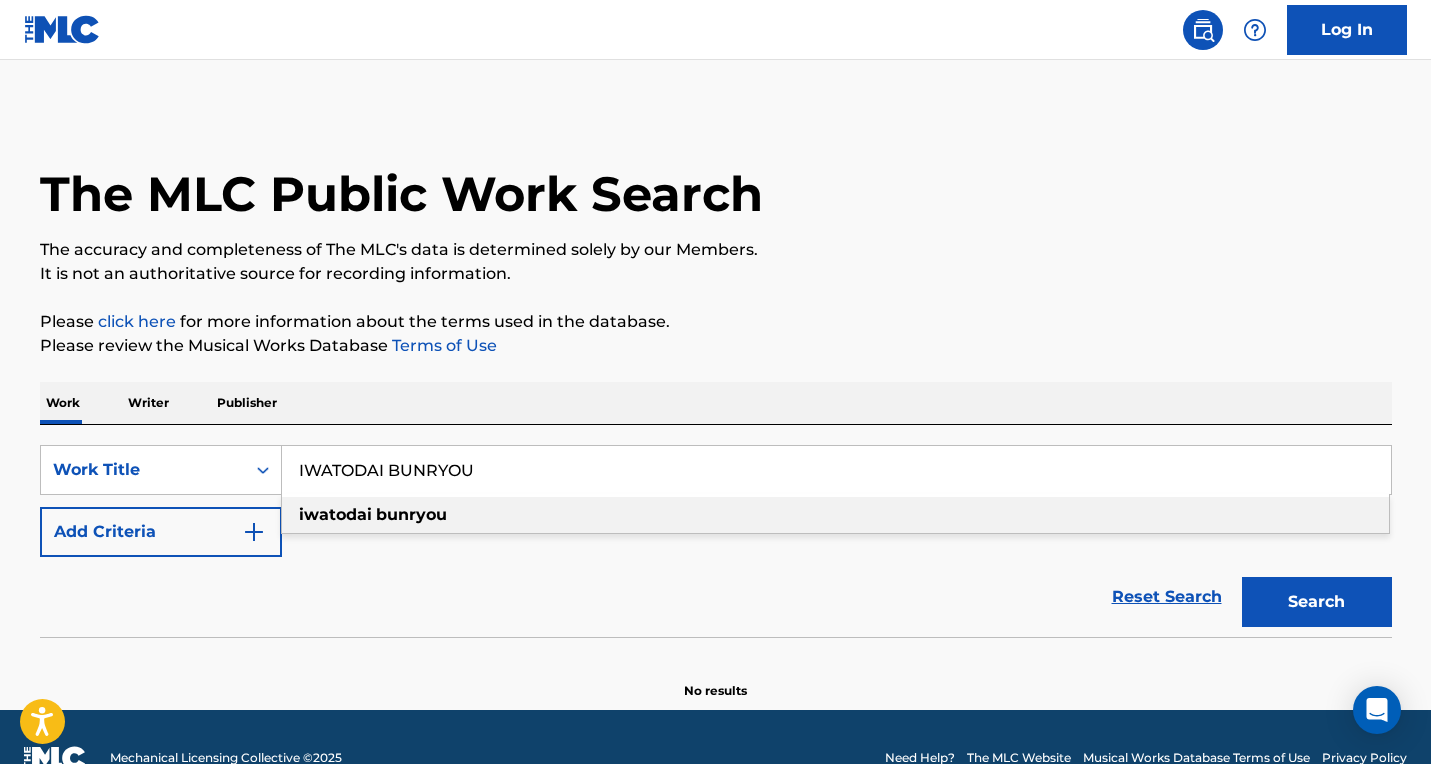 type on "IWATODAI BUNRYOU" 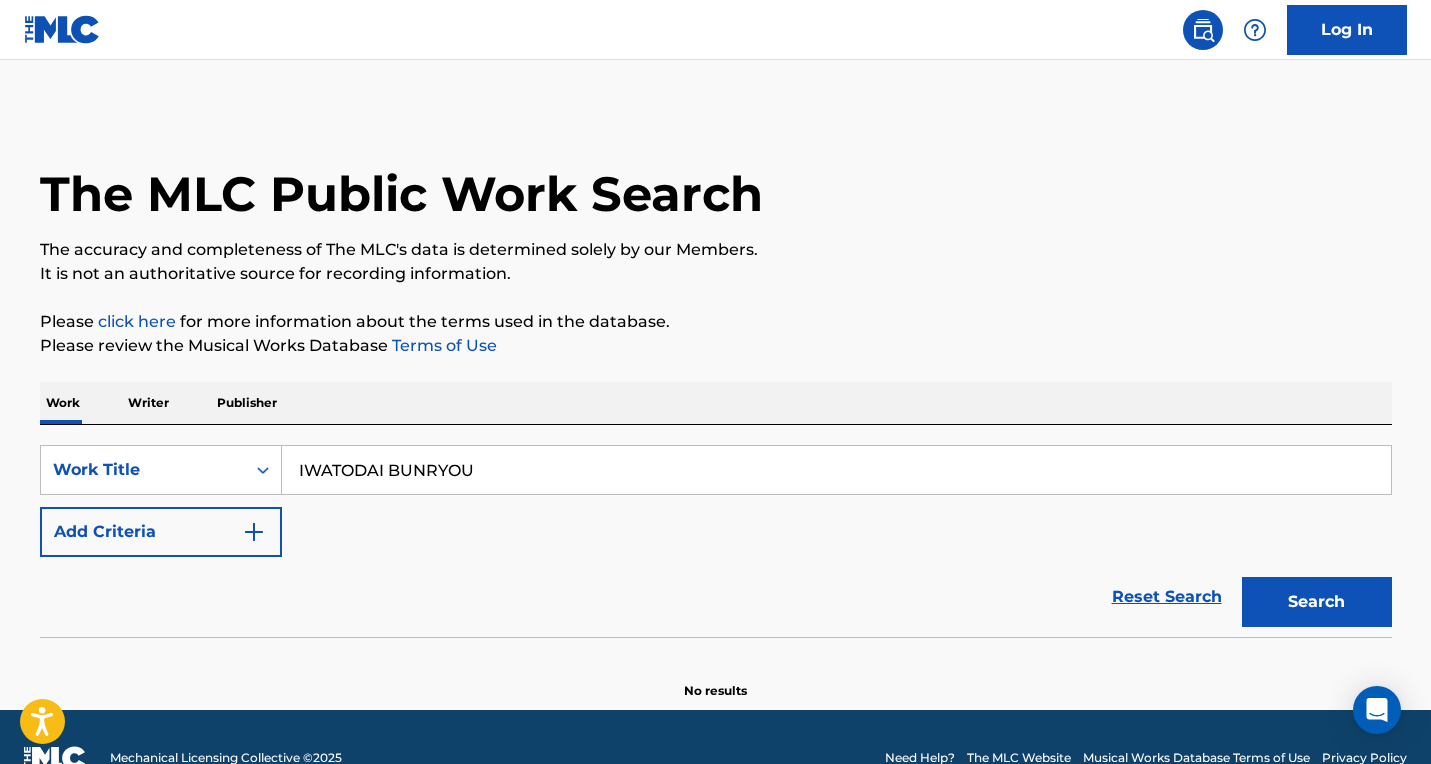 click on "Add Criteria" at bounding box center (161, 532) 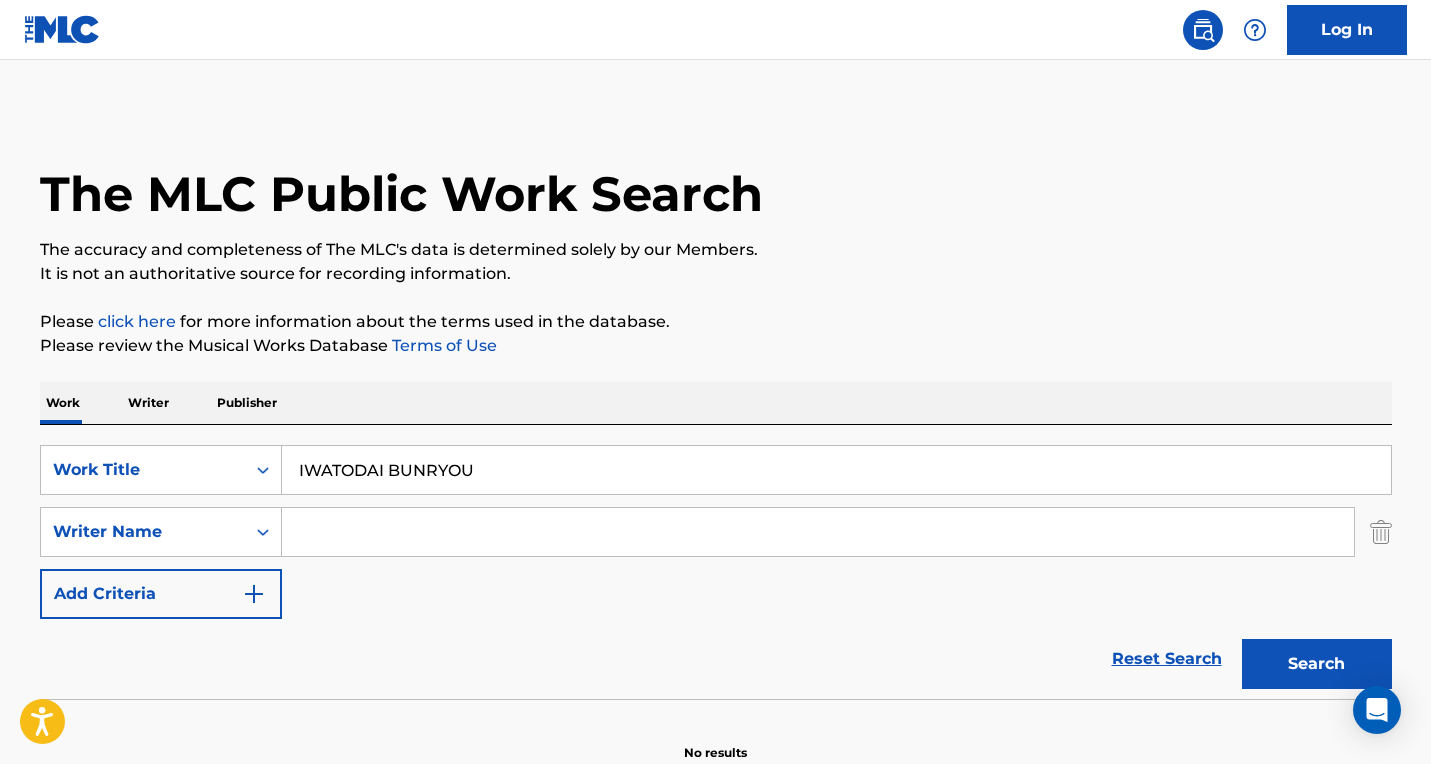 click at bounding box center (818, 532) 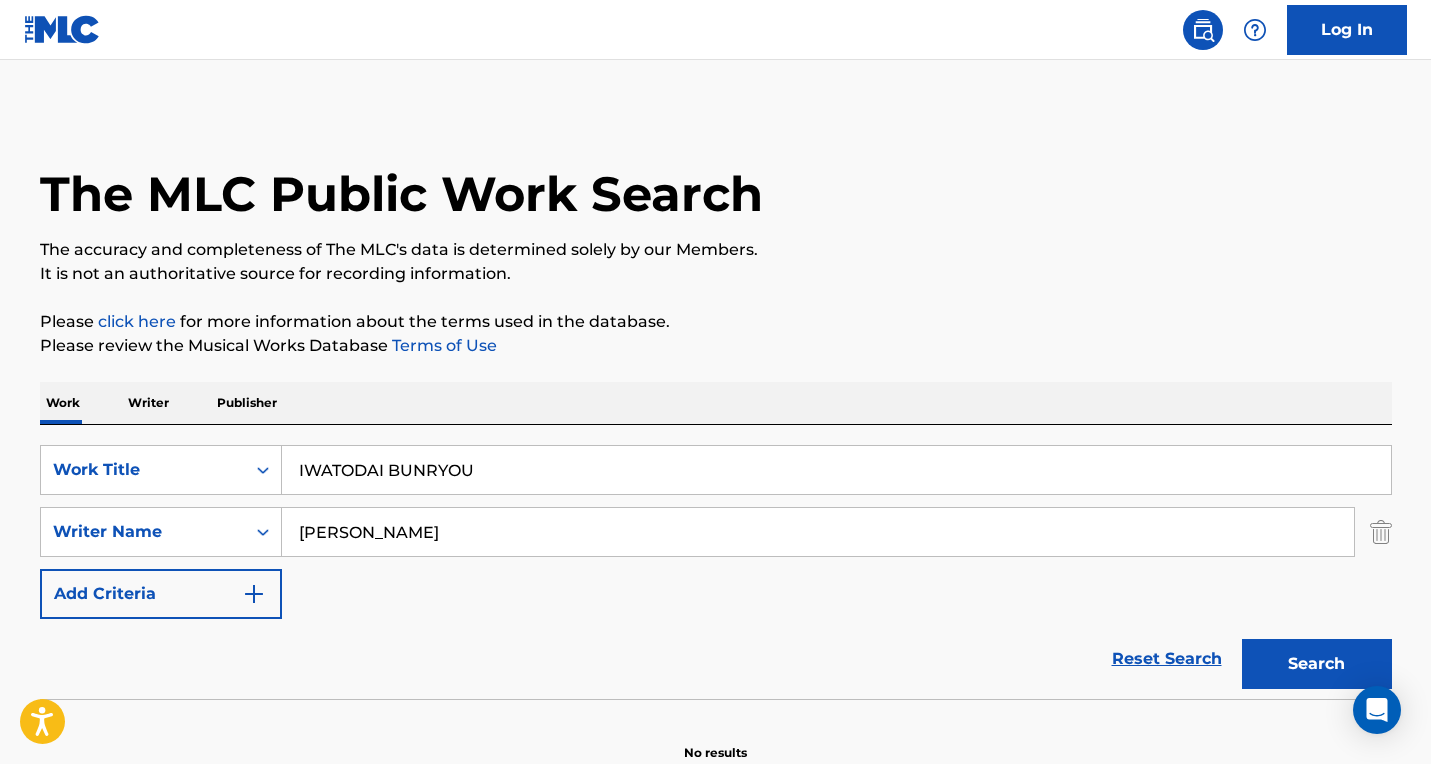 type on "MEGURO MASASHI" 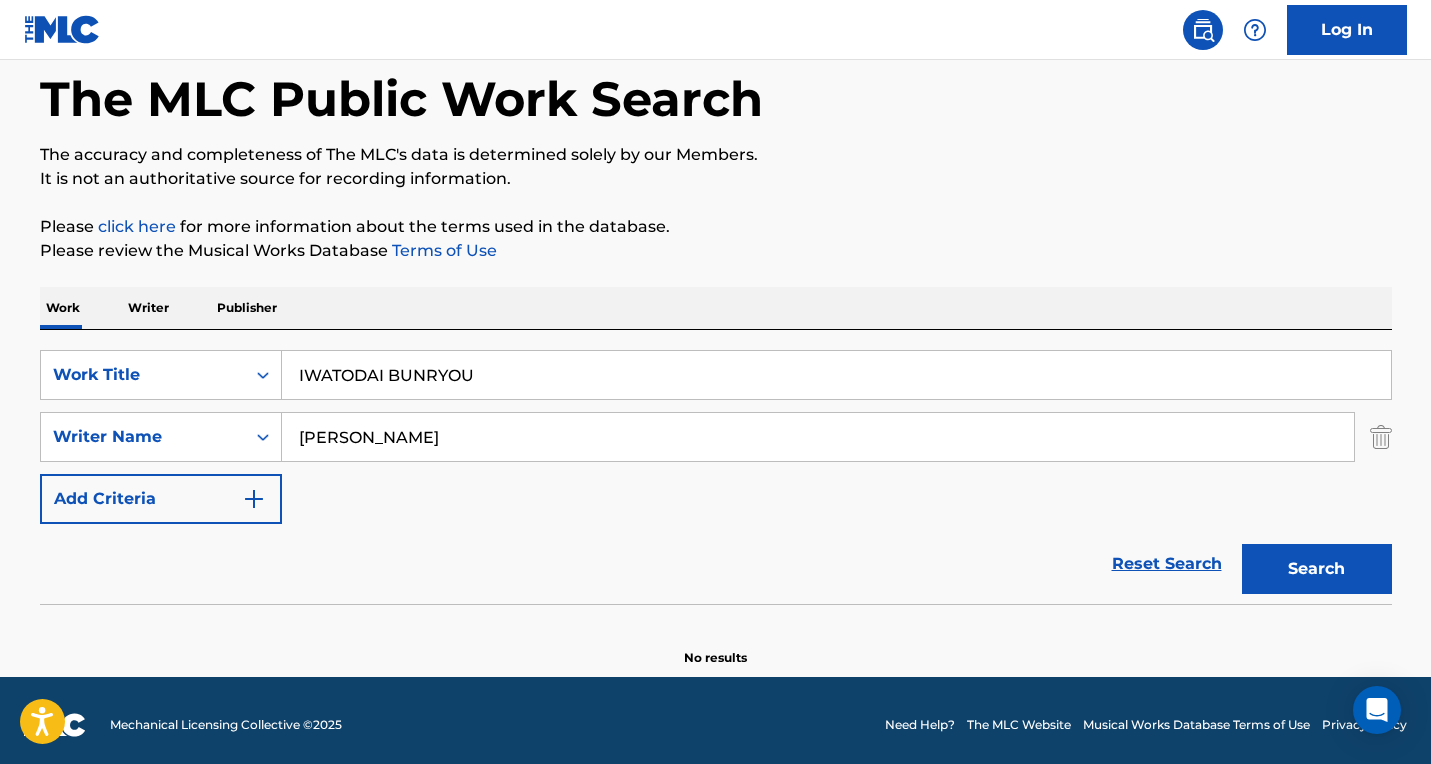 scroll, scrollTop: 104, scrollLeft: 0, axis: vertical 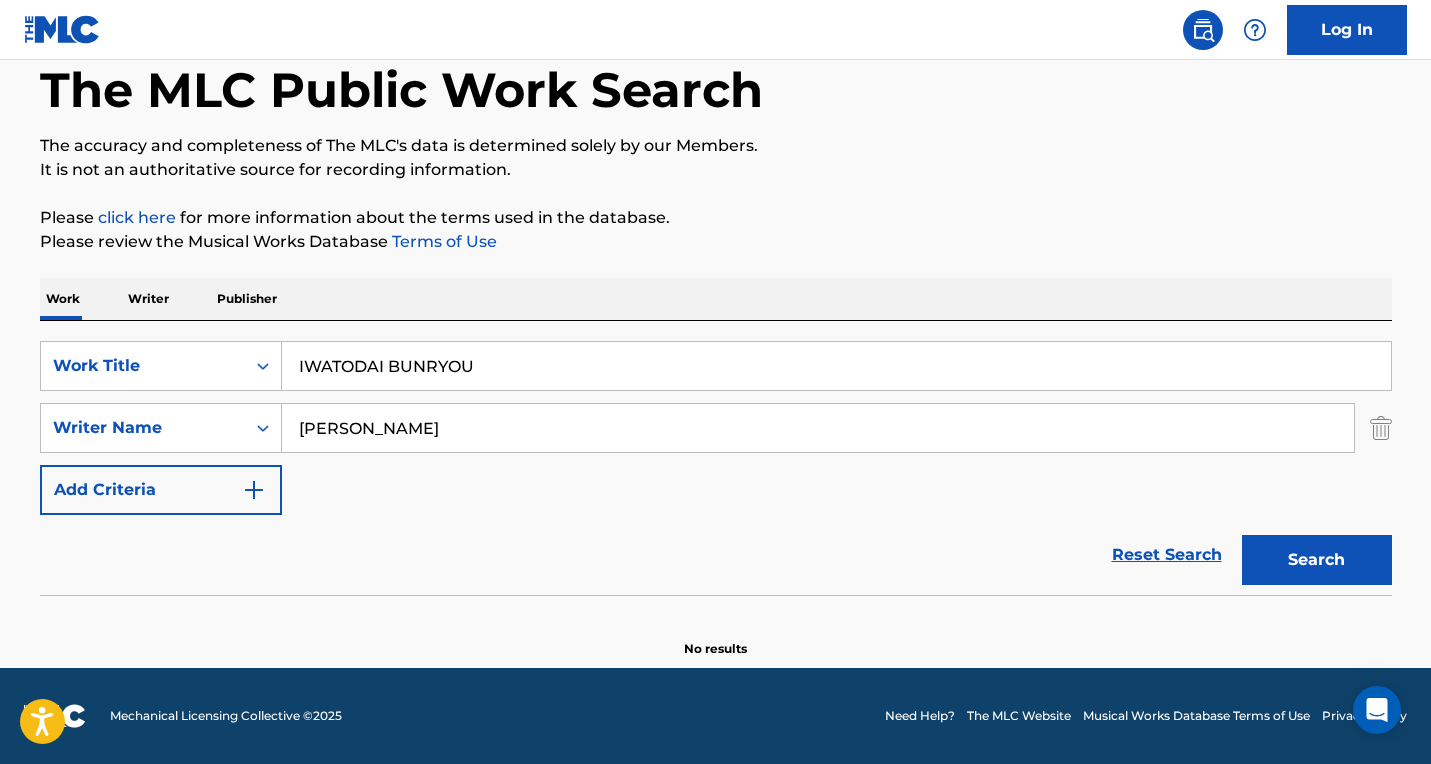 click on "Search" at bounding box center [1317, 560] 